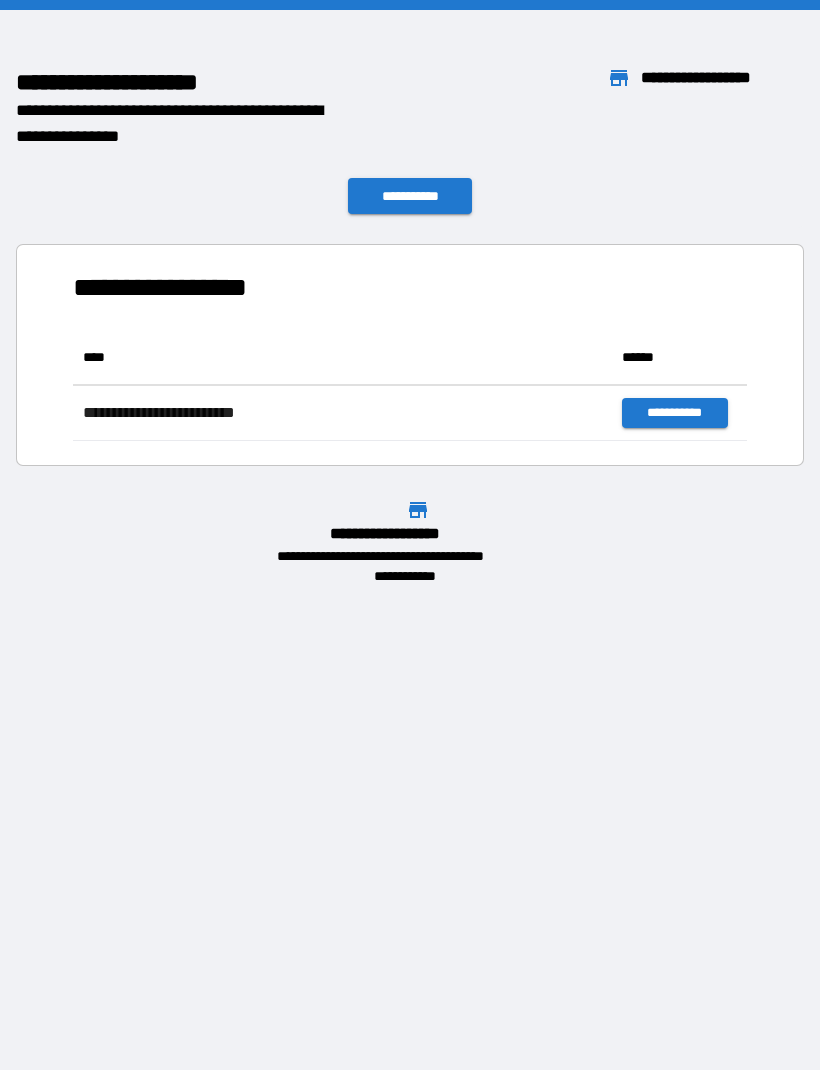 scroll, scrollTop: 0, scrollLeft: 0, axis: both 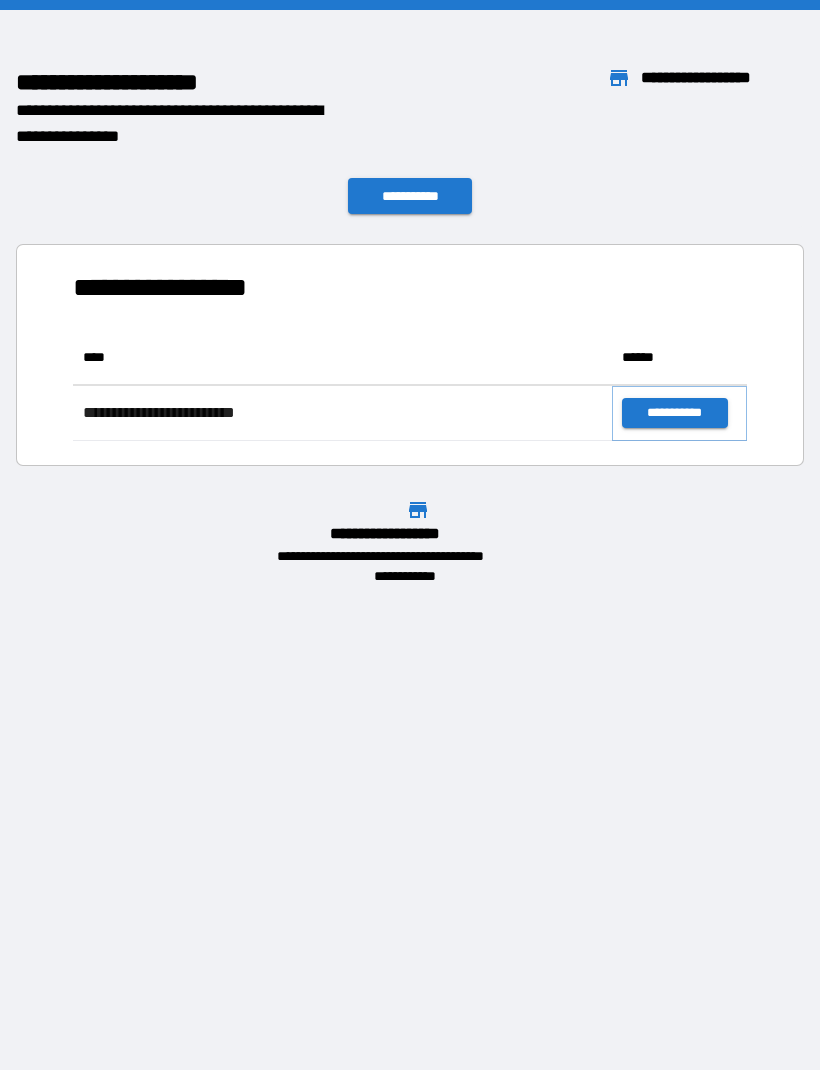 click on "**********" at bounding box center [674, 413] 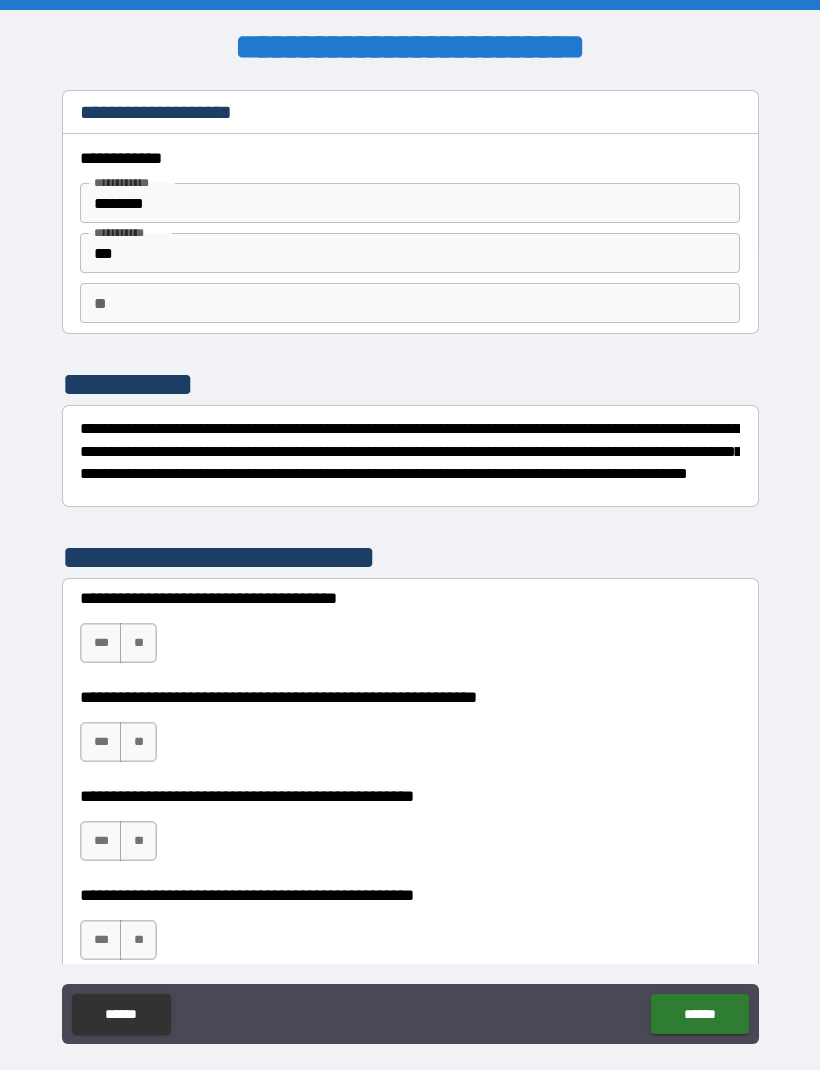 click on "**" at bounding box center (138, 643) 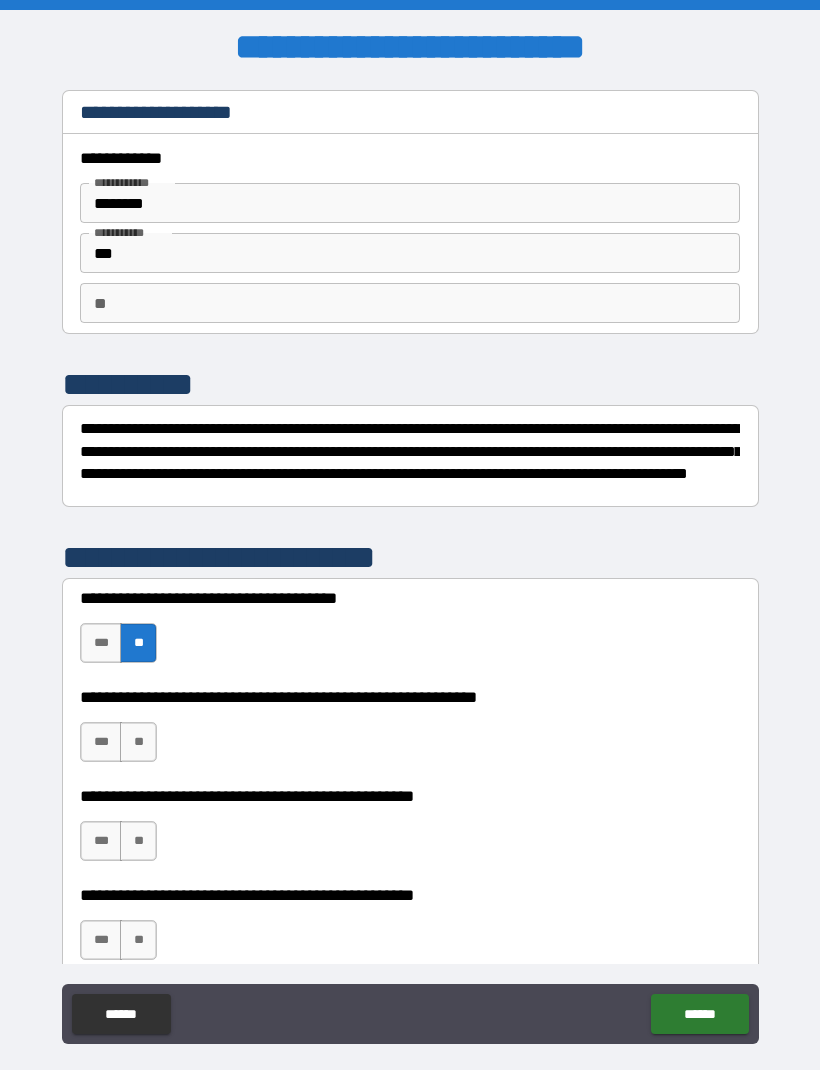click on "***" at bounding box center (101, 742) 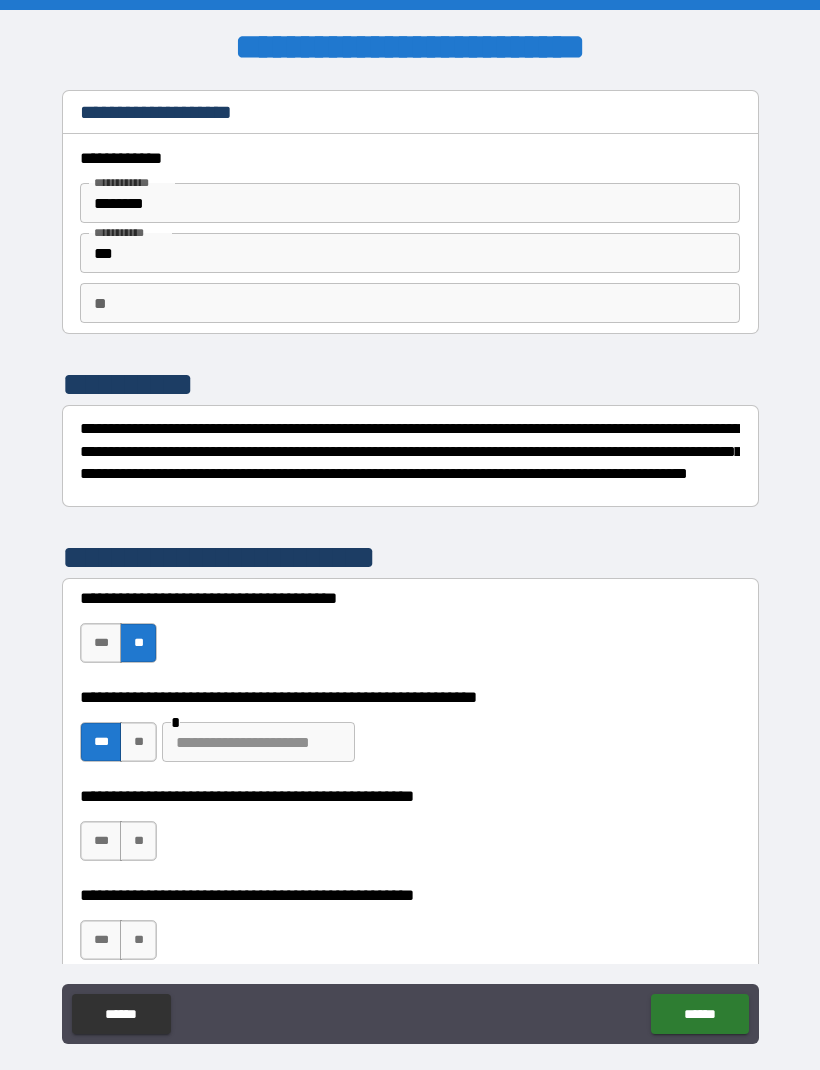 click at bounding box center [258, 742] 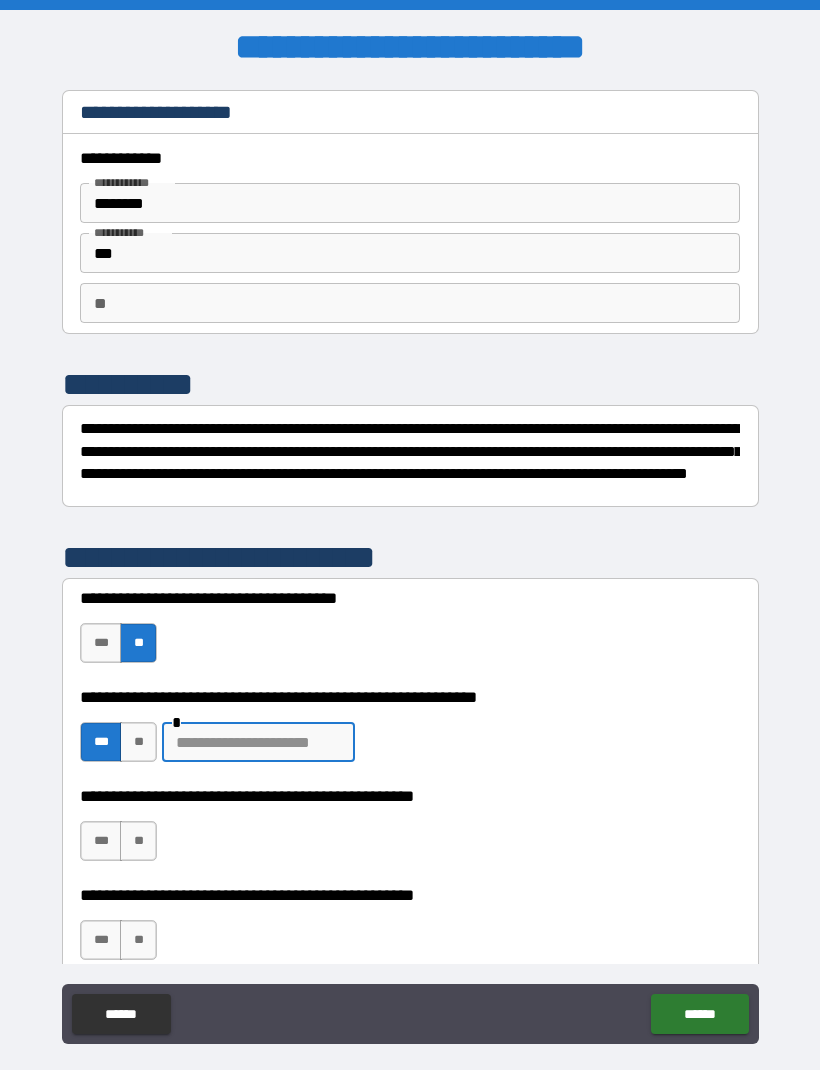 scroll, scrollTop: 40, scrollLeft: 0, axis: vertical 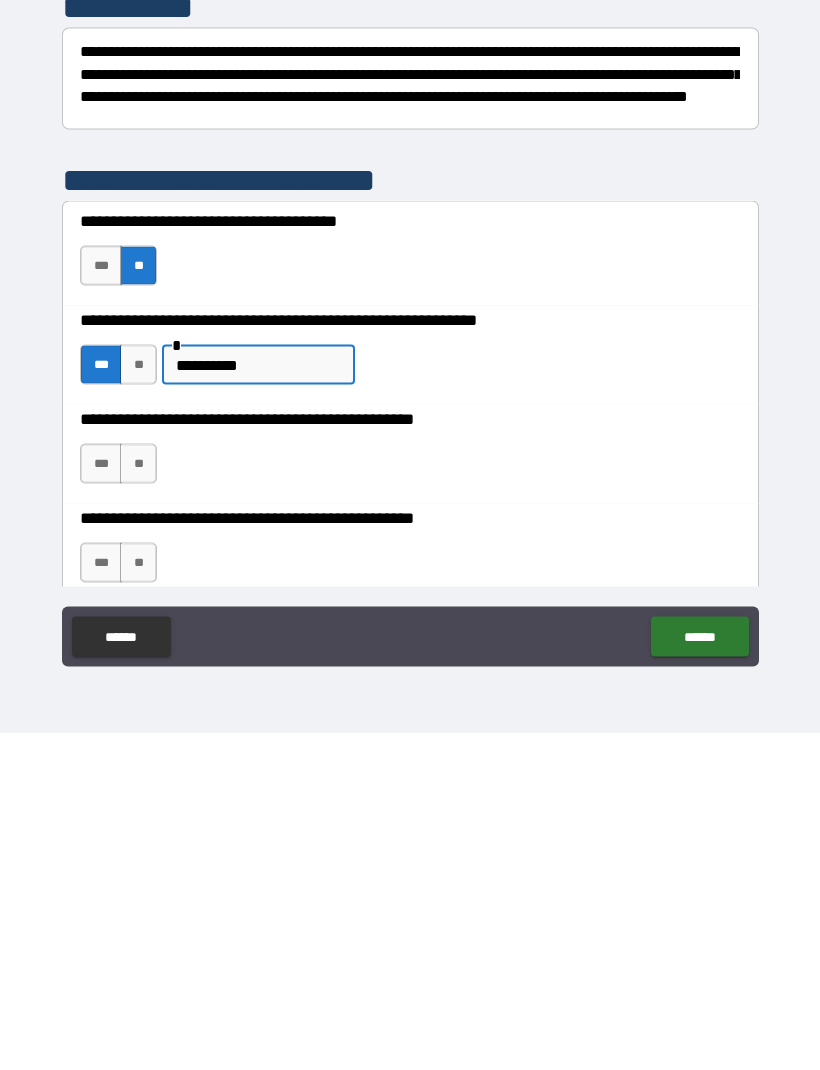 click on "**********" at bounding box center [258, 702] 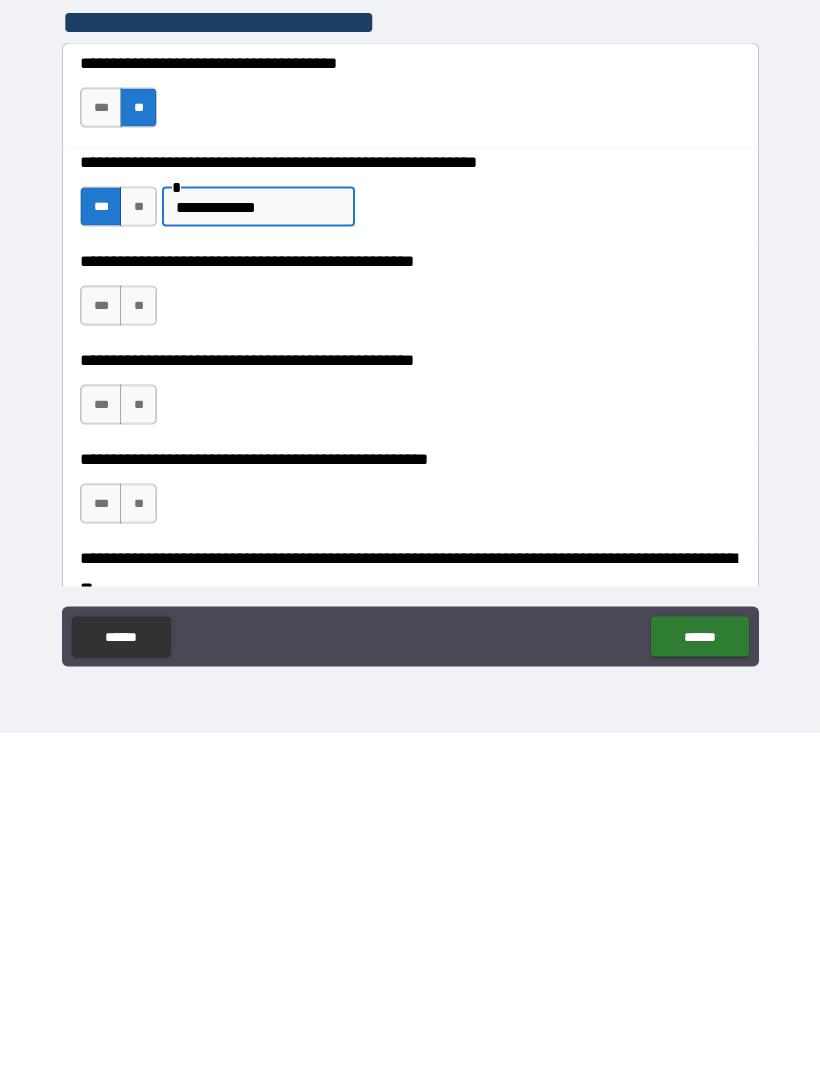 scroll, scrollTop: 163, scrollLeft: 0, axis: vertical 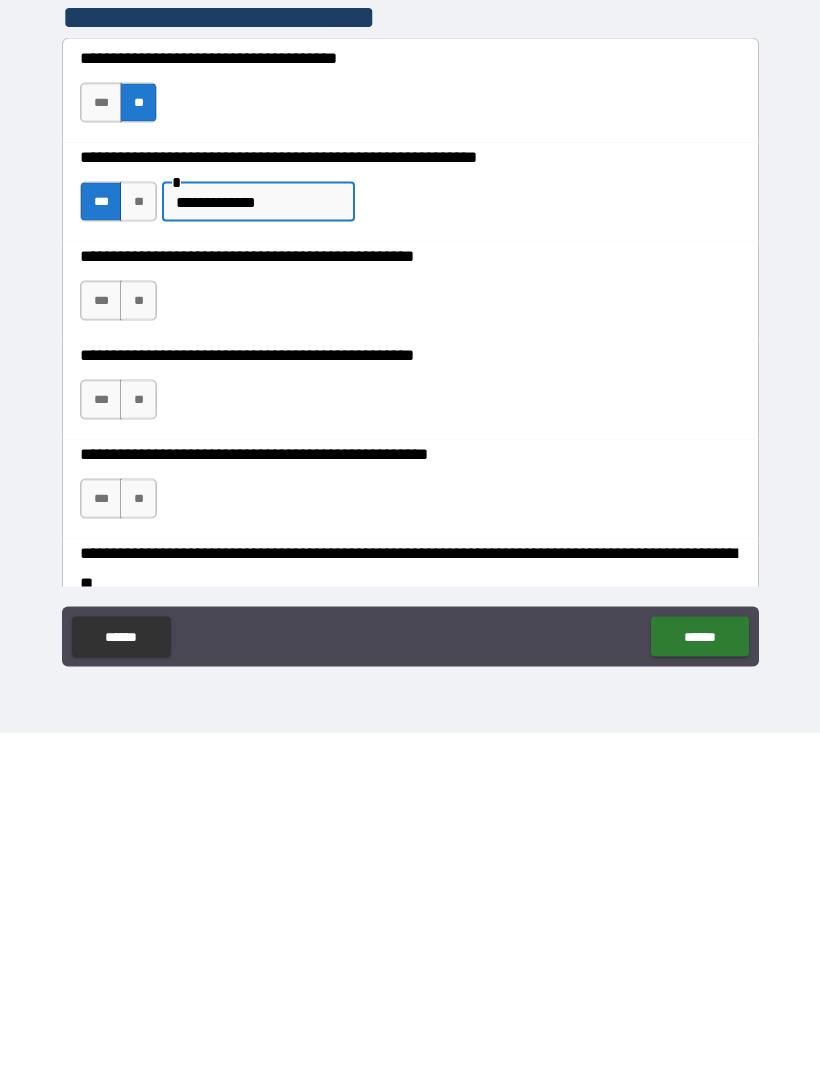 type on "**********" 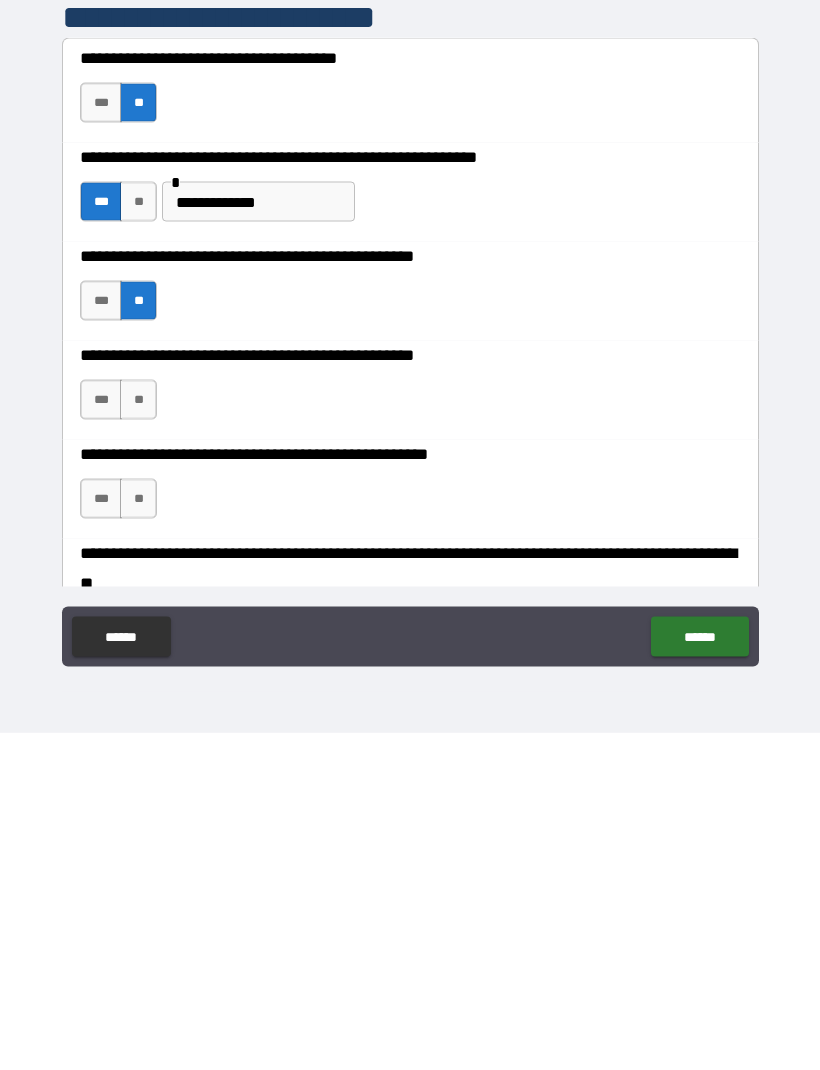 scroll, scrollTop: 66, scrollLeft: 0, axis: vertical 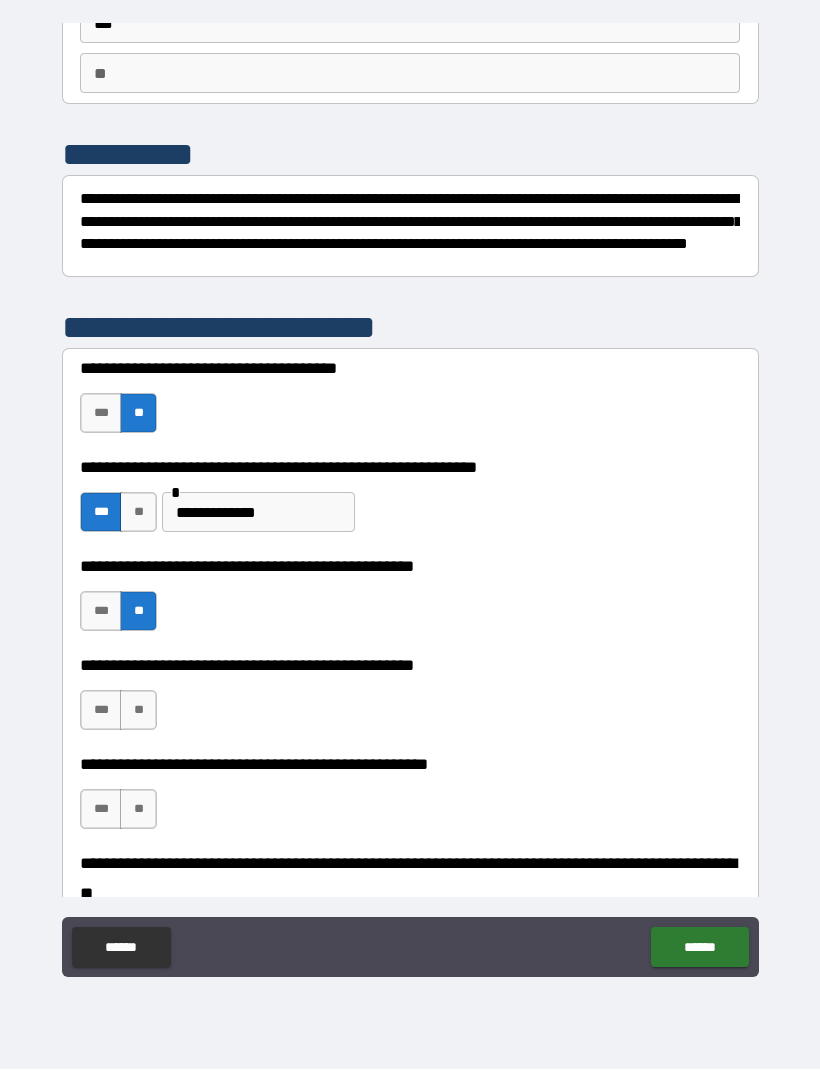 click on "**" at bounding box center [138, 711] 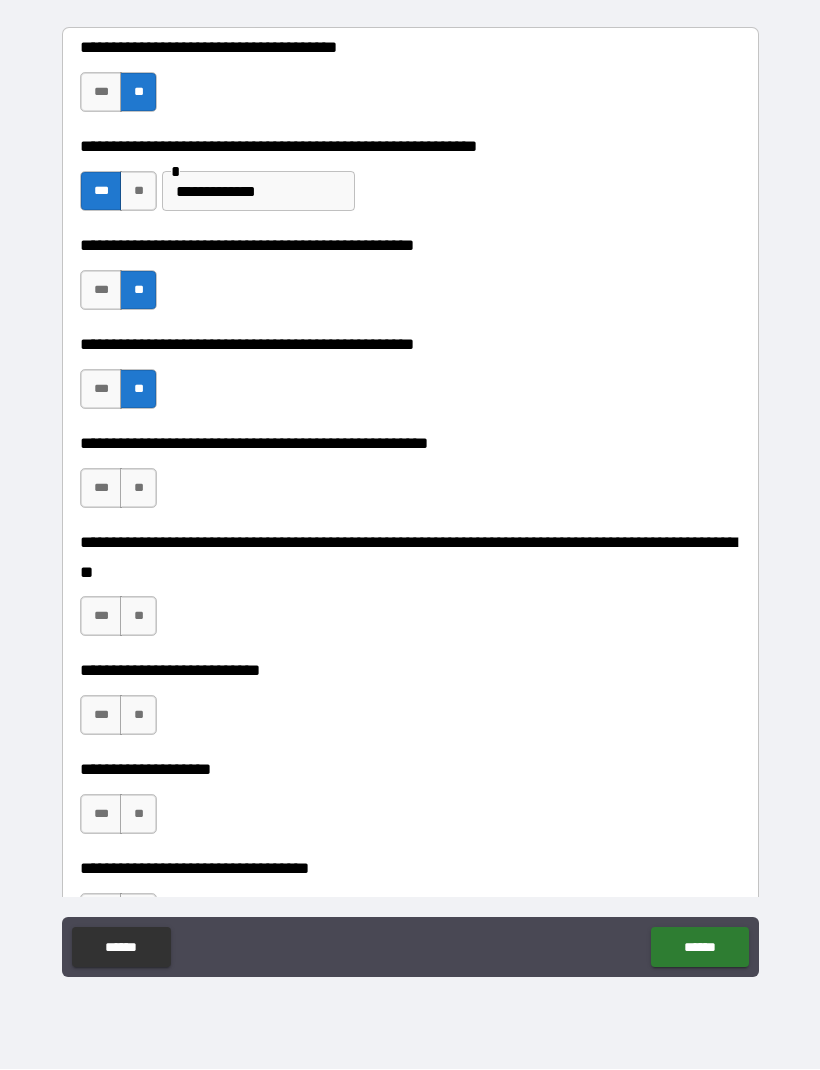 scroll, scrollTop: 490, scrollLeft: 0, axis: vertical 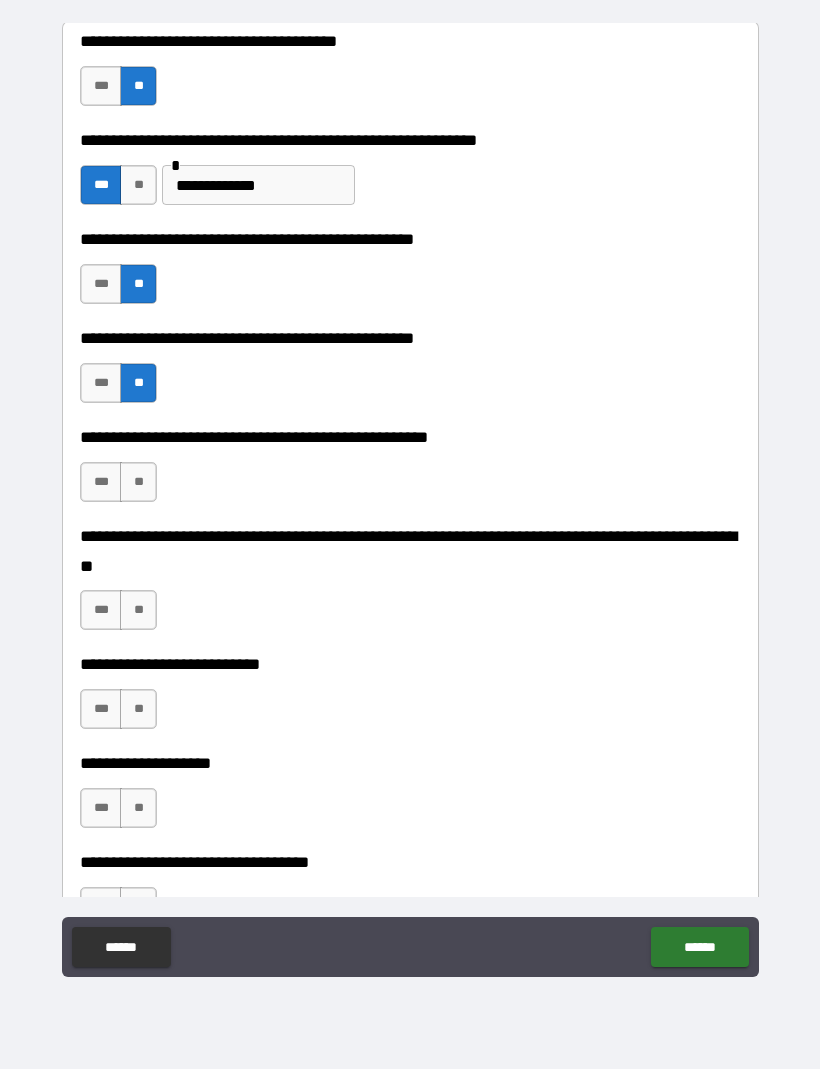 click on "**" at bounding box center (138, 483) 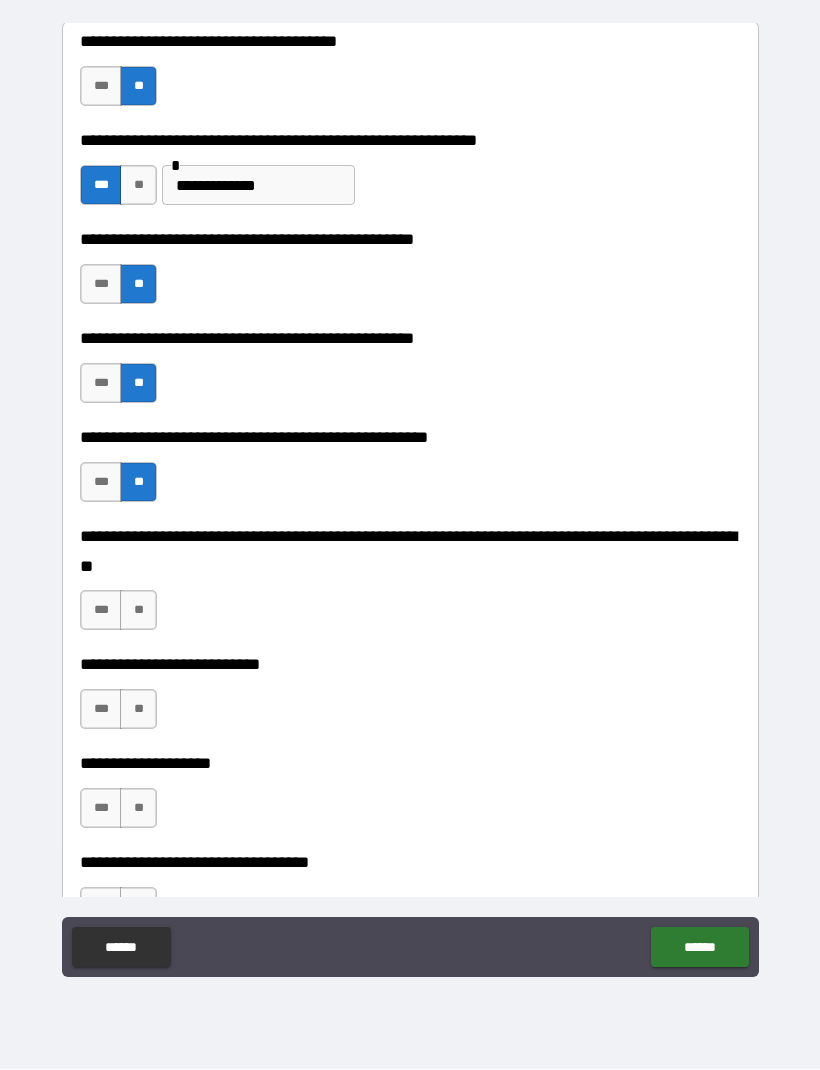 click on "**" at bounding box center (138, 611) 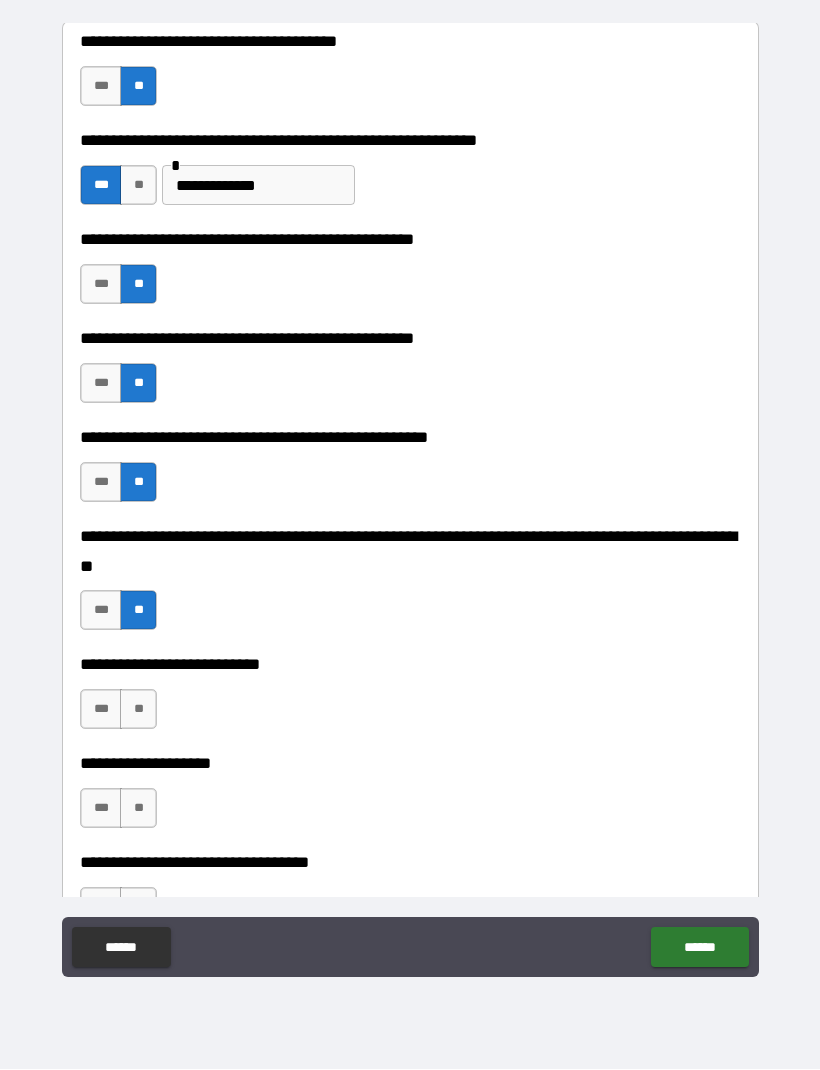 click on "**********" at bounding box center [410, 700] 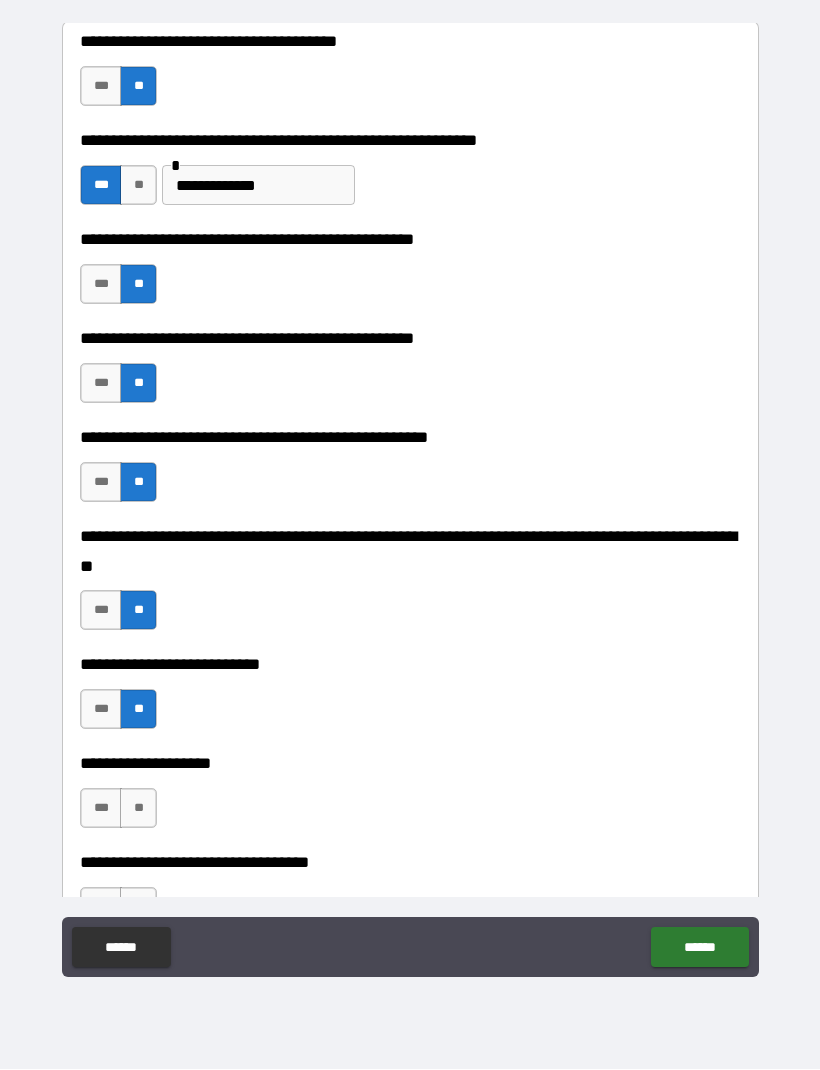 click on "**" at bounding box center (138, 809) 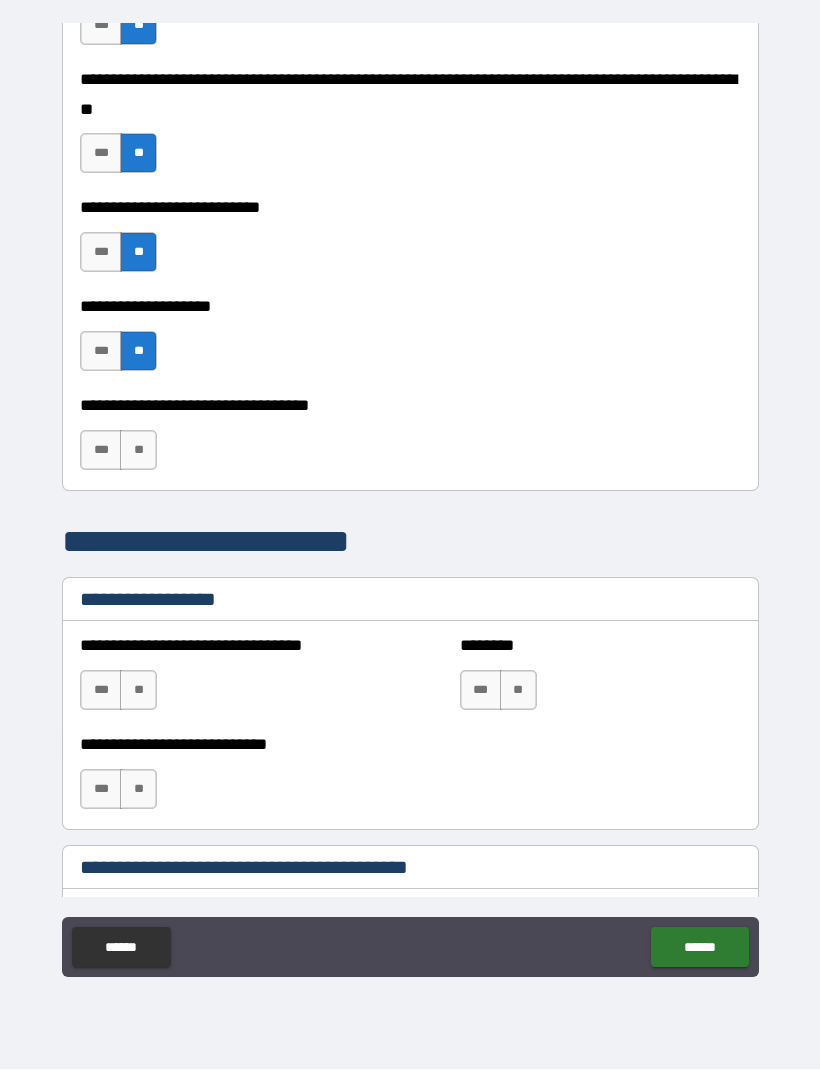 scroll, scrollTop: 948, scrollLeft: 0, axis: vertical 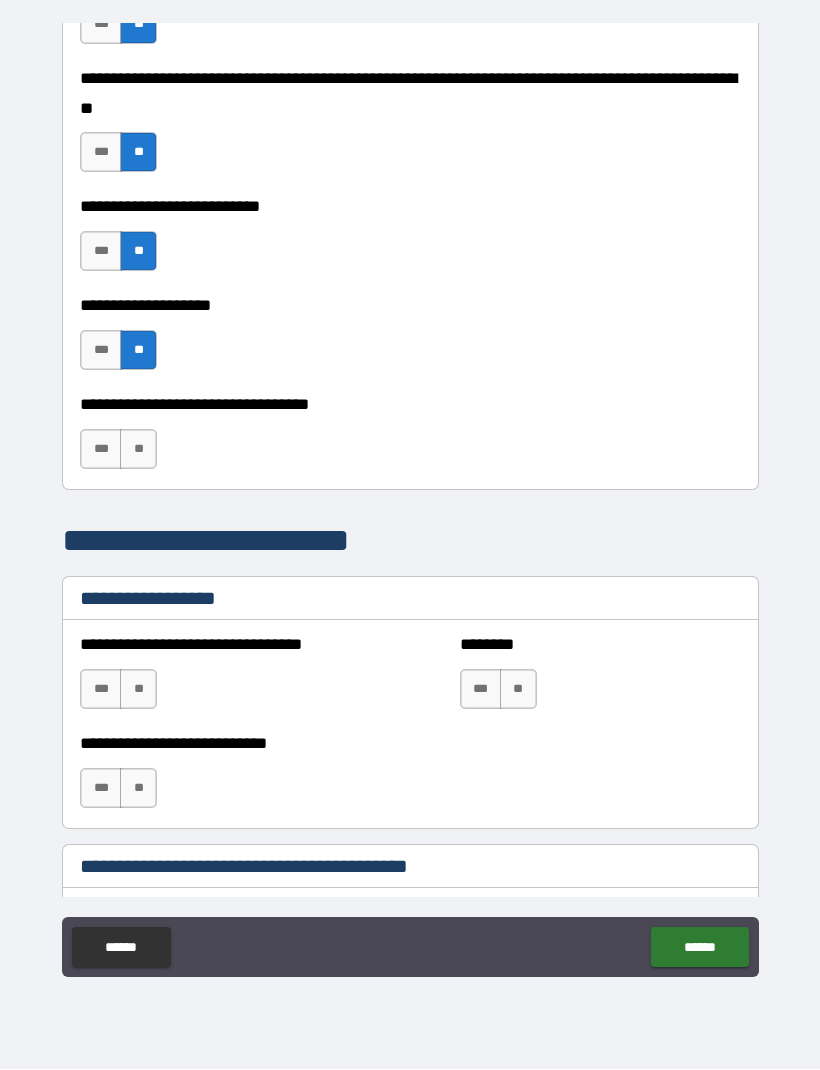 click on "**********" at bounding box center [410, 440] 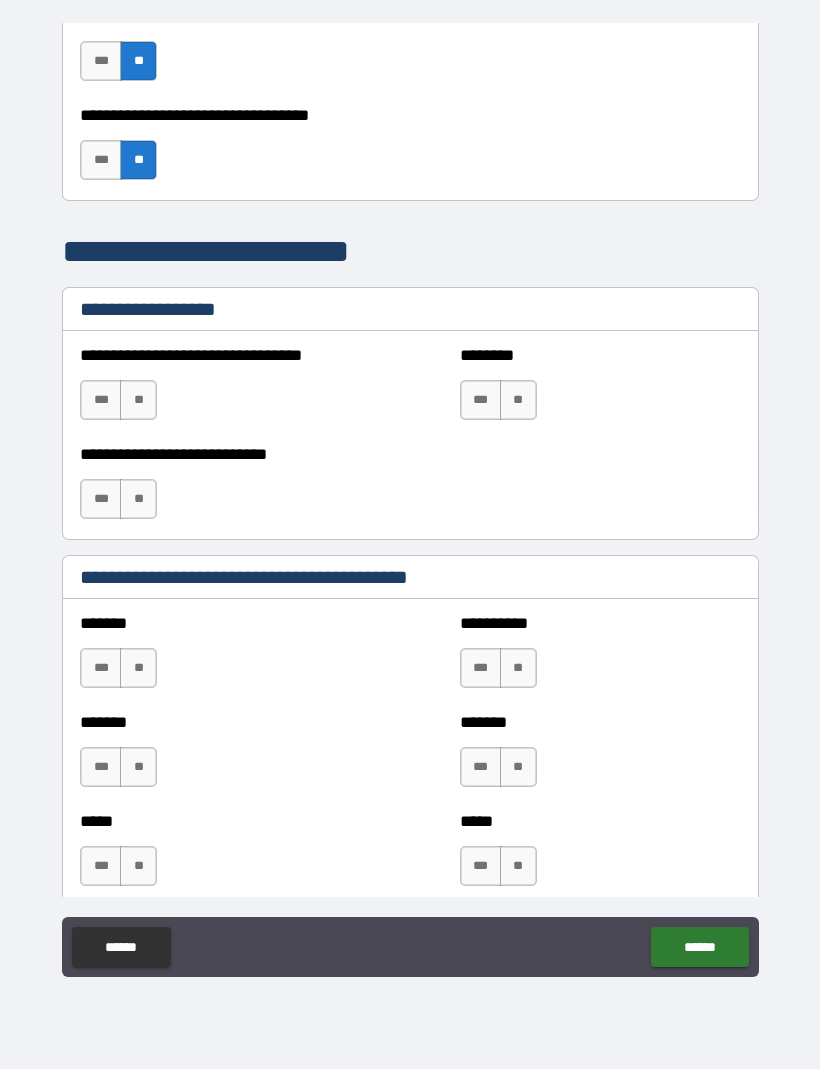 scroll, scrollTop: 1249, scrollLeft: 0, axis: vertical 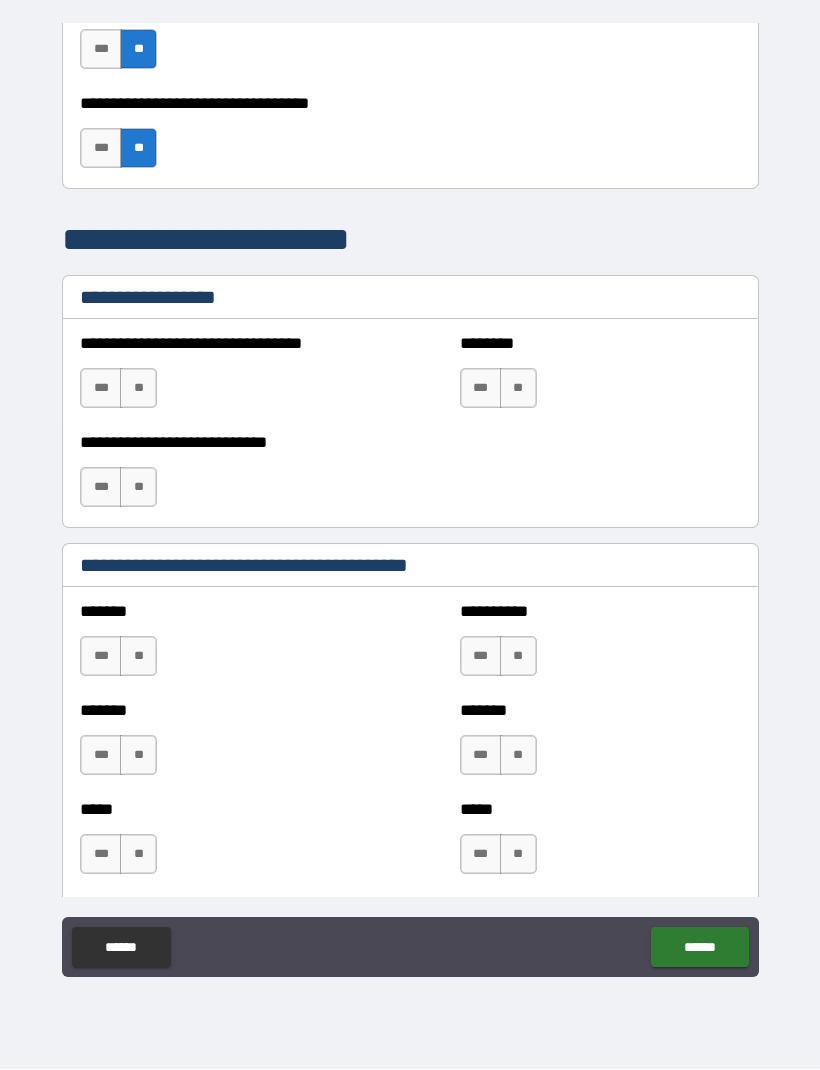 click on "**" at bounding box center [138, 389] 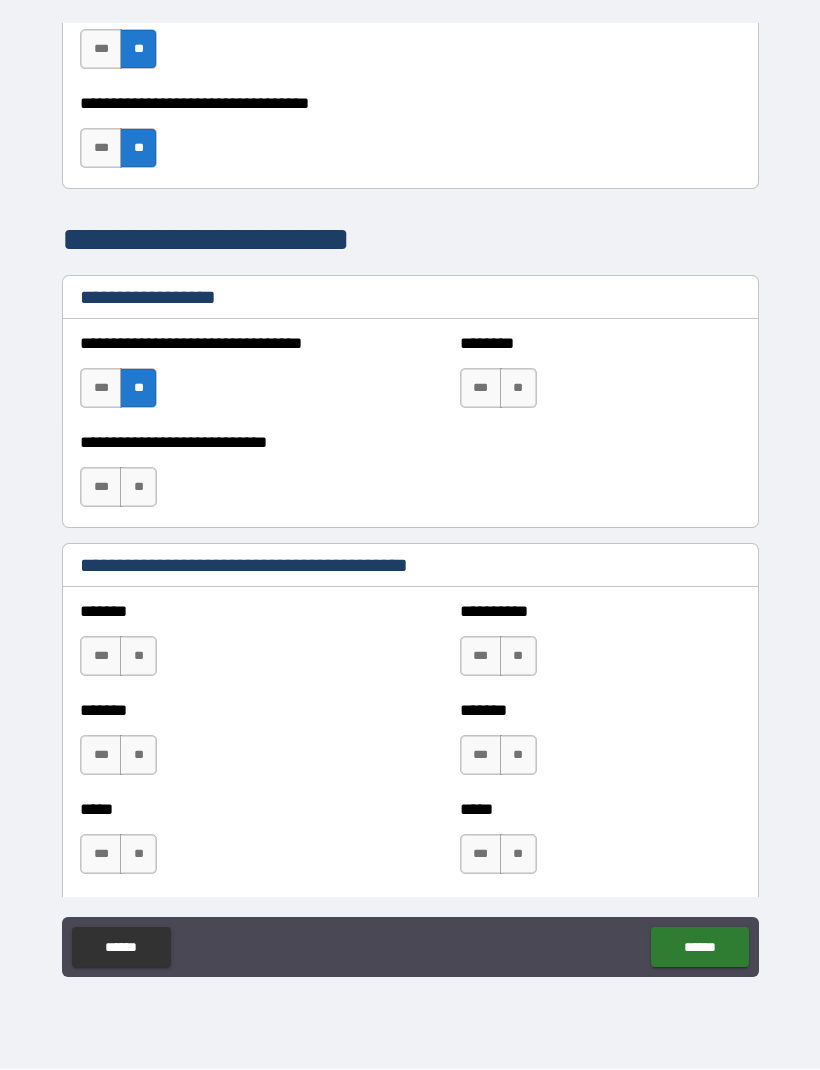 click on "**" at bounding box center [518, 389] 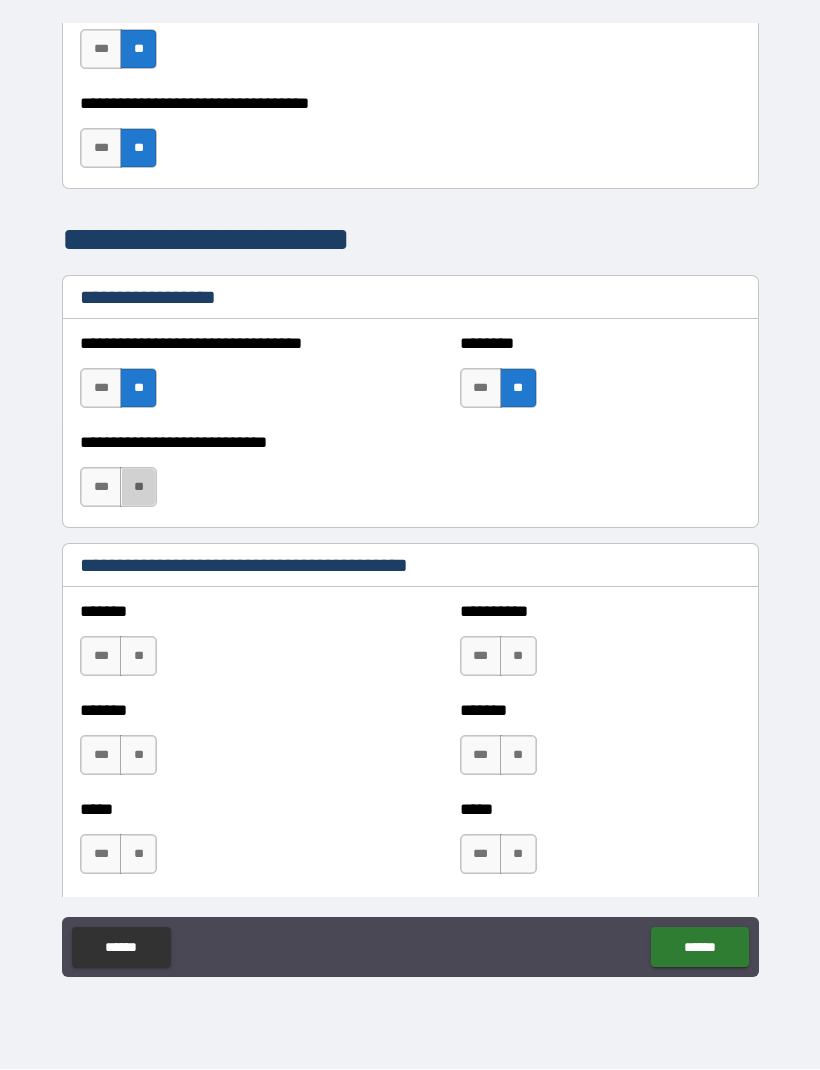 click on "**" at bounding box center [138, 488] 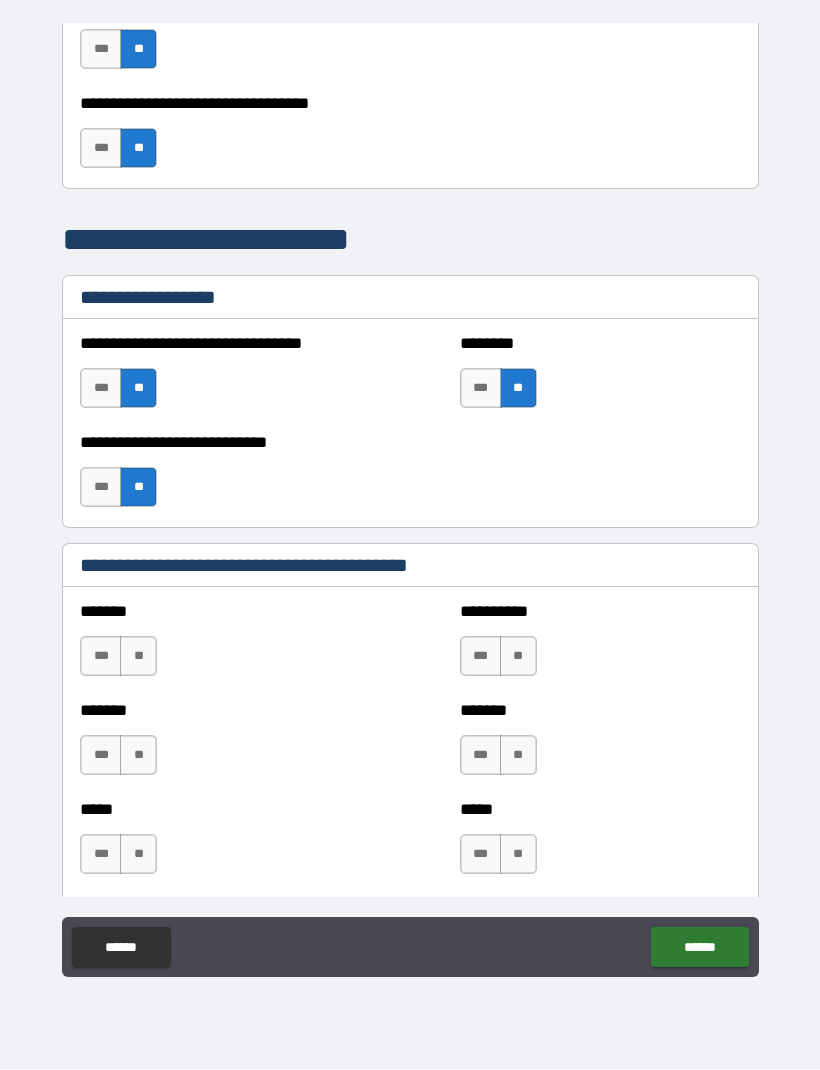 click on "**" at bounding box center (138, 657) 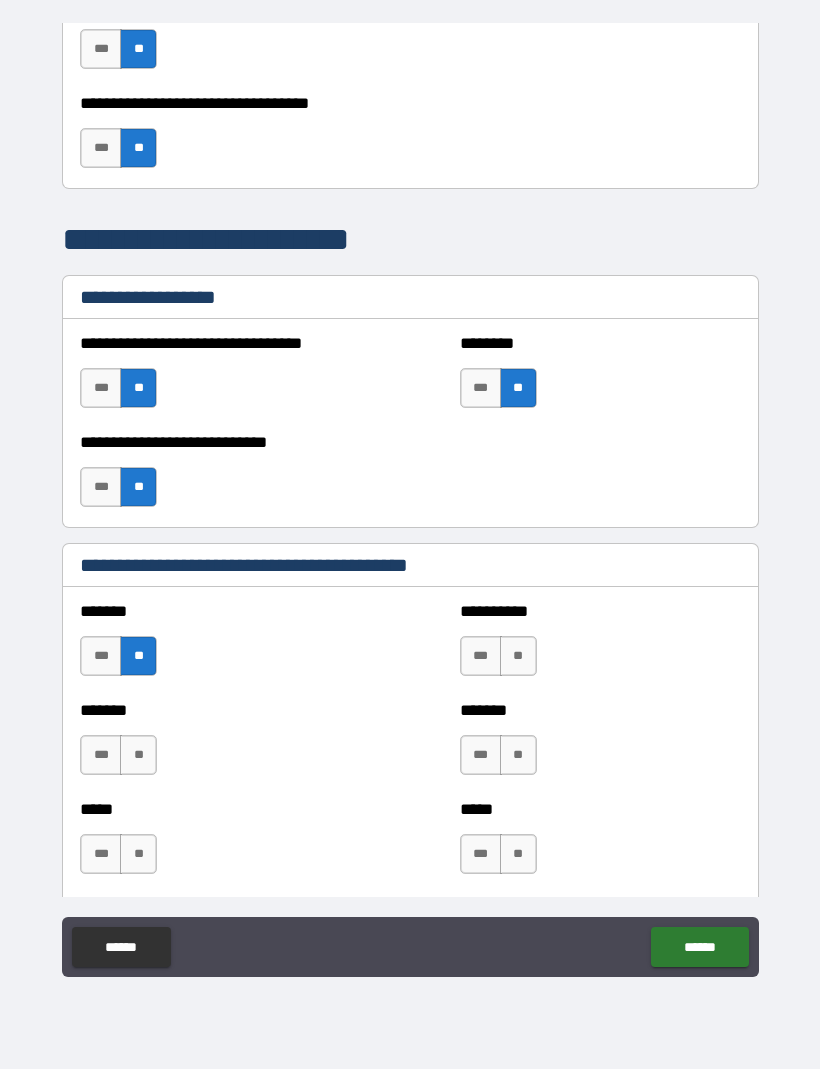 click on "**" at bounding box center [138, 756] 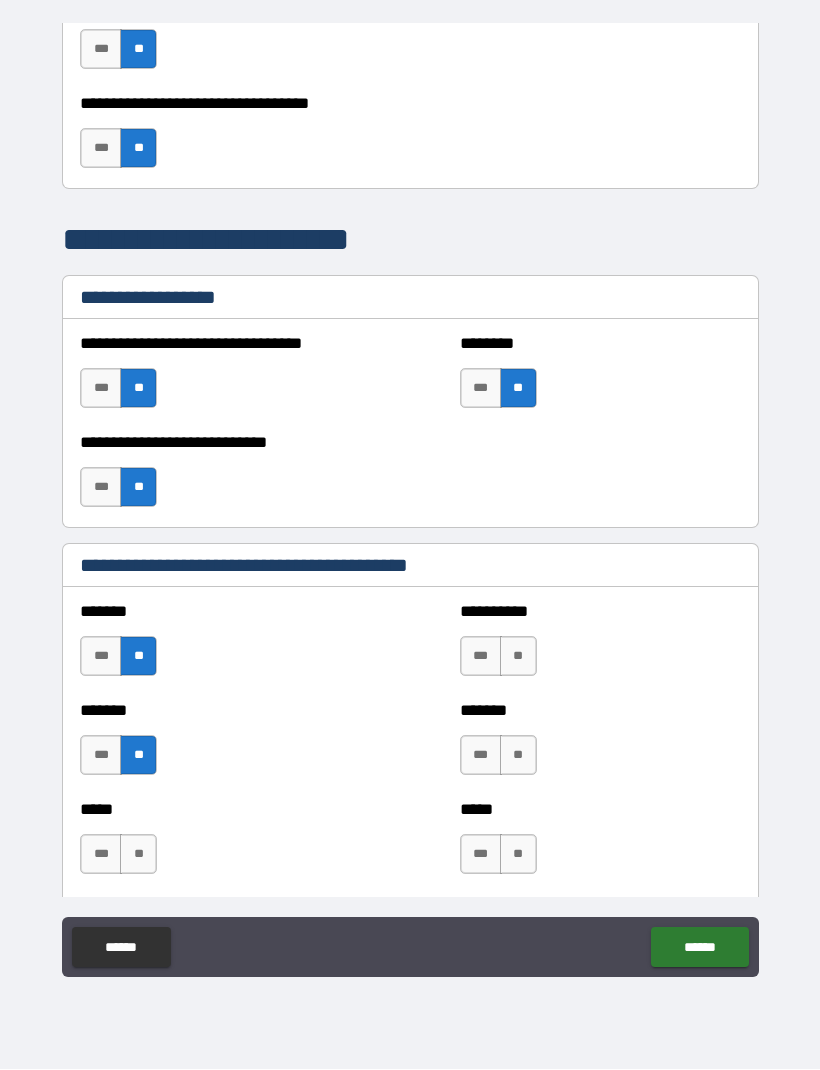 click on "**" at bounding box center [138, 855] 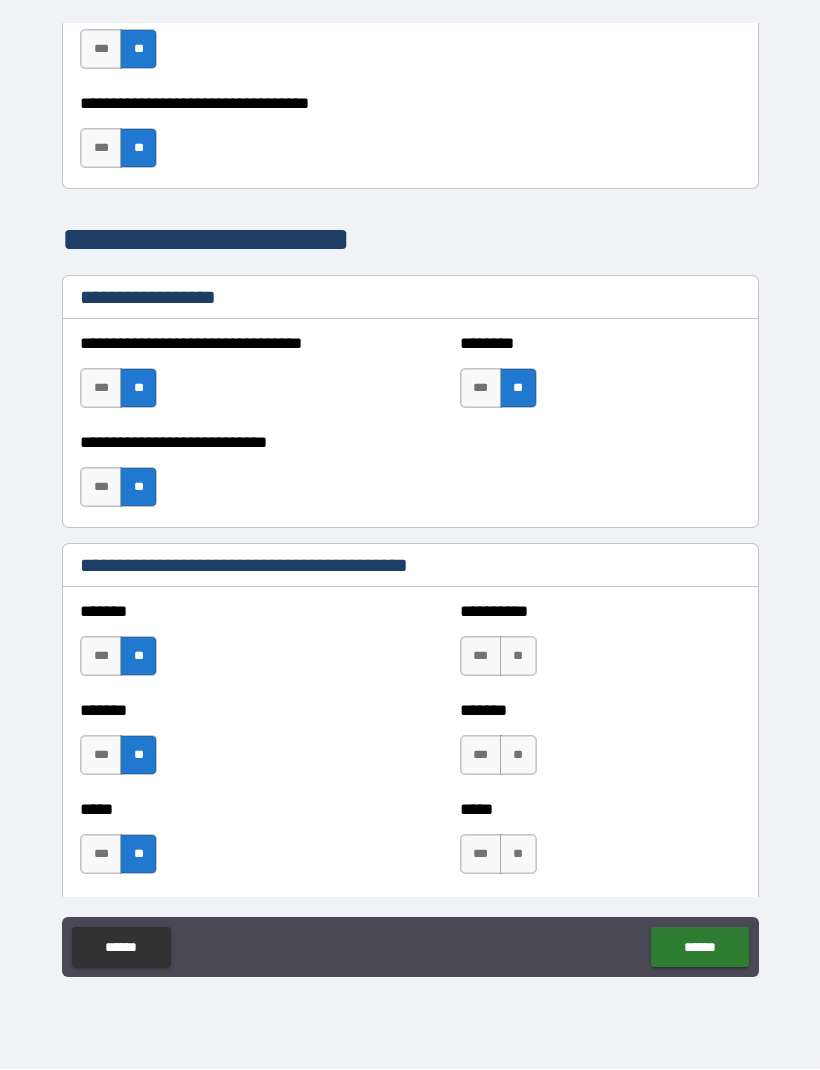 click on "**" at bounding box center (518, 657) 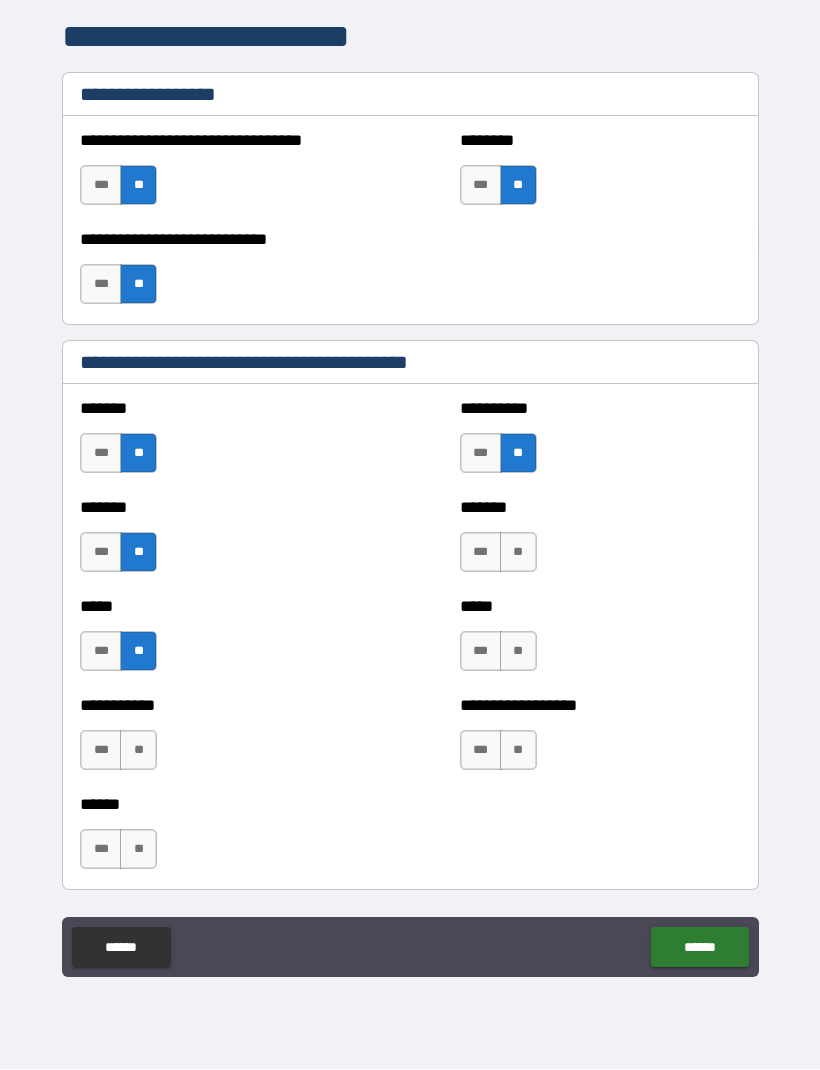scroll, scrollTop: 1462, scrollLeft: 0, axis: vertical 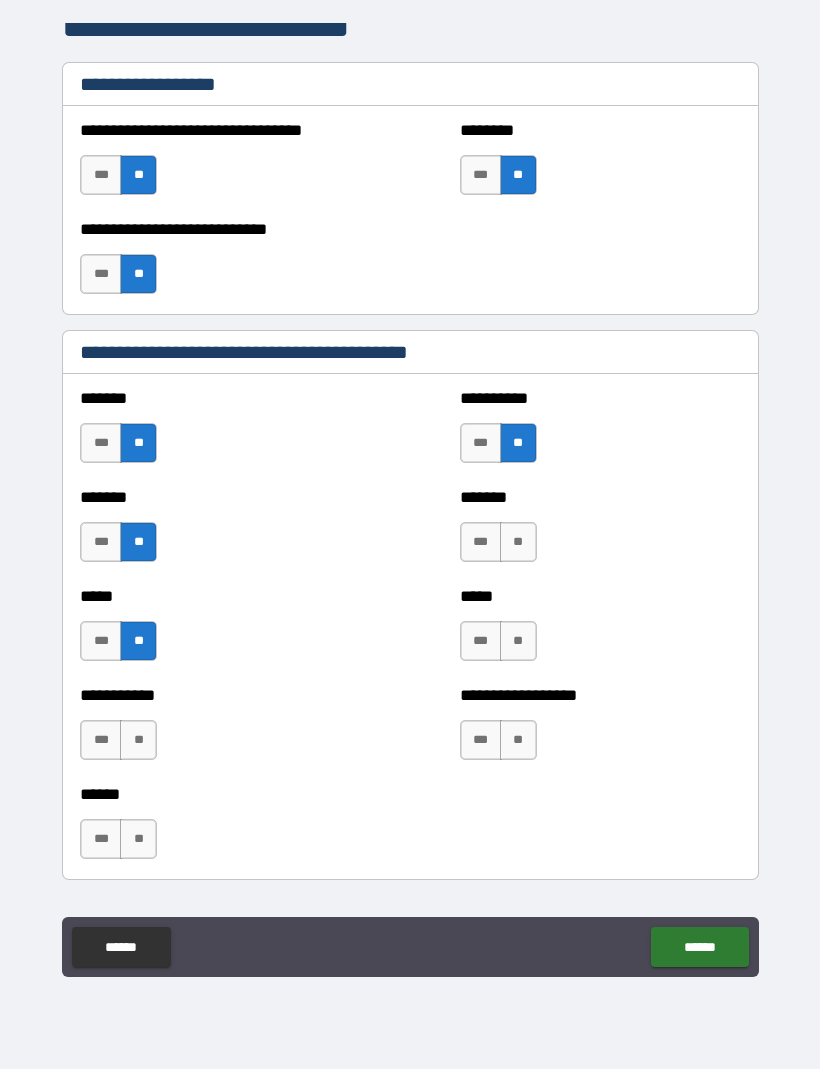 click on "**" at bounding box center (518, 543) 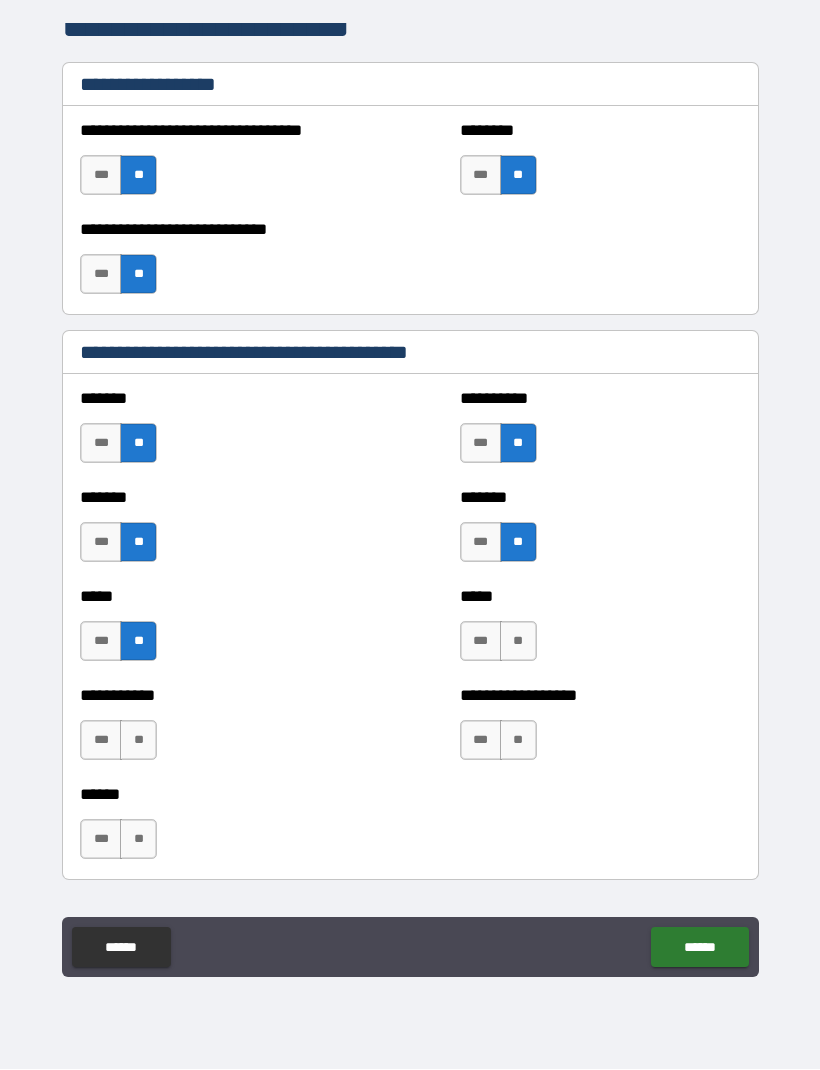 click on "**" at bounding box center (518, 642) 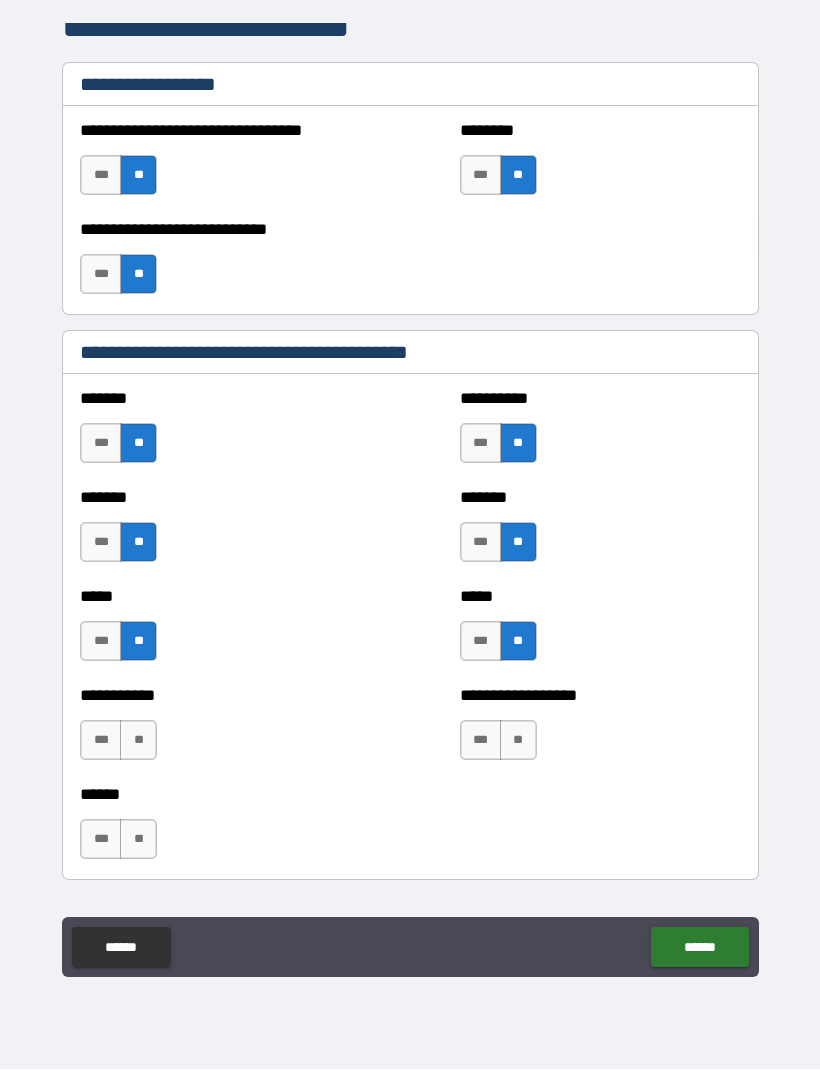 click on "**" at bounding box center [518, 741] 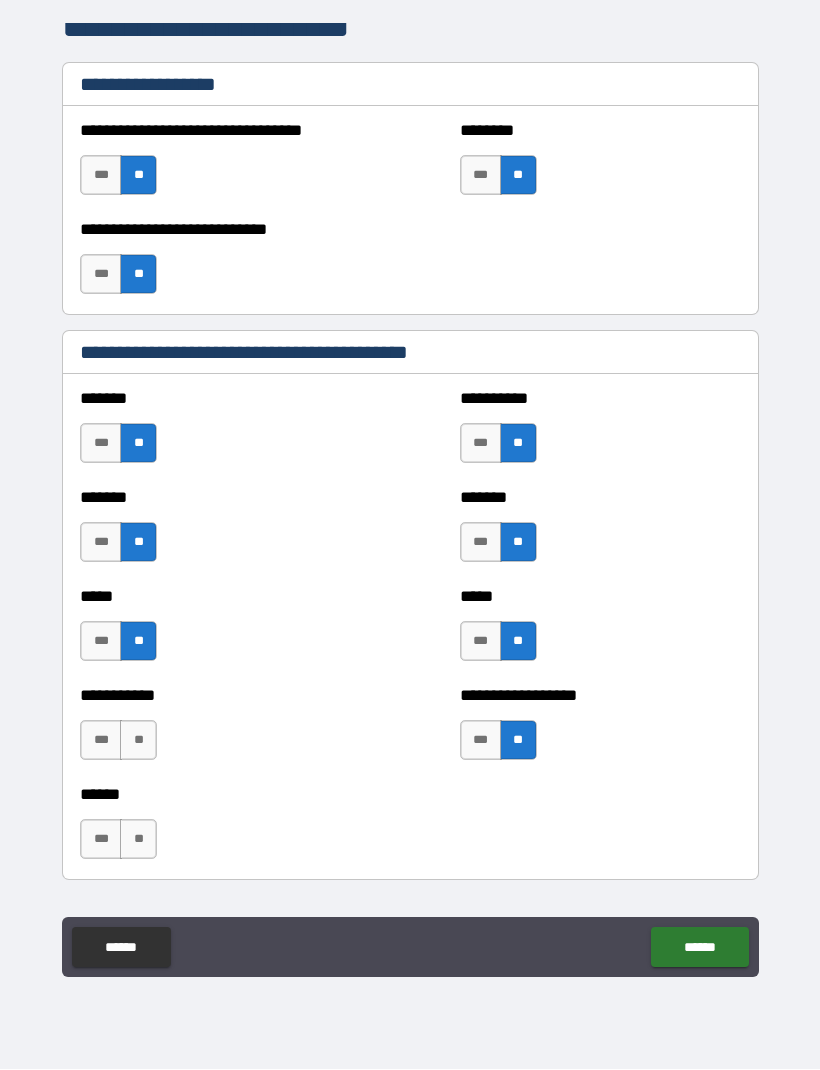 click on "**" at bounding box center [138, 741] 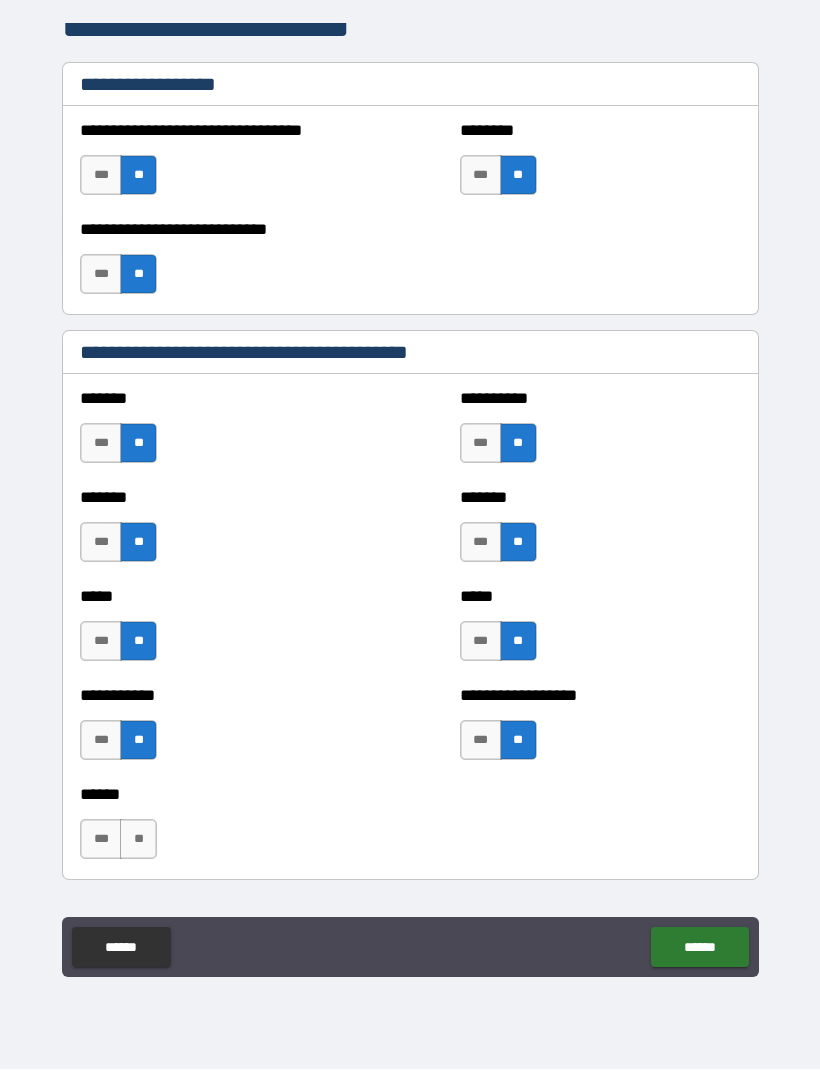 click on "**" at bounding box center (138, 840) 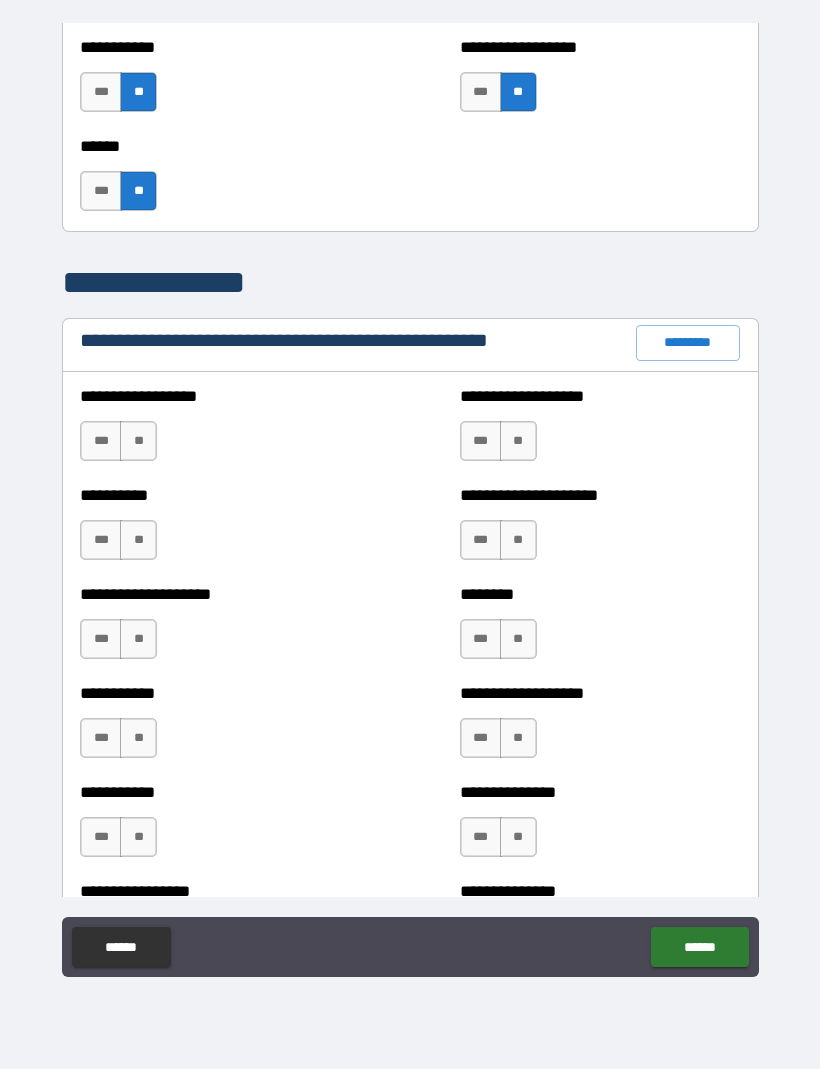 scroll, scrollTop: 2112, scrollLeft: 0, axis: vertical 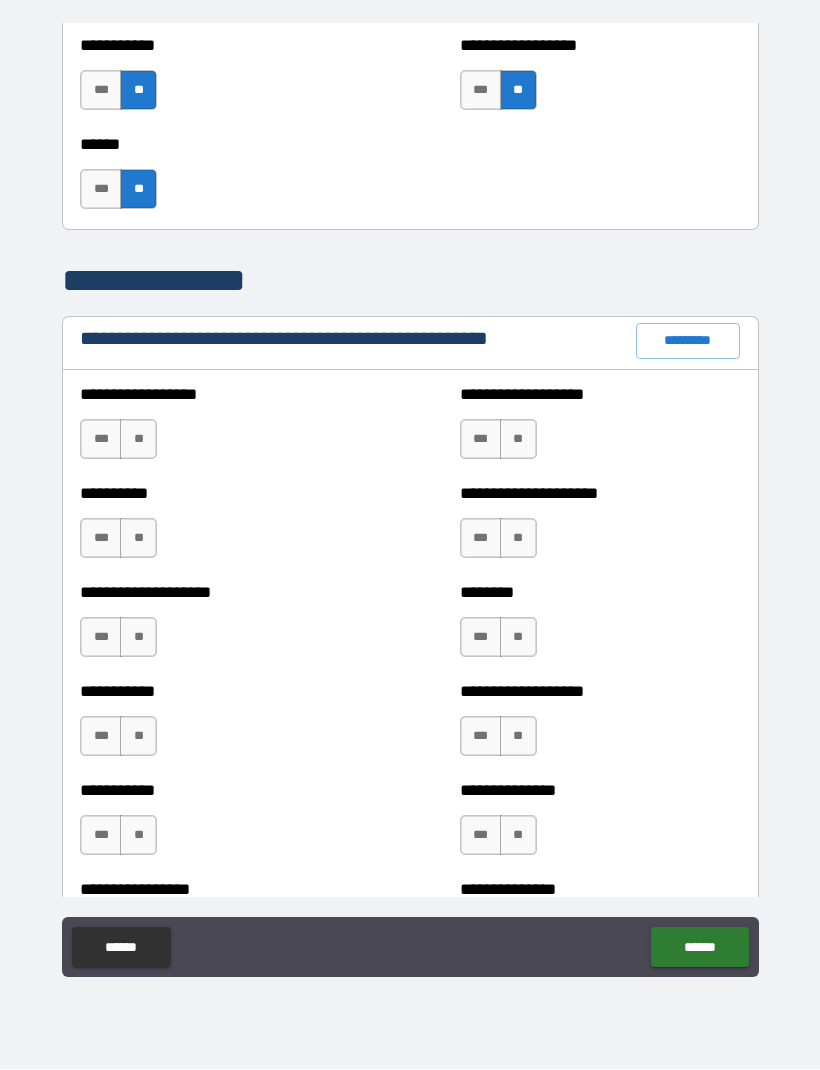 click on "**" at bounding box center [138, 440] 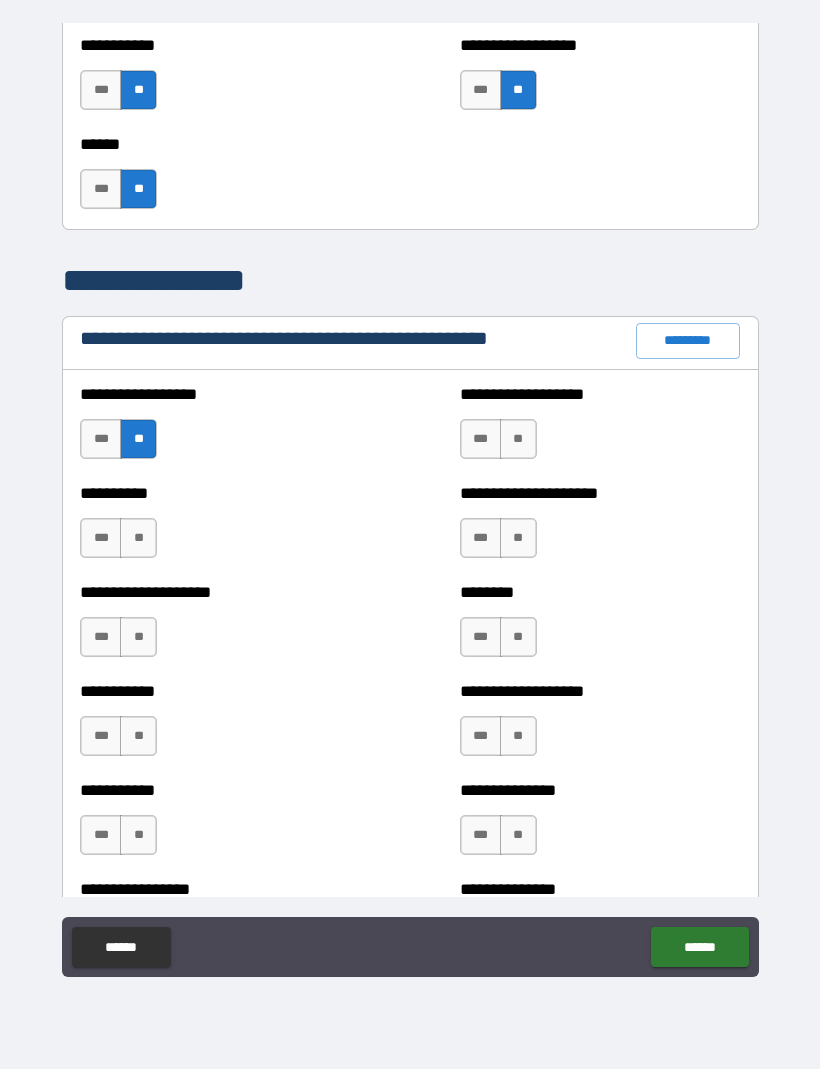 click on "**" at bounding box center (138, 539) 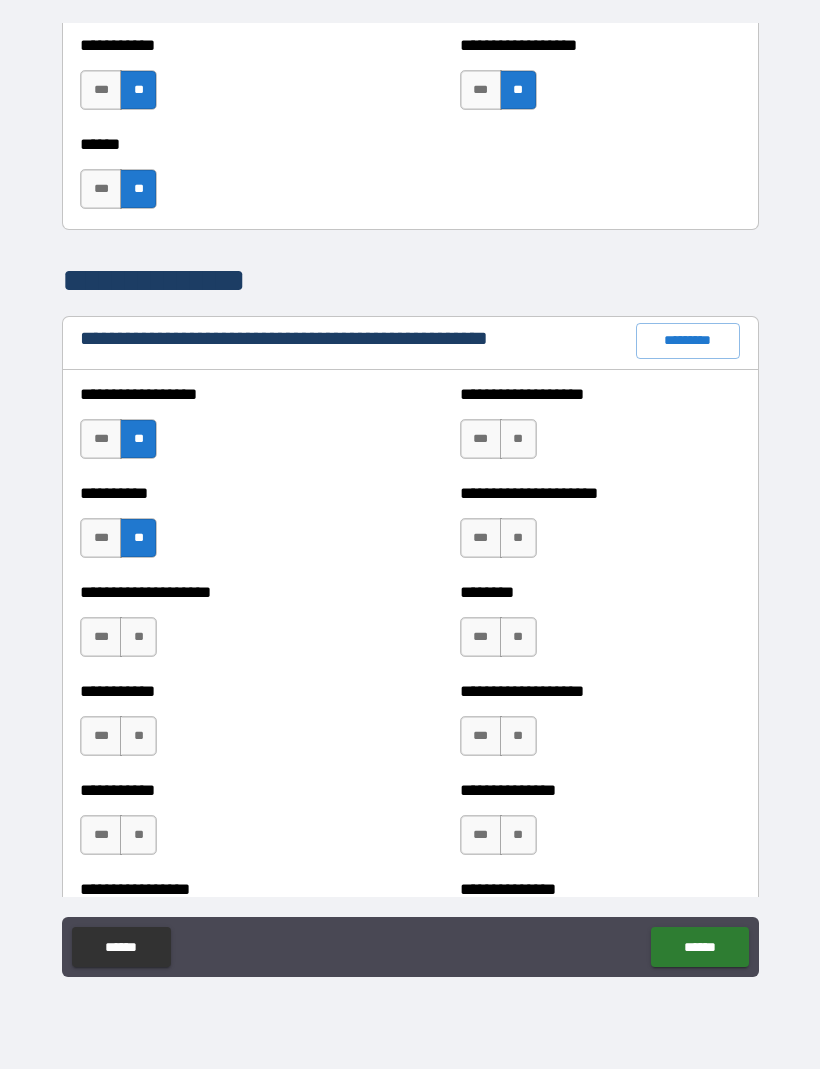 click on "**" at bounding box center (138, 638) 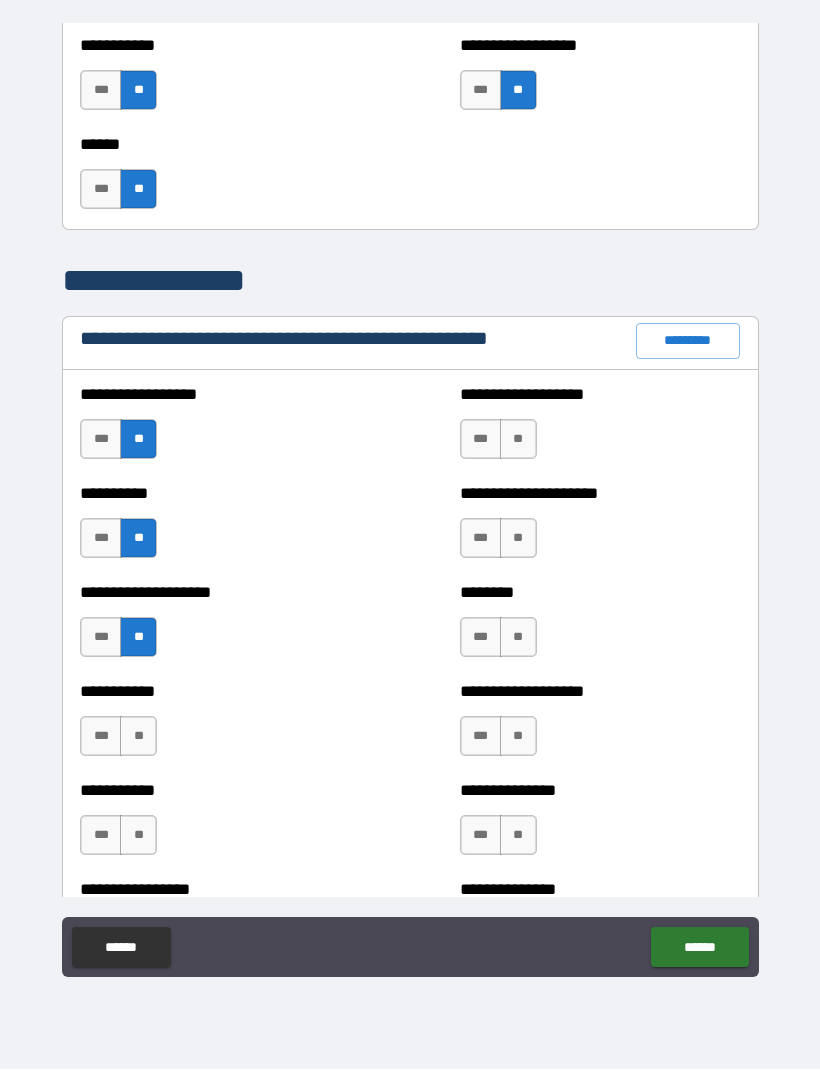 click on "**" at bounding box center [138, 737] 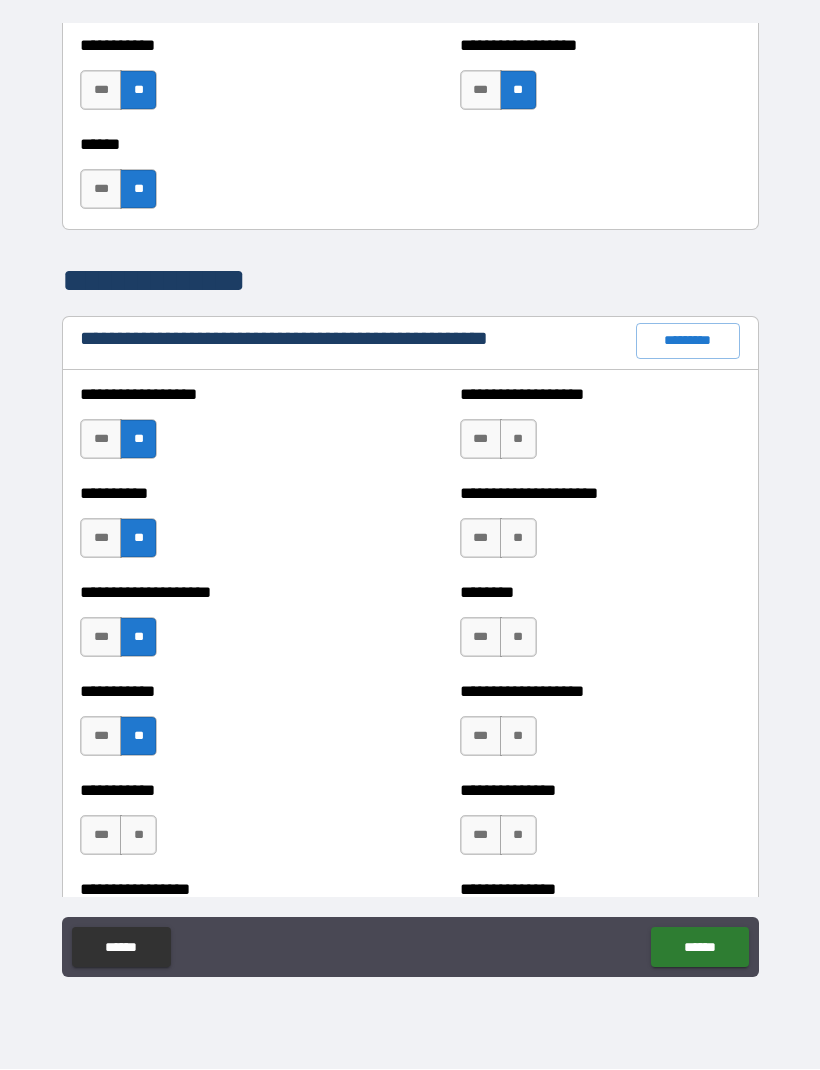 click on "**" at bounding box center [138, 836] 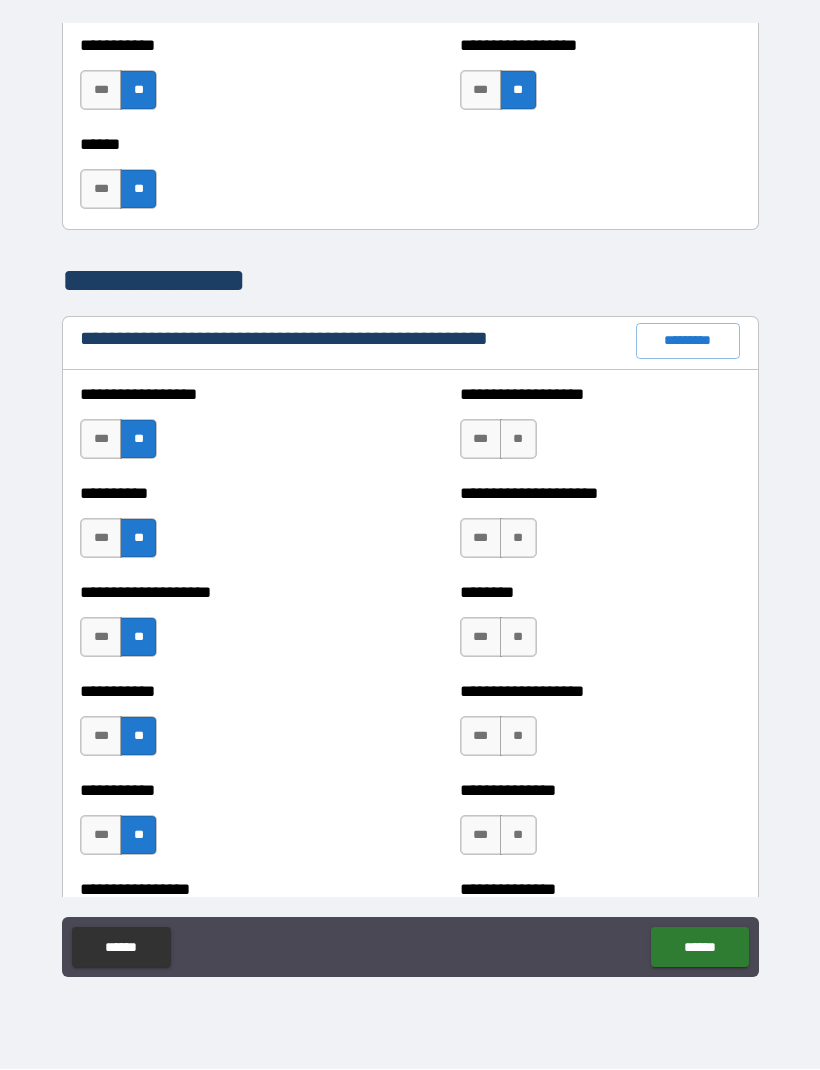 click on "**" at bounding box center [518, 836] 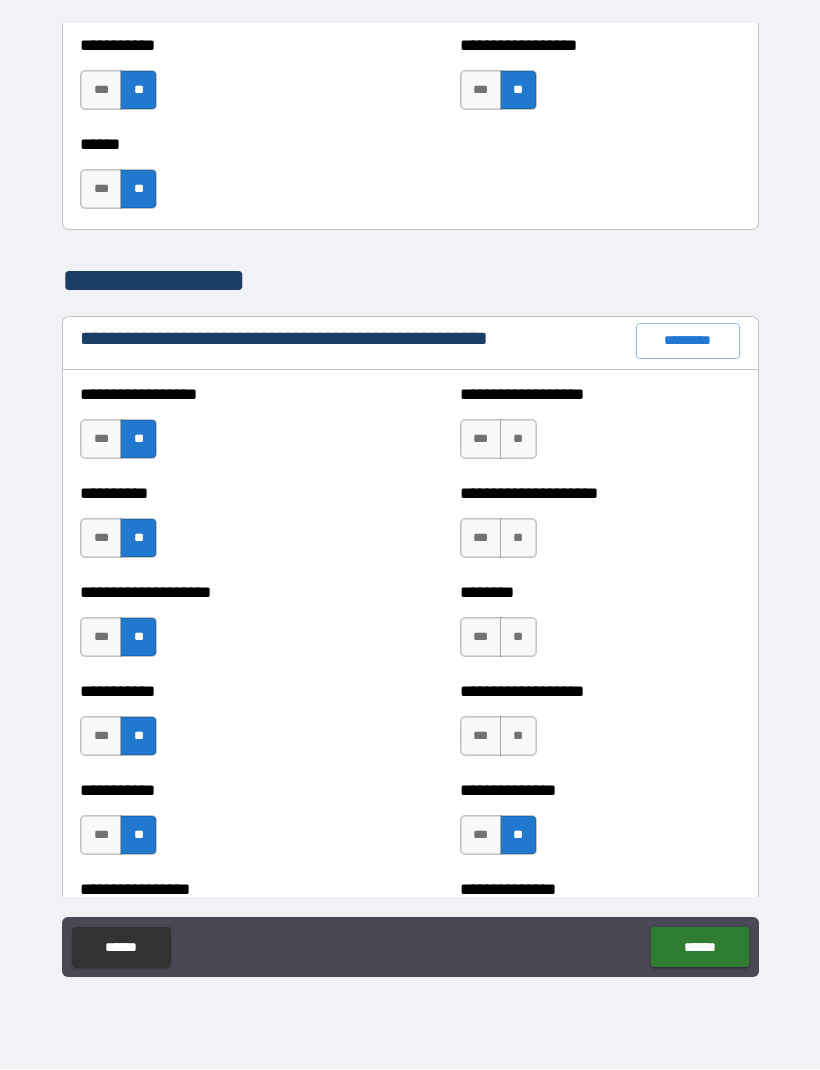 click on "**" at bounding box center (518, 737) 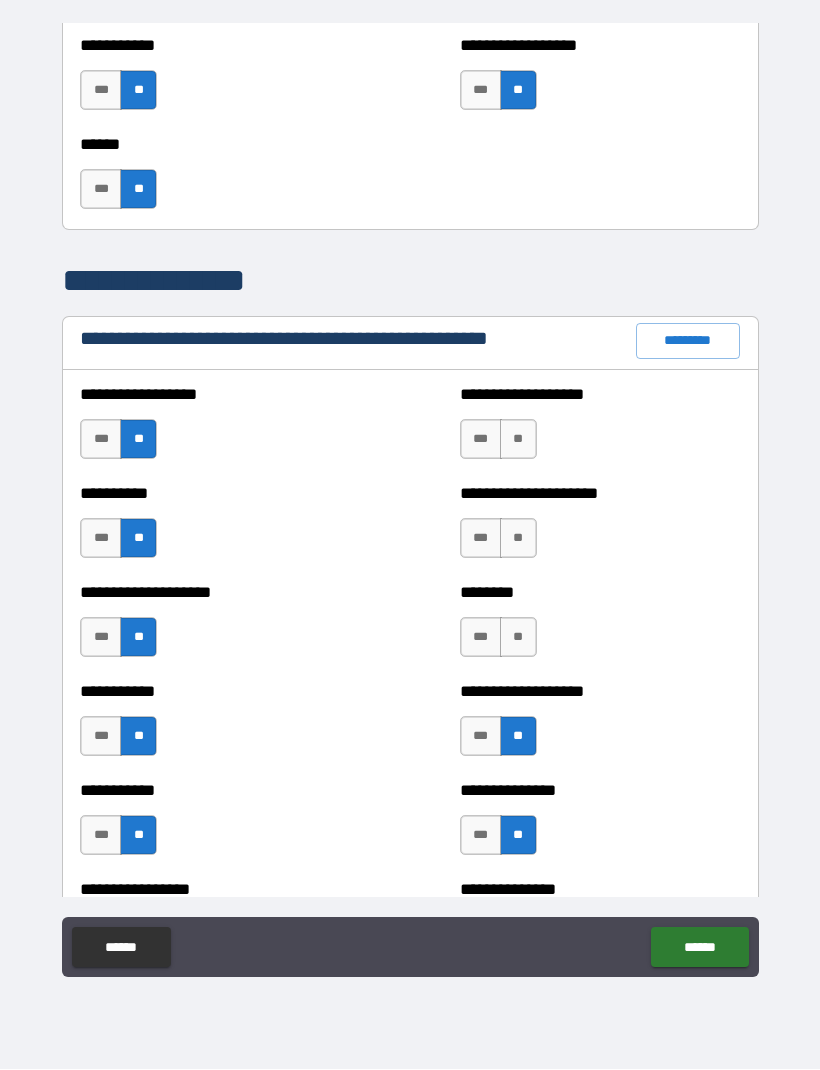click on "**" at bounding box center [518, 638] 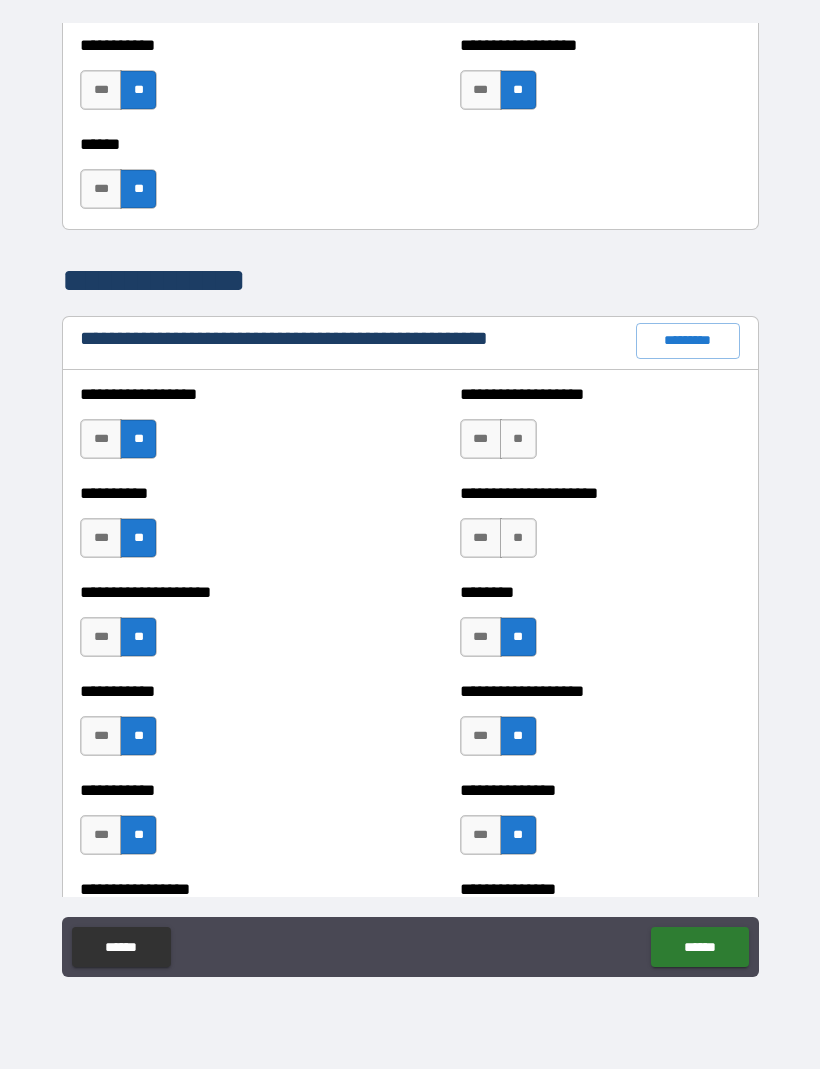 click on "**" at bounding box center (518, 539) 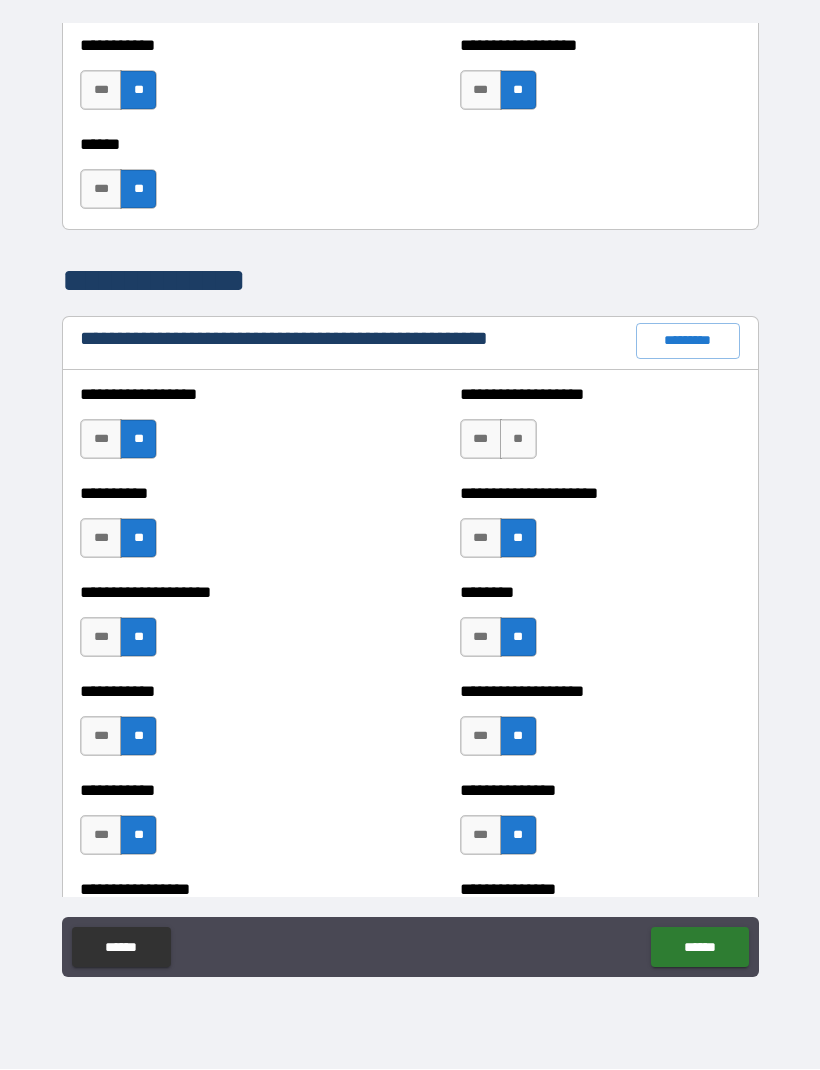click on "**" at bounding box center [518, 440] 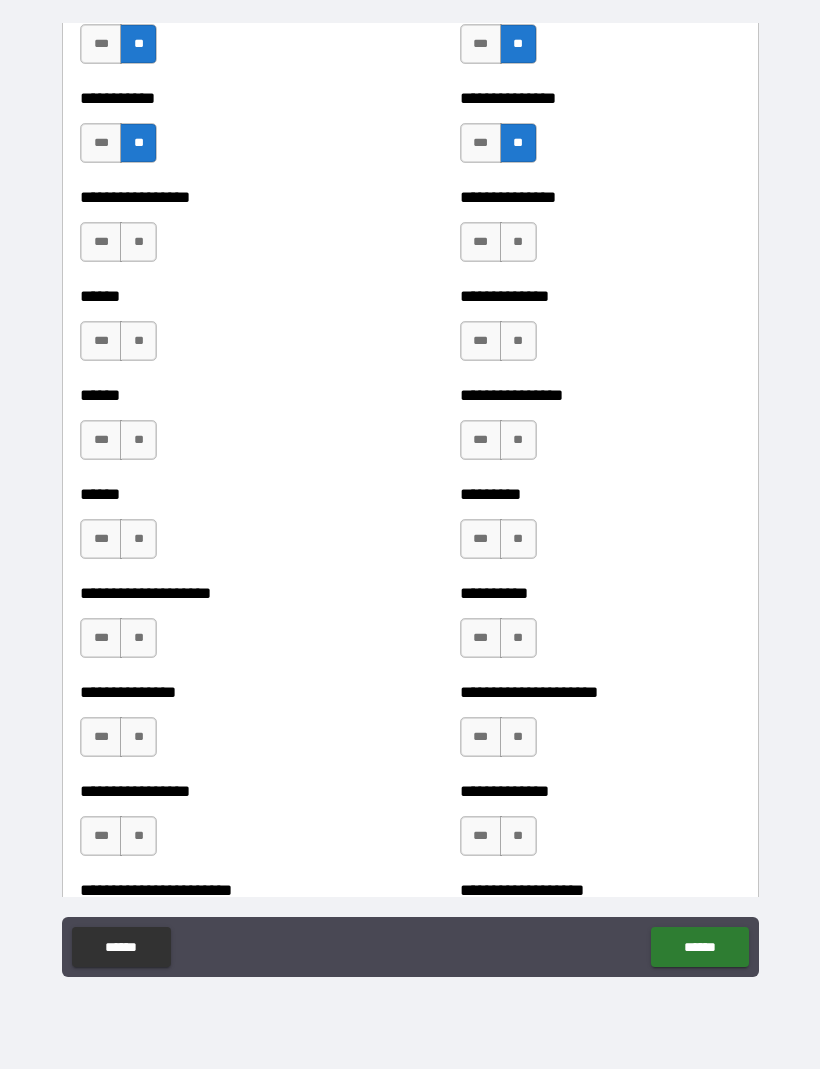 scroll, scrollTop: 2819, scrollLeft: 0, axis: vertical 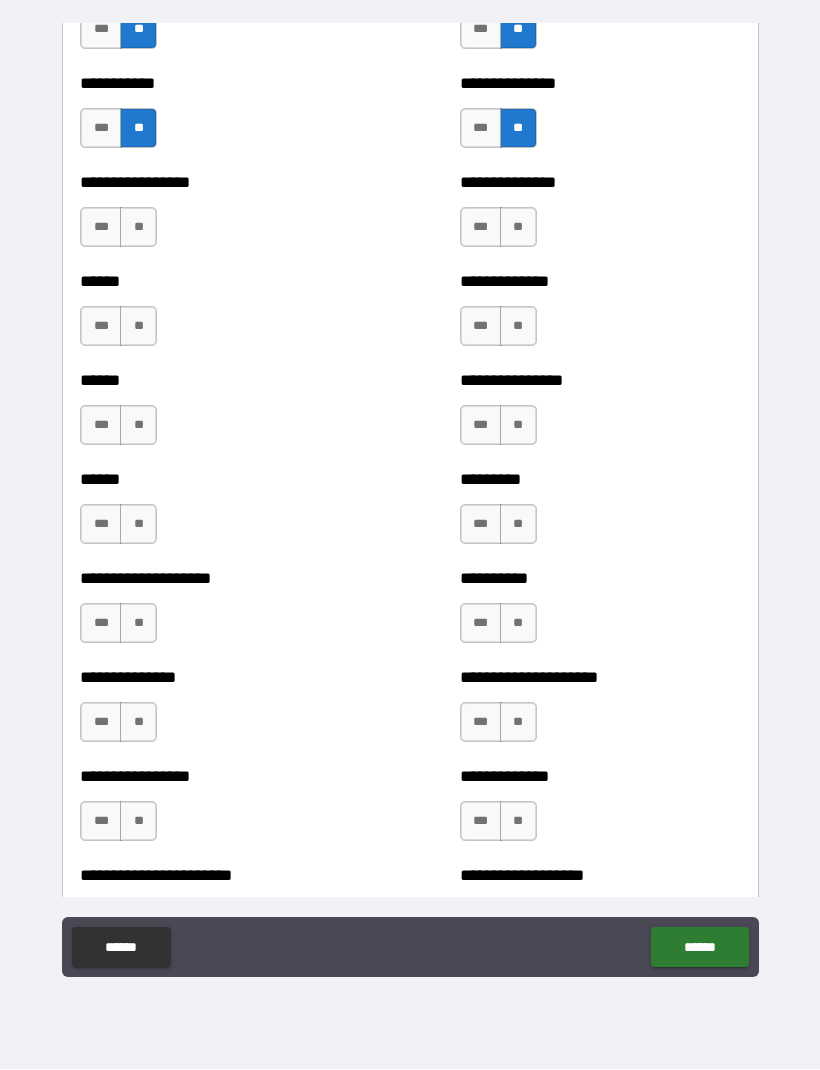 click on "**" at bounding box center [138, 228] 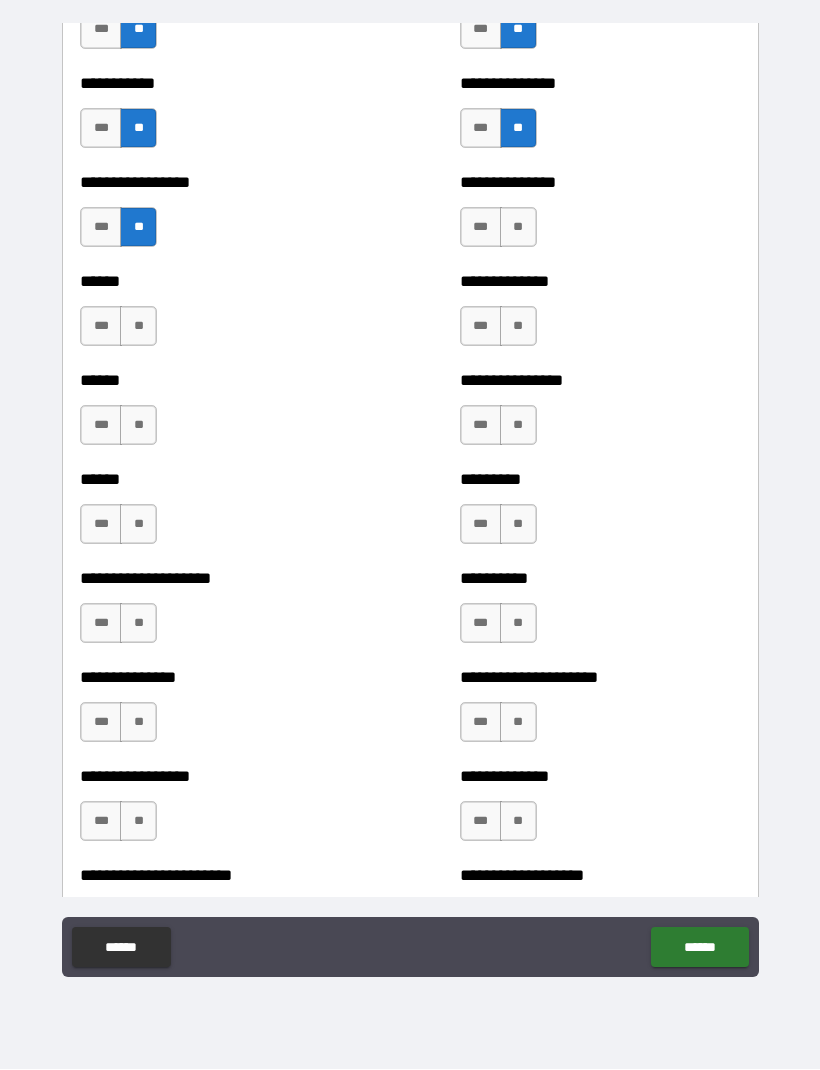 click on "**" at bounding box center (138, 327) 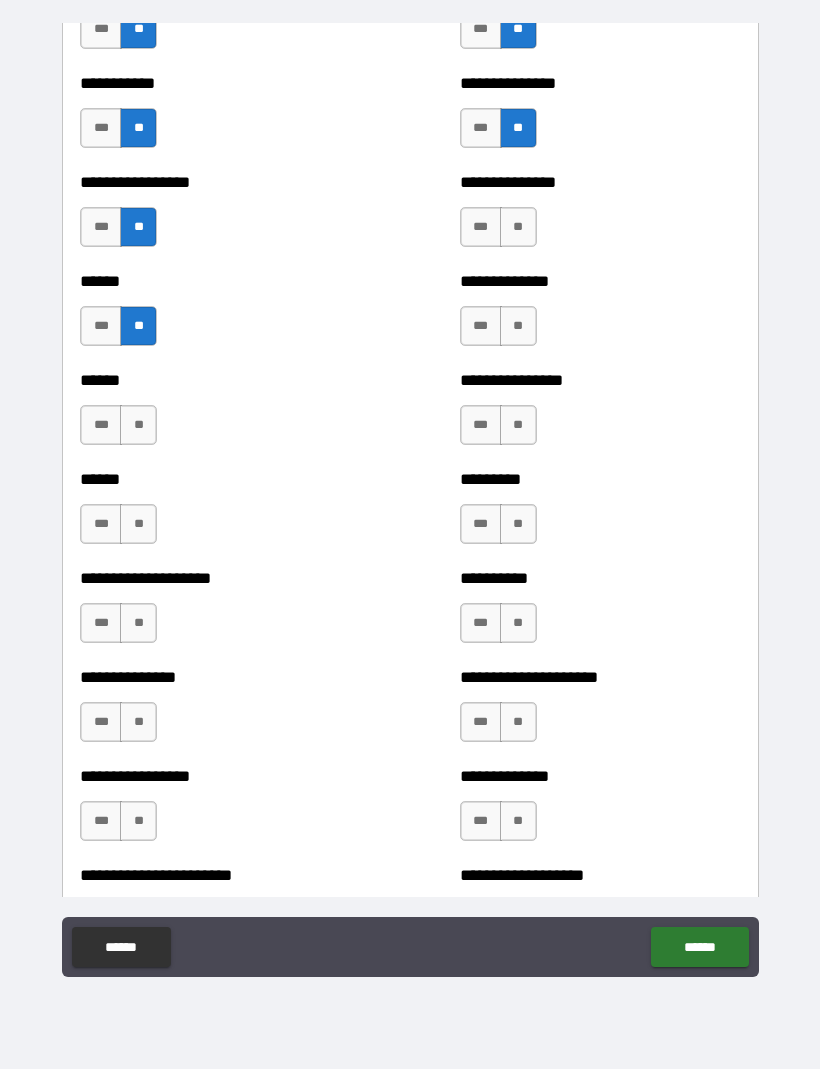 click on "**" at bounding box center (138, 426) 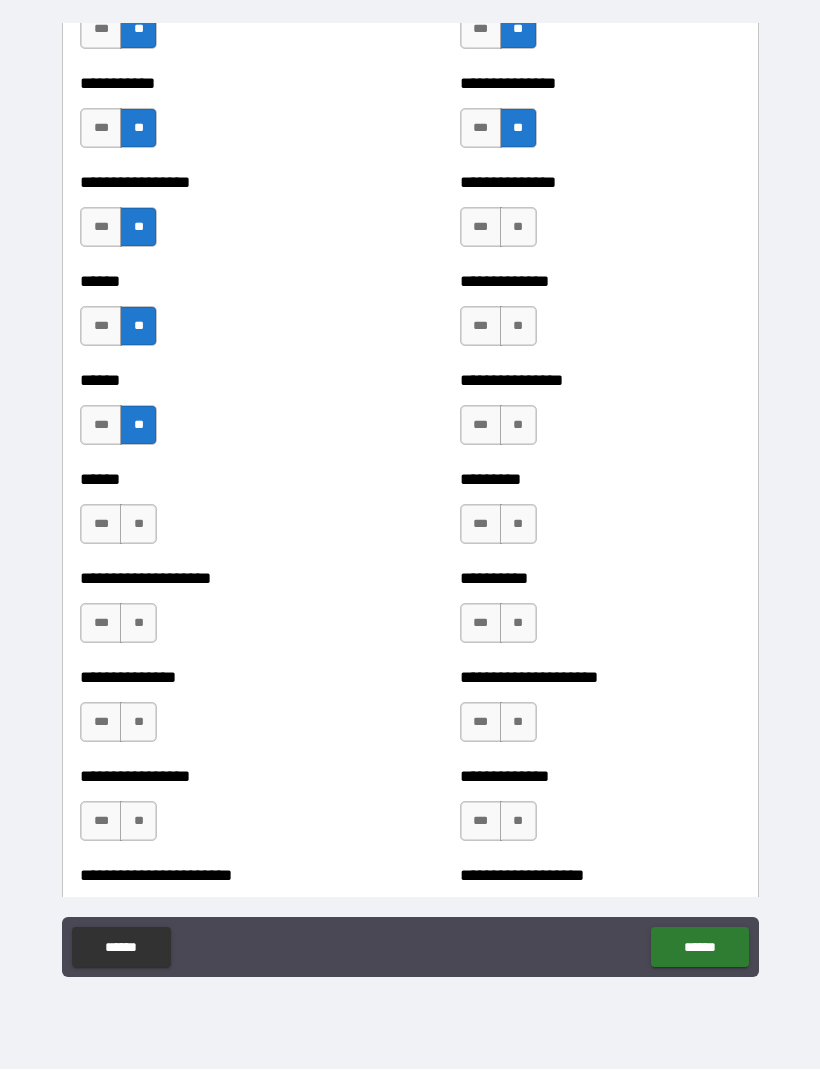 click on "**" at bounding box center [138, 525] 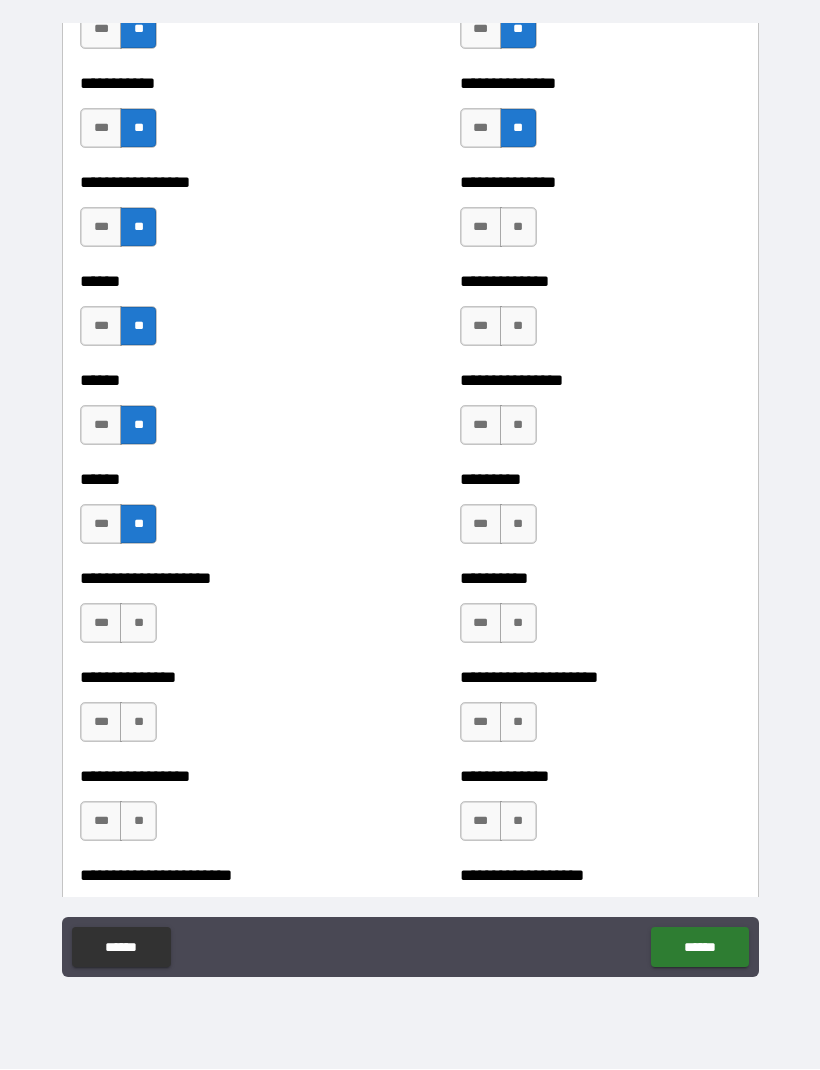 click on "**" at bounding box center (138, 624) 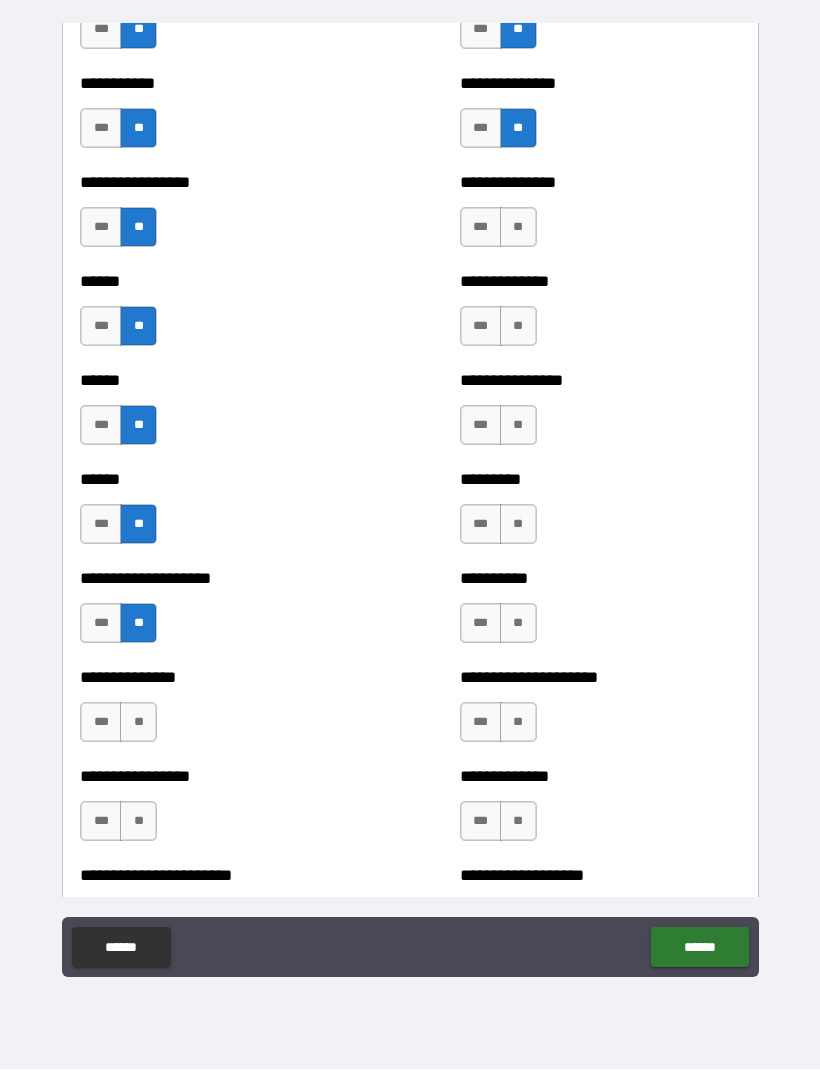 click on "**" at bounding box center [138, 723] 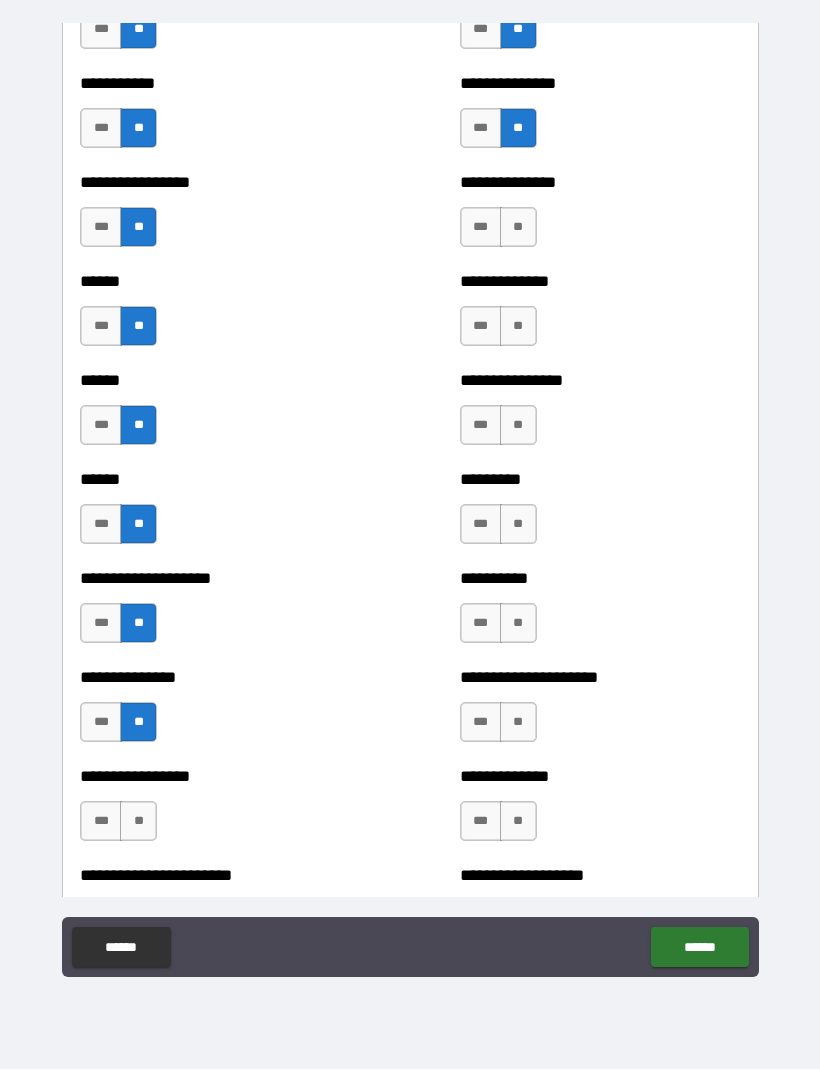 click on "**" at bounding box center [138, 822] 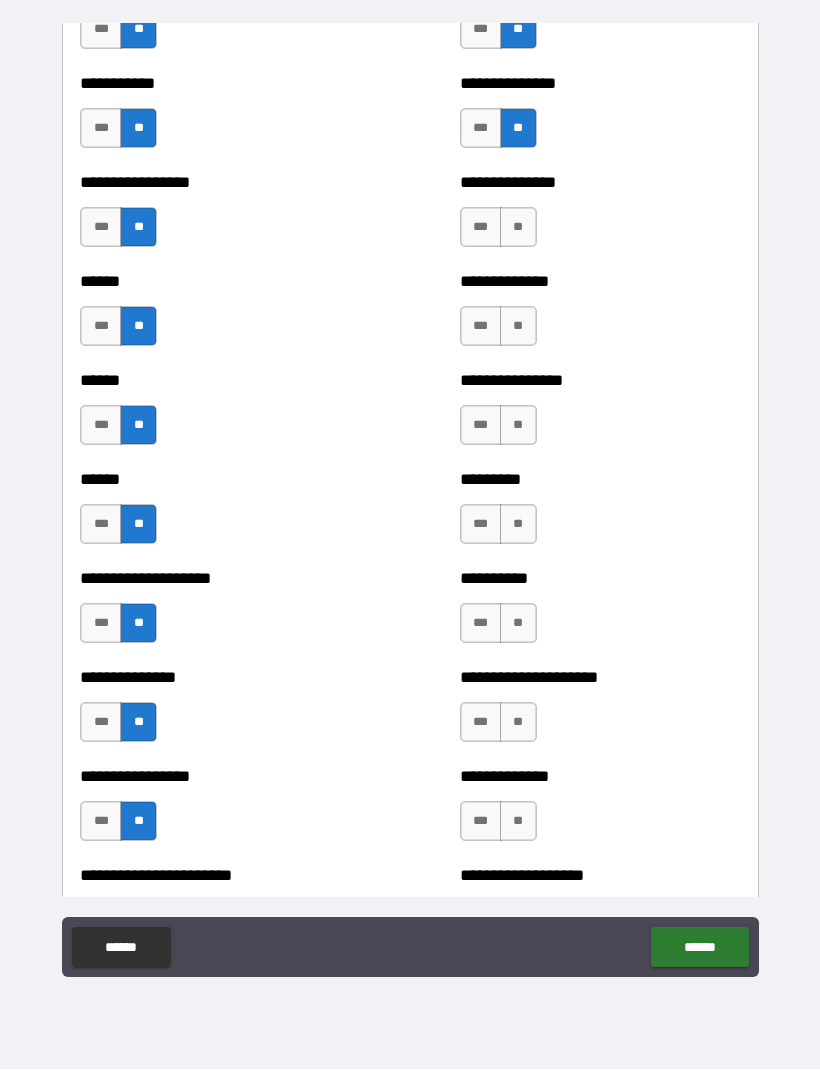 click on "**" at bounding box center (518, 822) 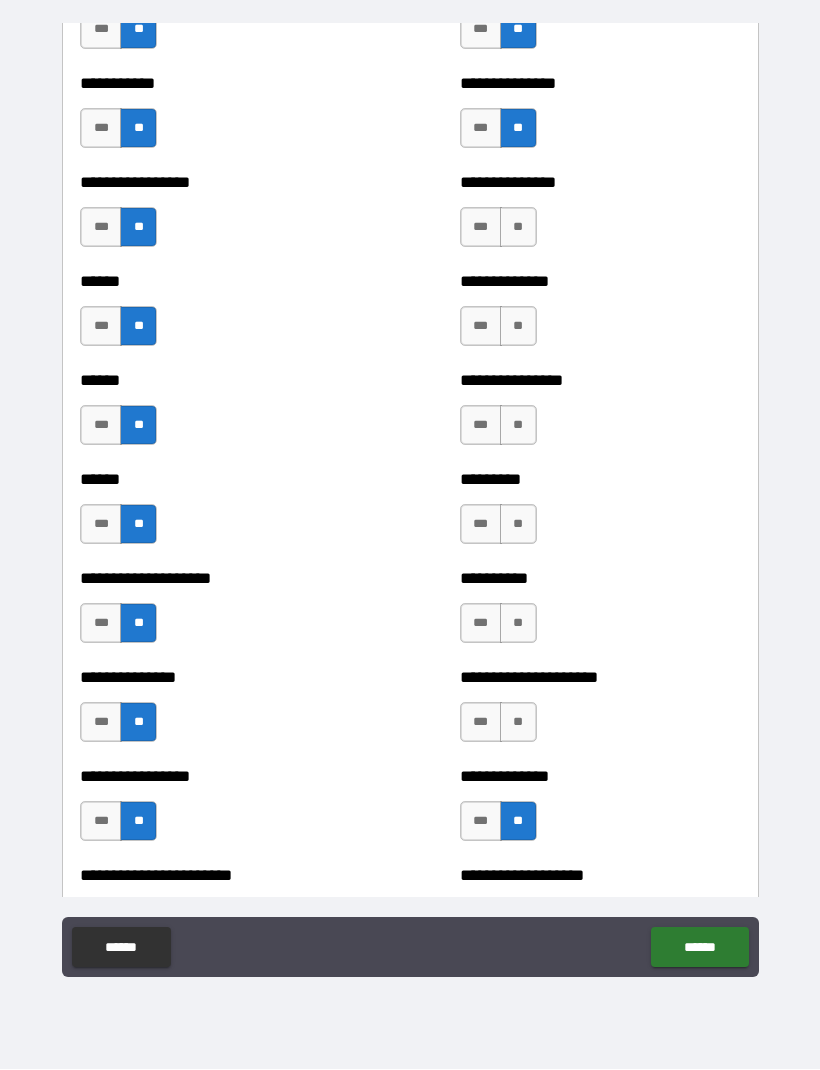 click on "**" at bounding box center (518, 723) 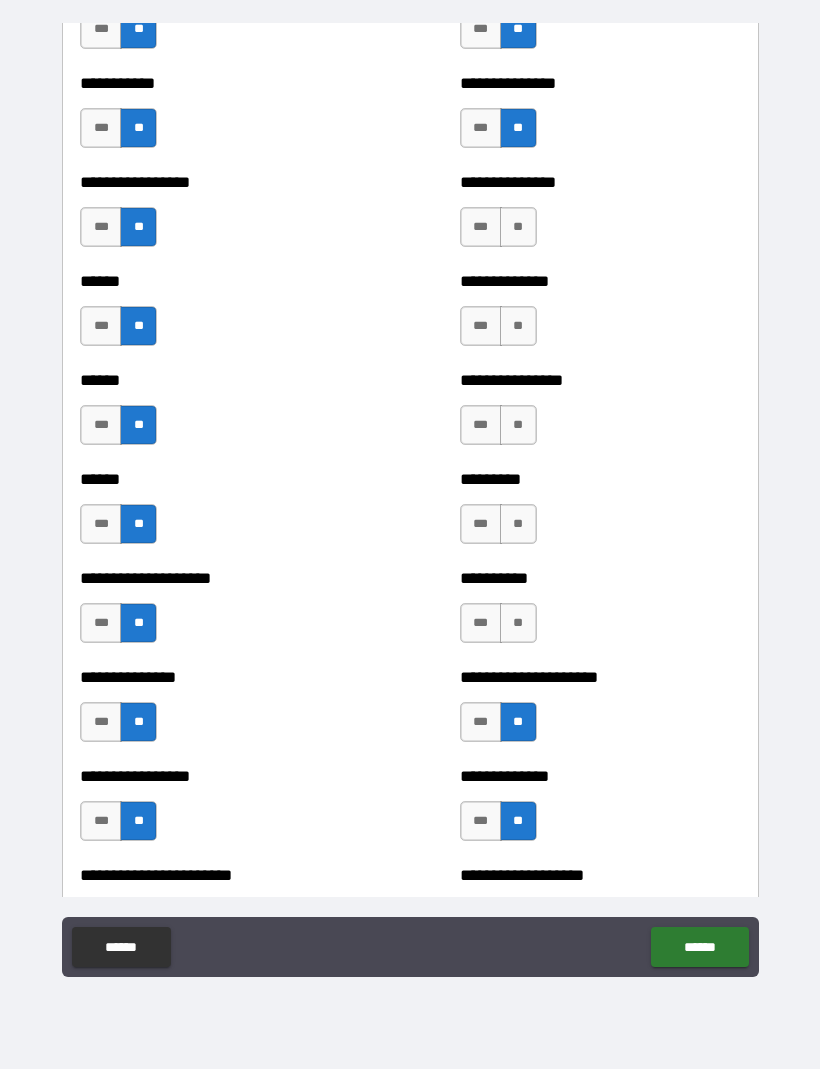 click on "***" at bounding box center (481, 723) 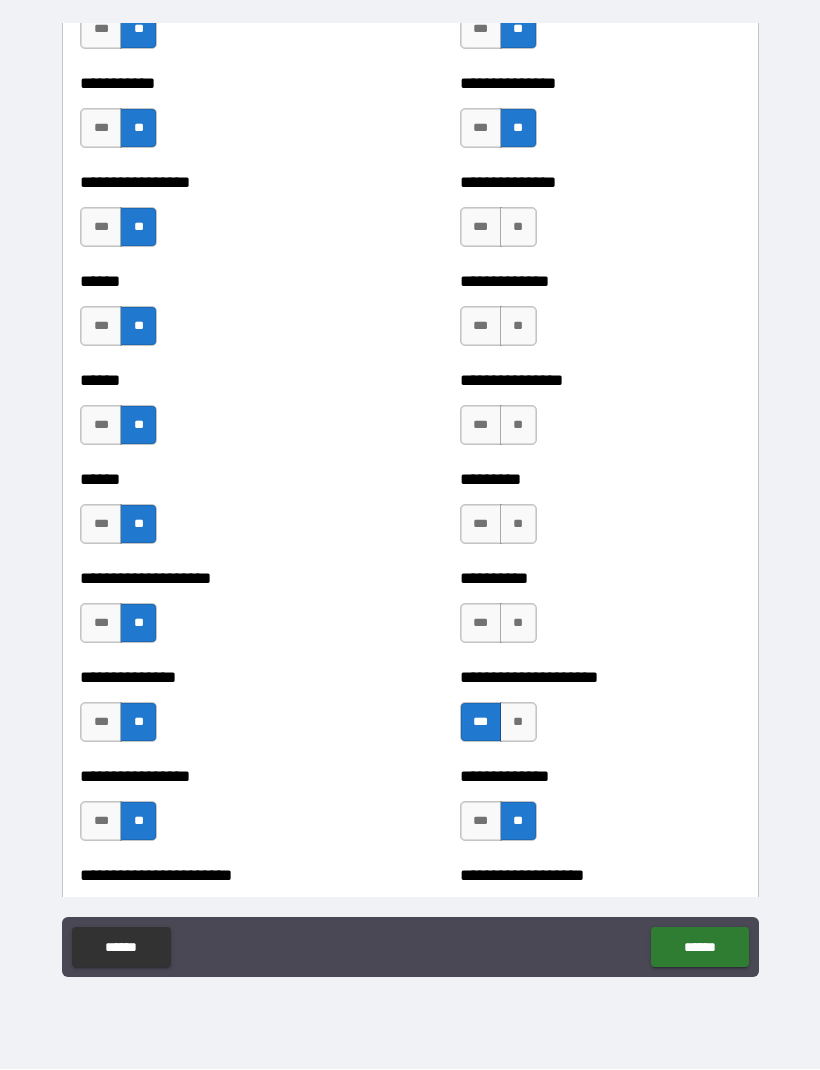 click on "**" at bounding box center [518, 624] 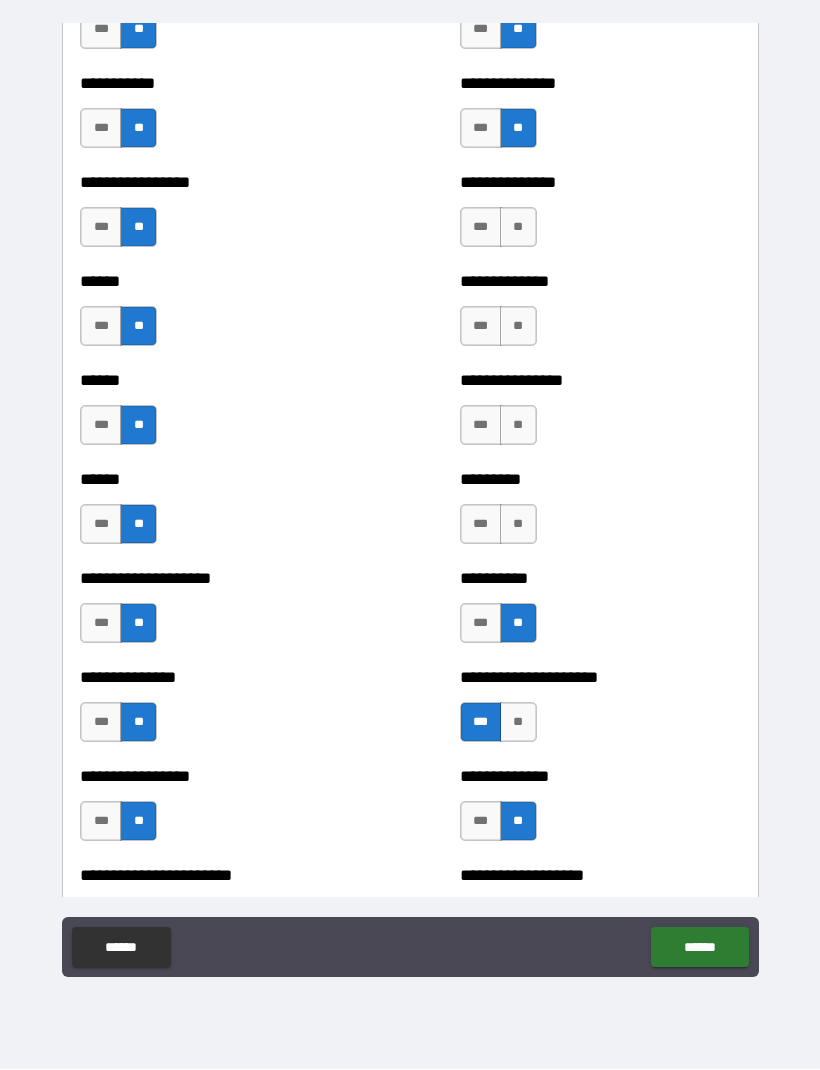 click on "**" at bounding box center [518, 525] 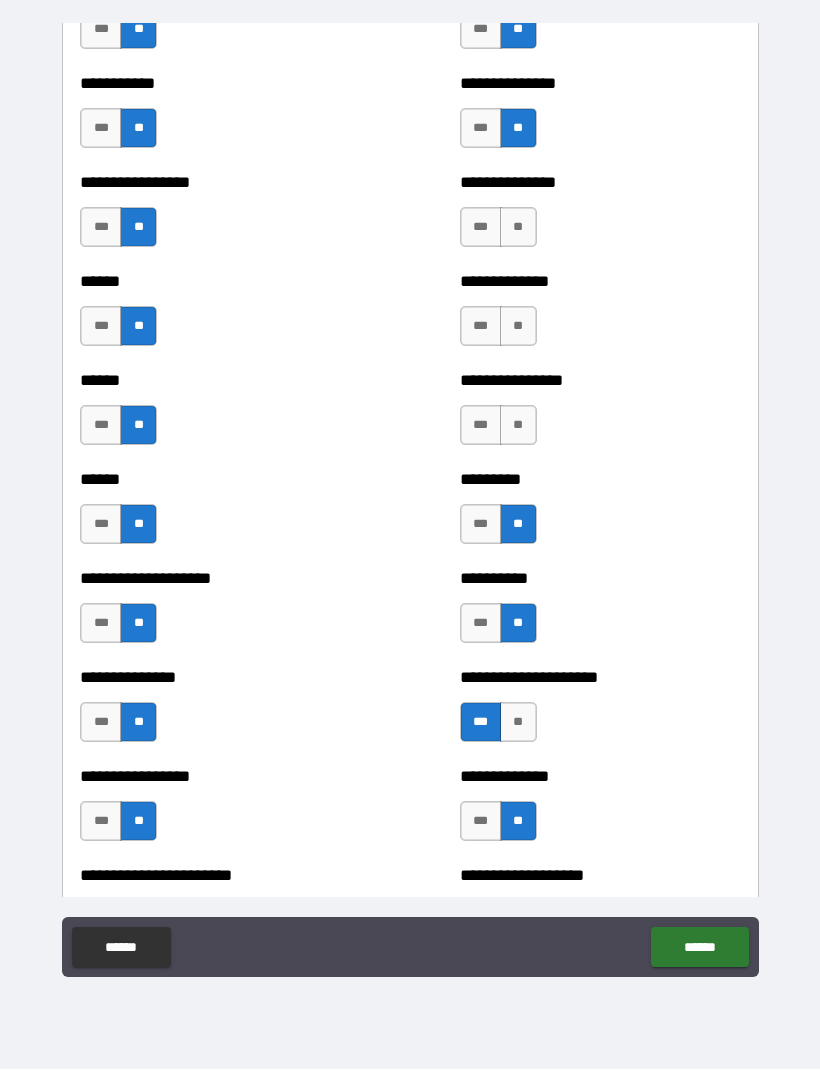 click on "**" at bounding box center [518, 426] 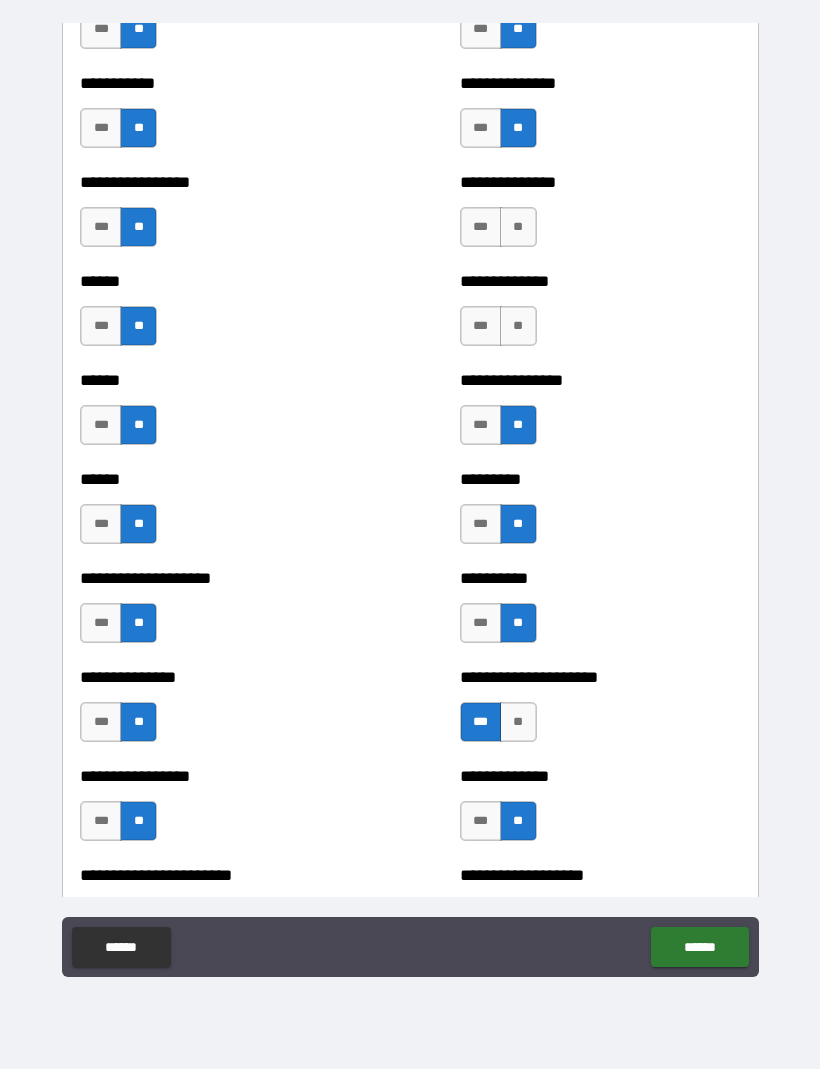 click on "**" at bounding box center (518, 327) 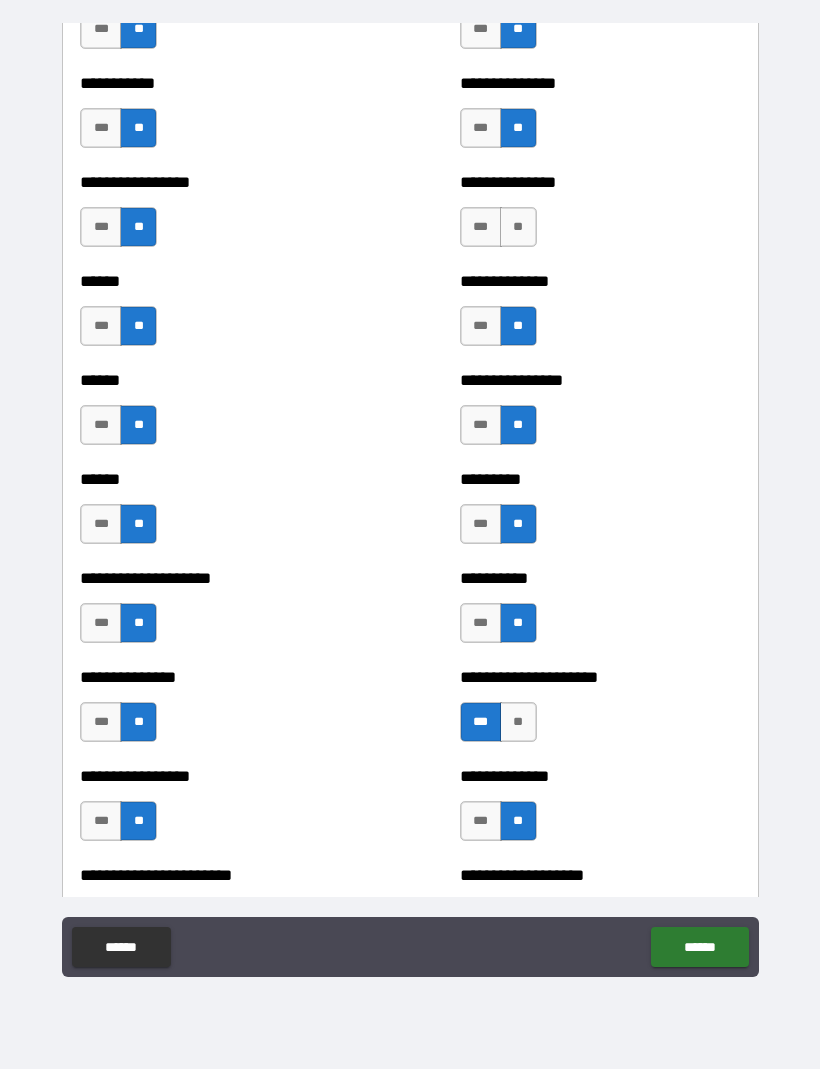 click on "**" at bounding box center [518, 228] 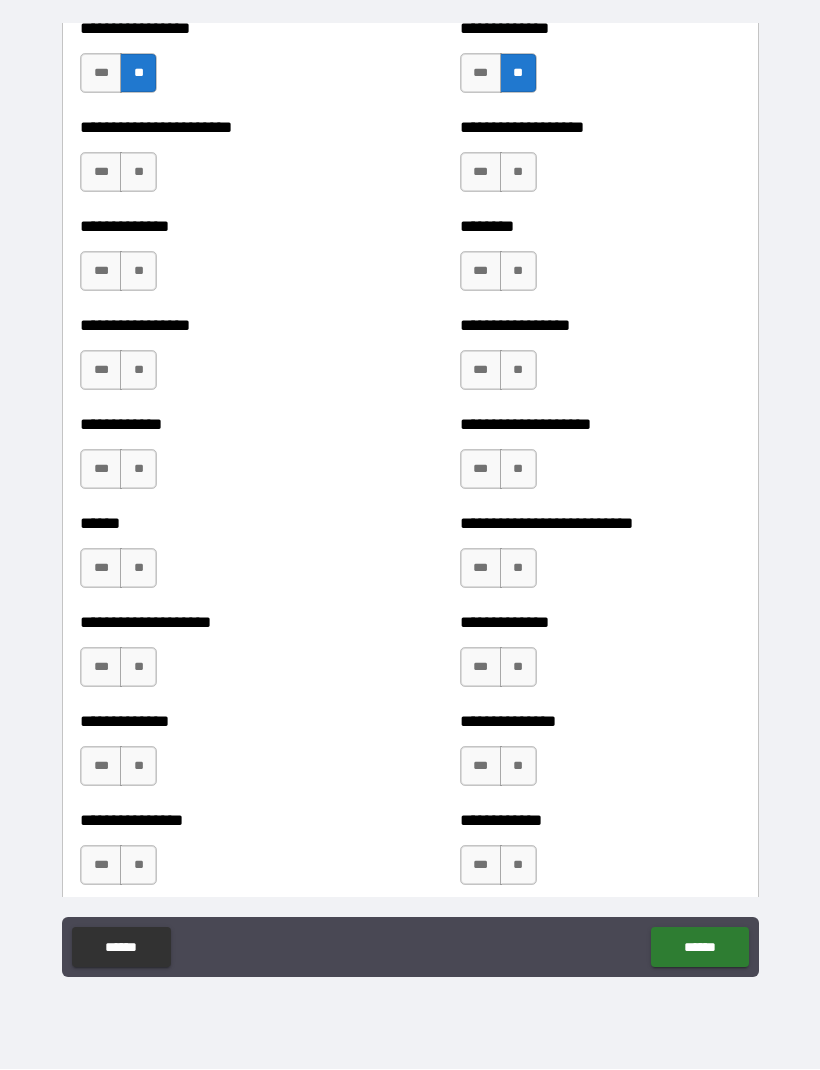 scroll, scrollTop: 3570, scrollLeft: 0, axis: vertical 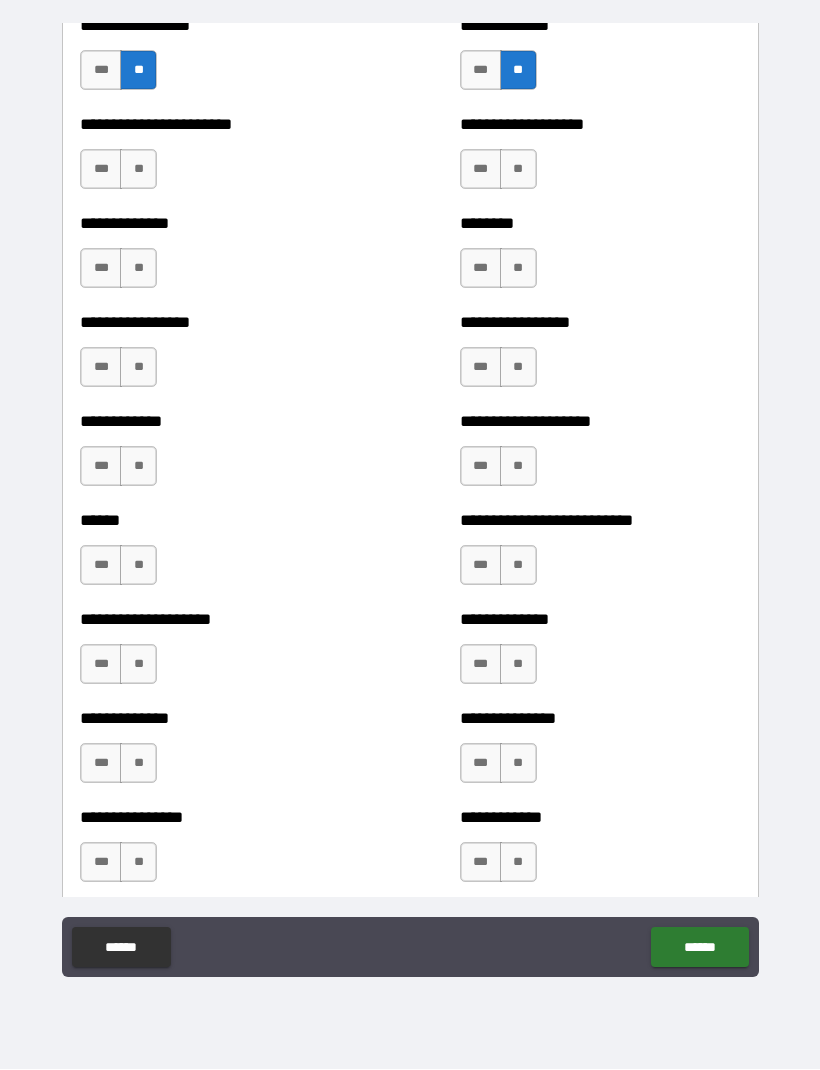 click on "**" at bounding box center [138, 170] 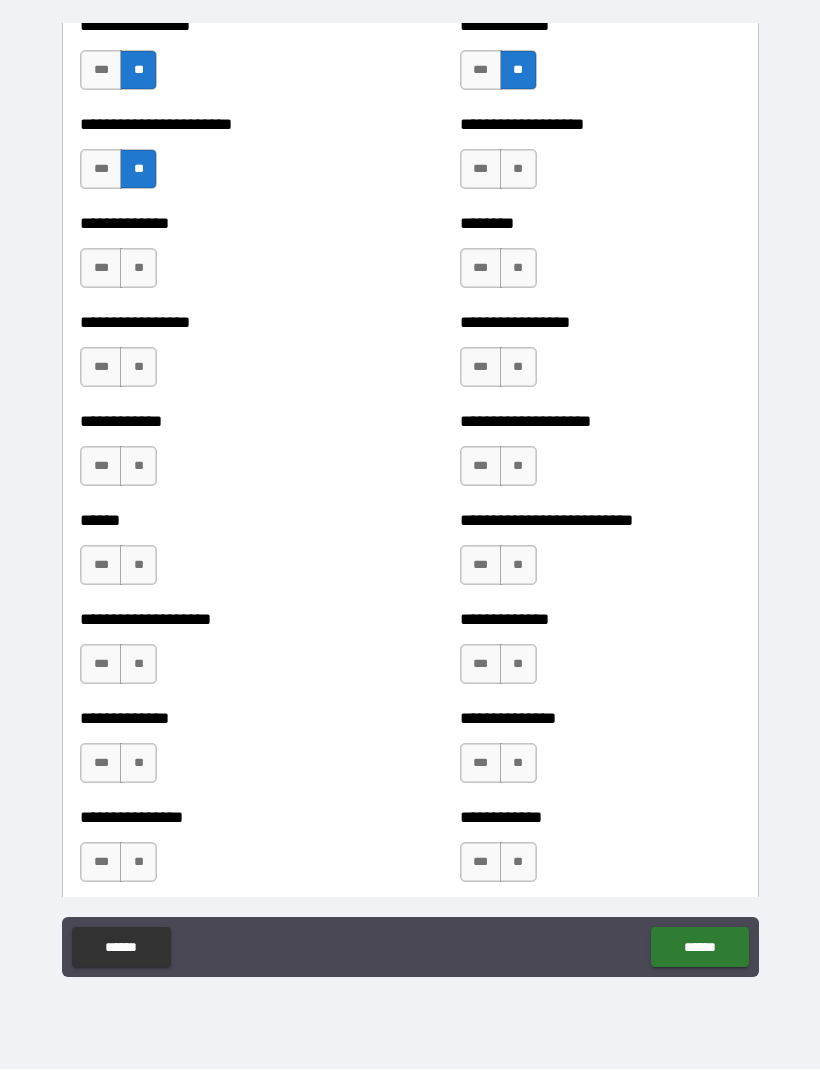 click on "**" at bounding box center [138, 269] 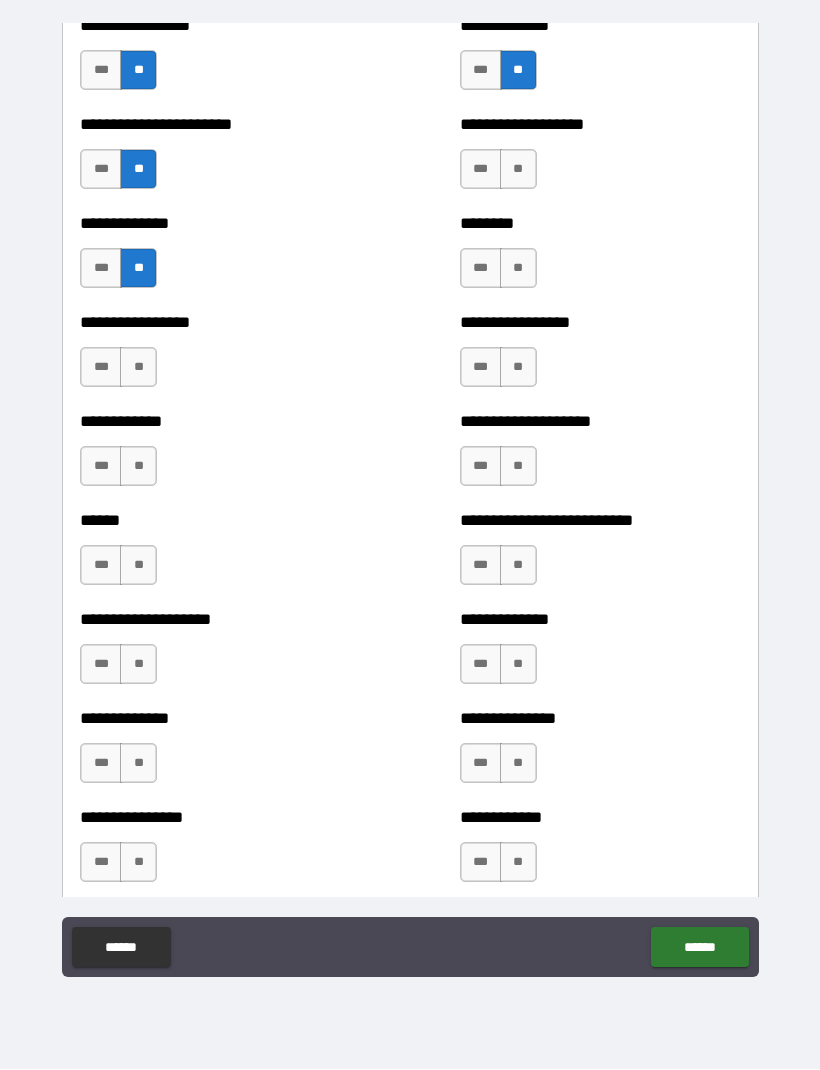 click on "**" at bounding box center [138, 368] 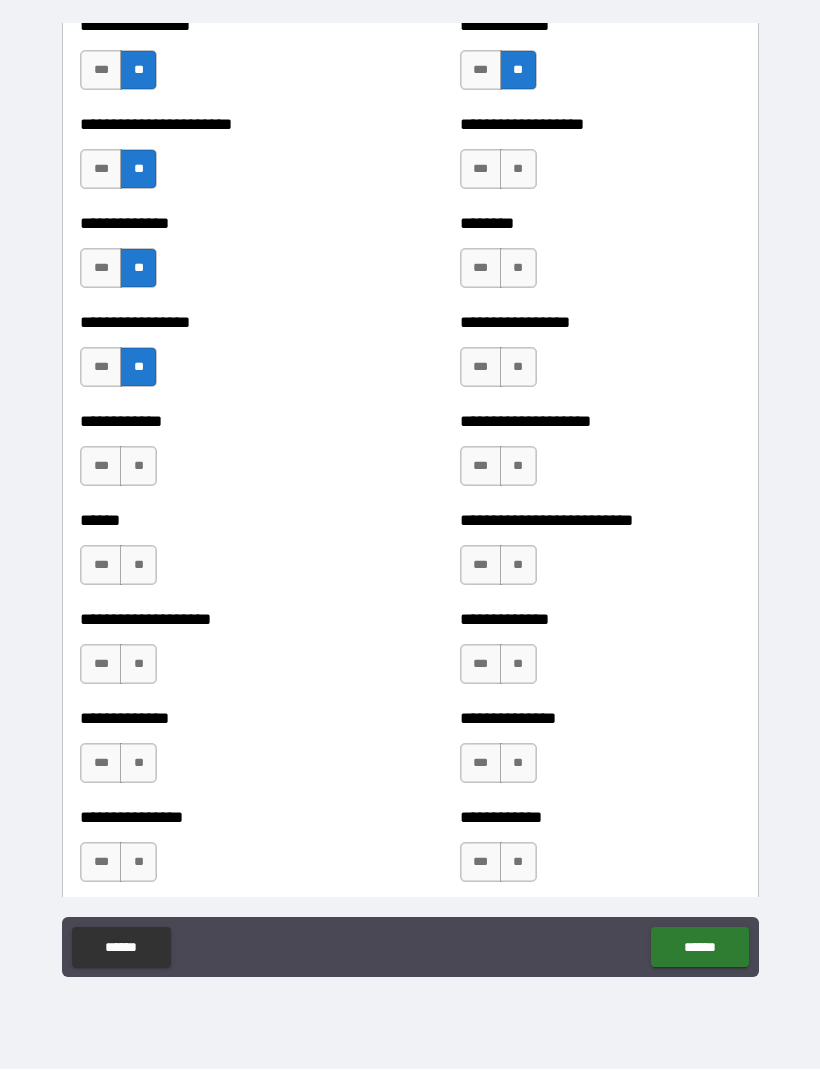 click on "**" at bounding box center [138, 467] 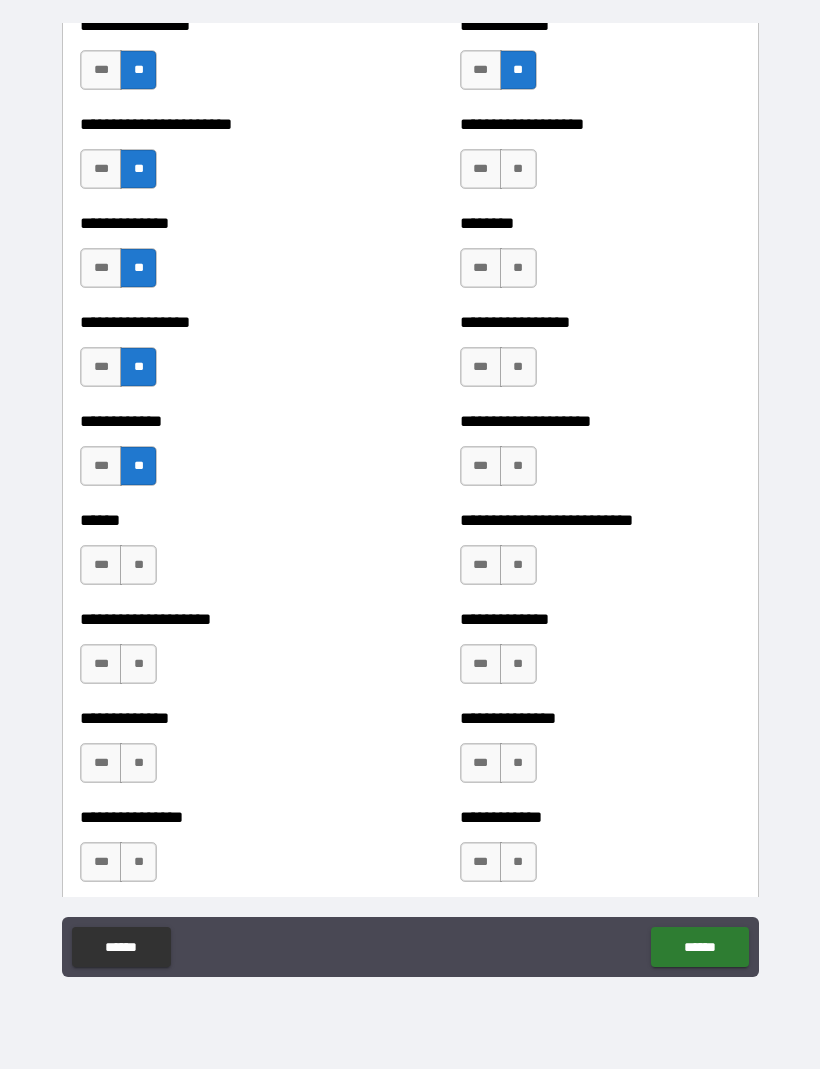click on "**" at bounding box center [138, 566] 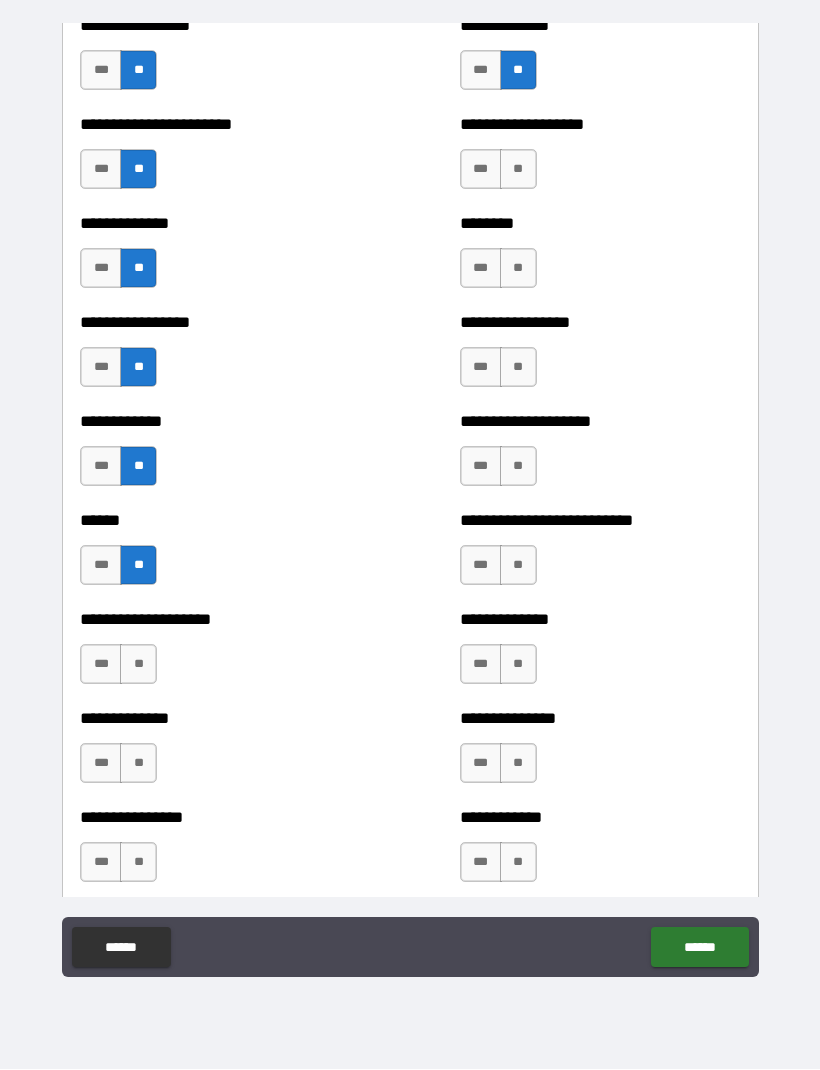click on "**" at bounding box center [138, 665] 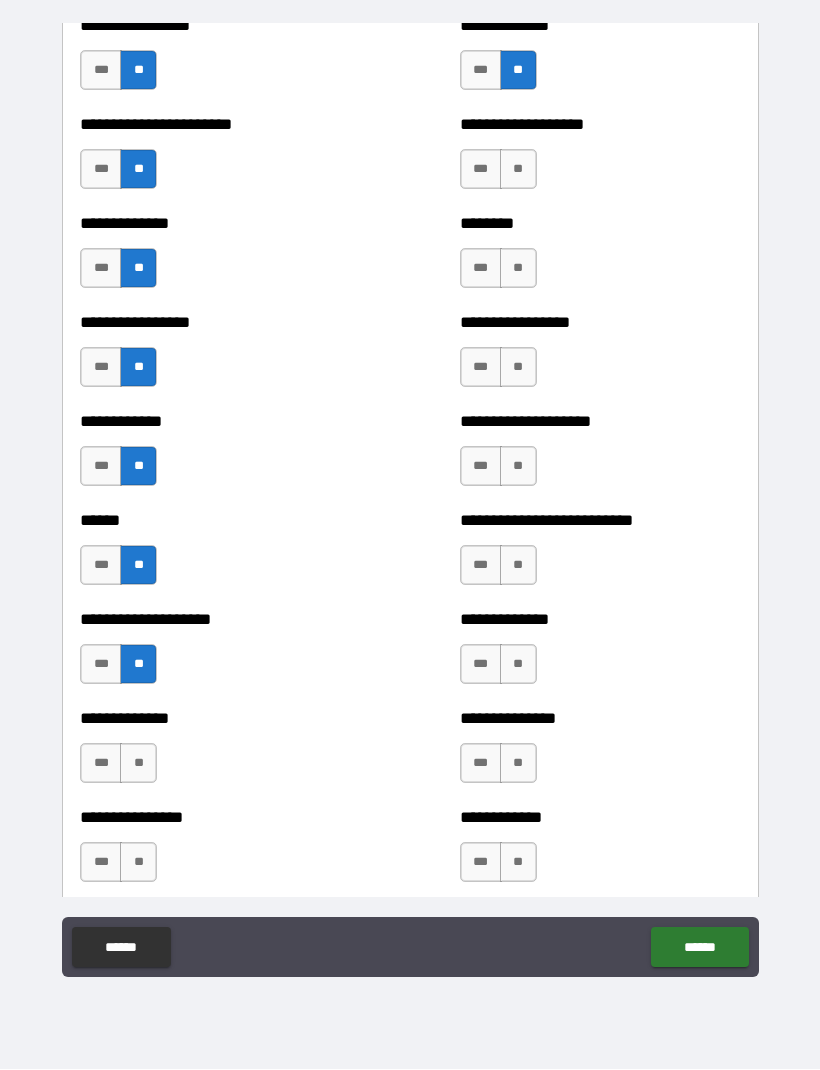 click on "**" at bounding box center (138, 764) 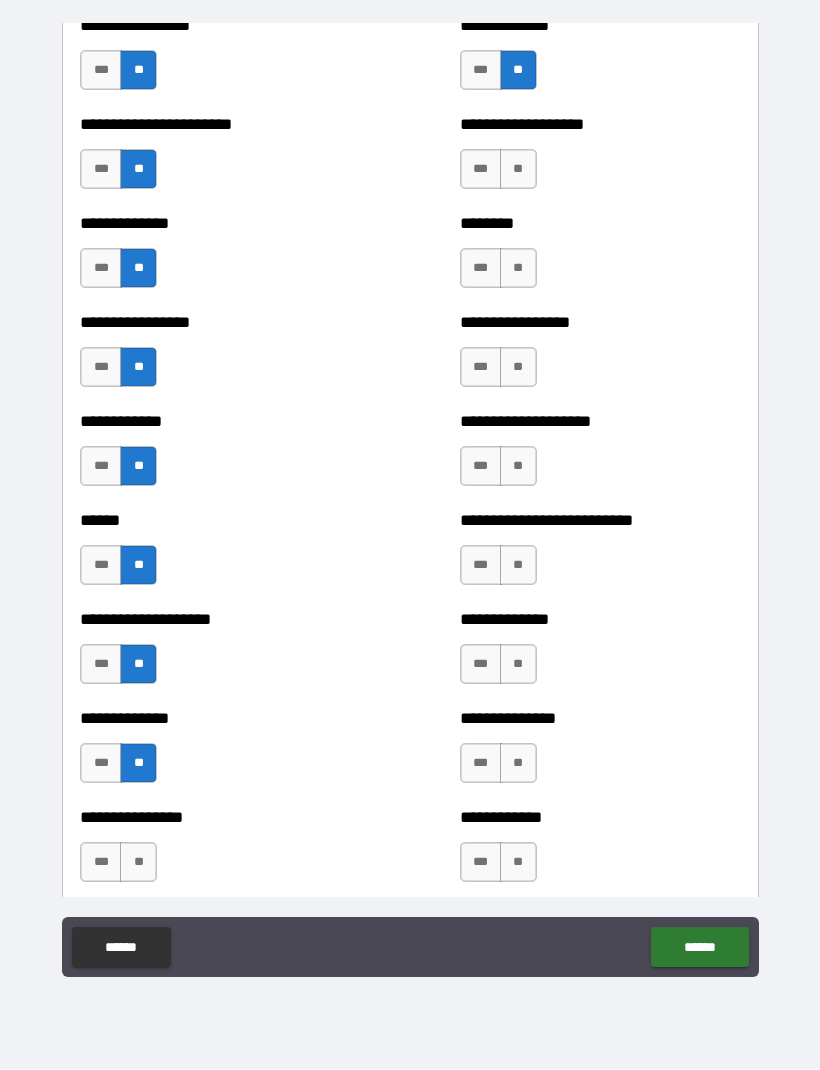 click on "**" at bounding box center [138, 863] 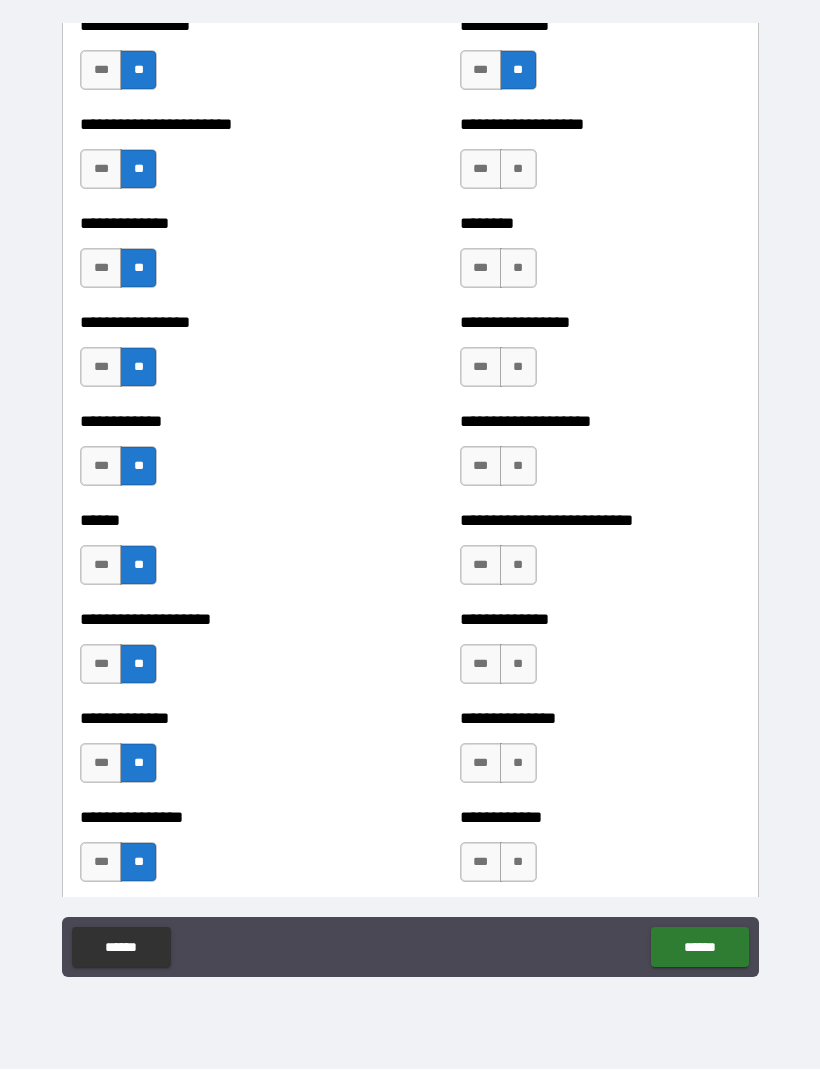 click on "**" at bounding box center [518, 863] 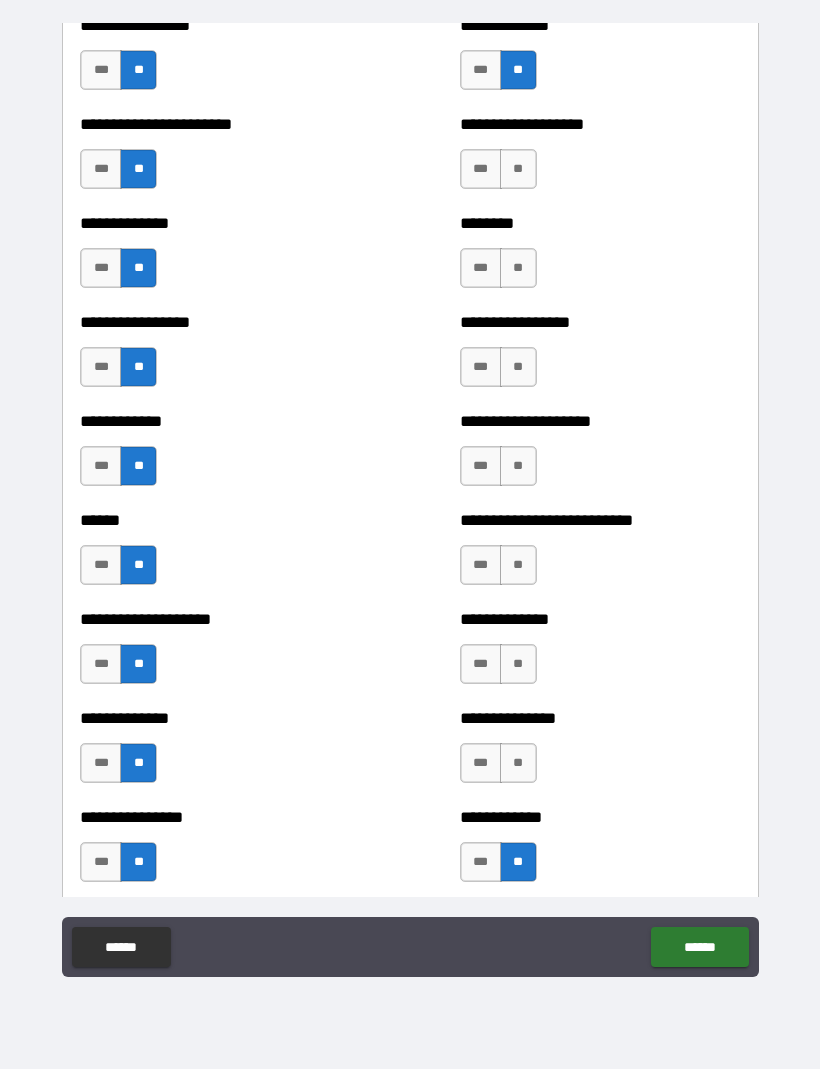 click on "**" at bounding box center [518, 764] 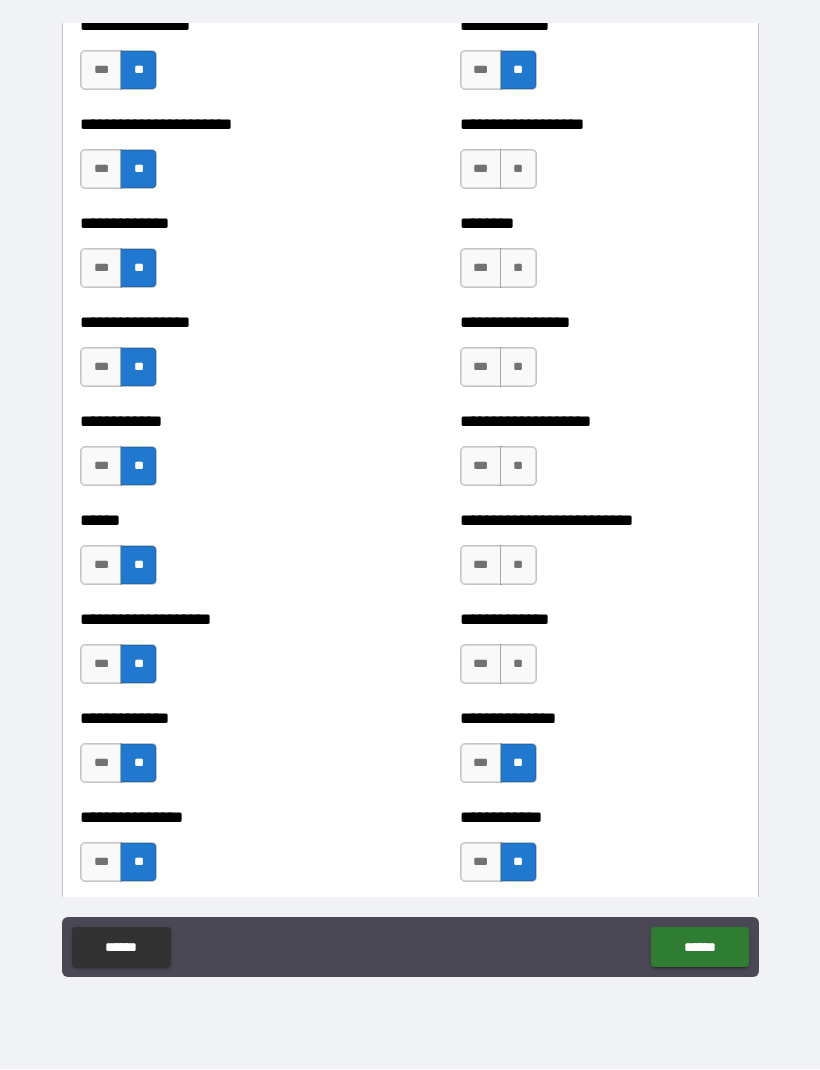 click on "**" at bounding box center [518, 665] 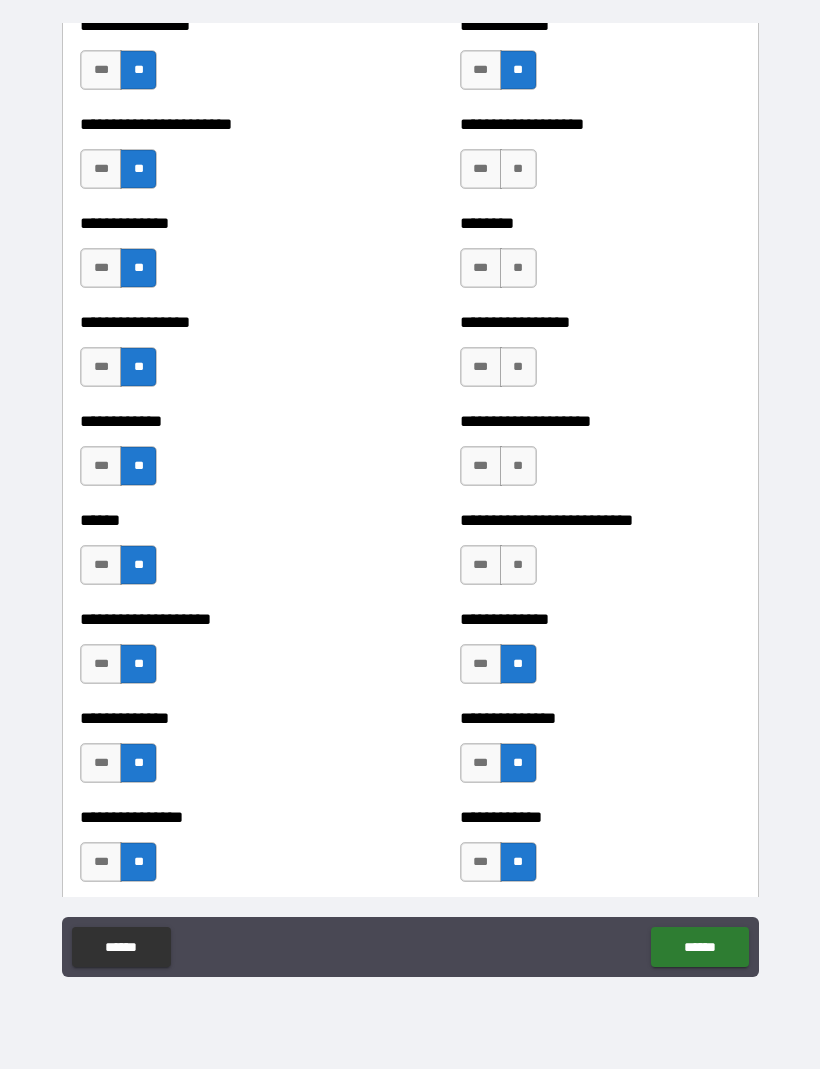 click on "**" at bounding box center [518, 566] 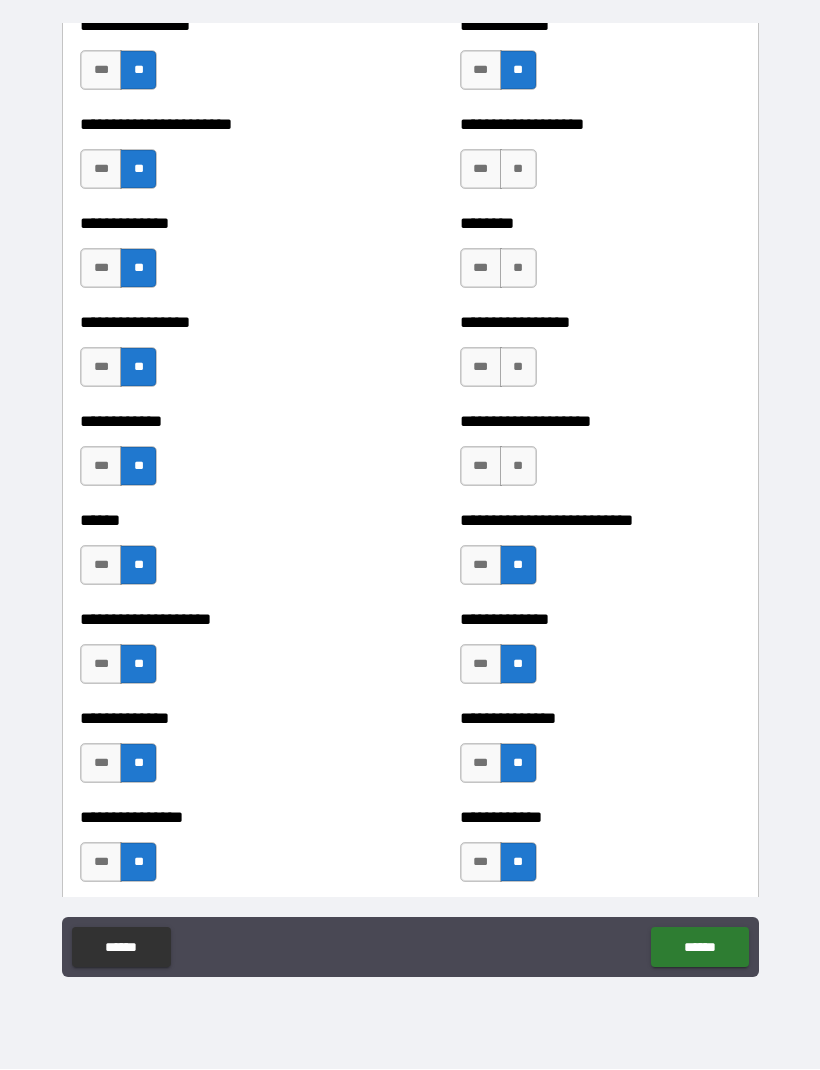 click on "**" at bounding box center (518, 467) 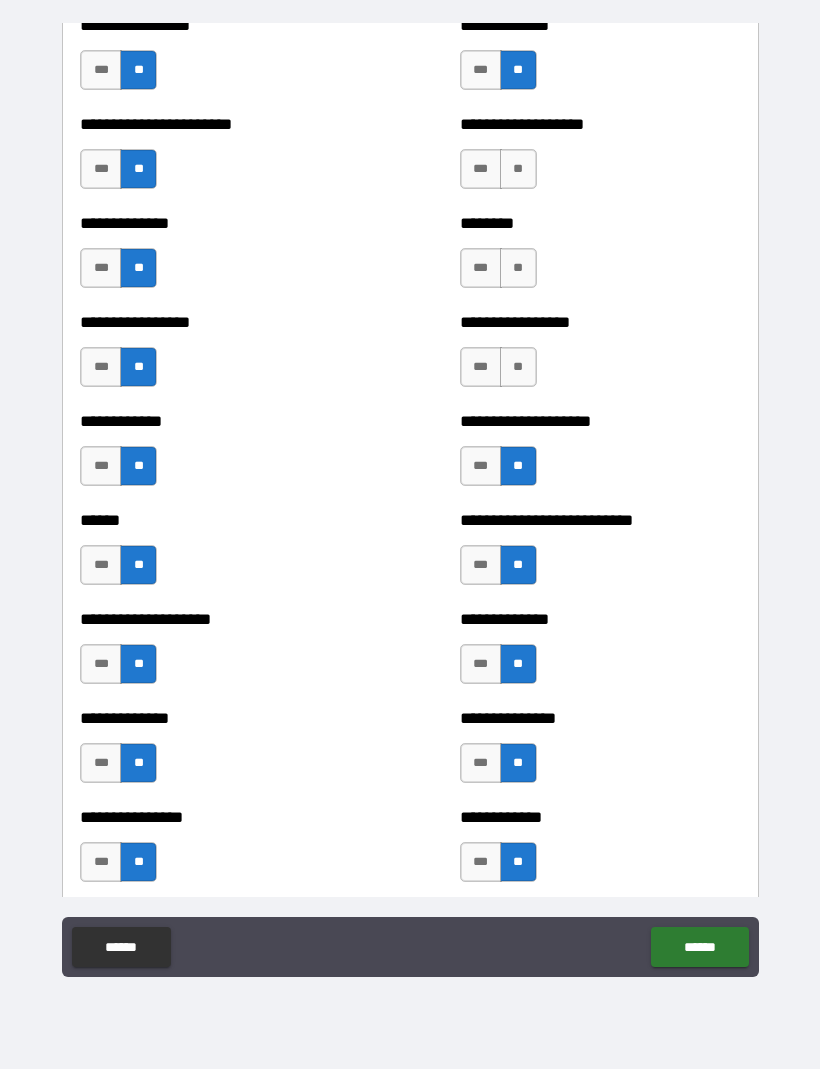 click on "**" at bounding box center [518, 368] 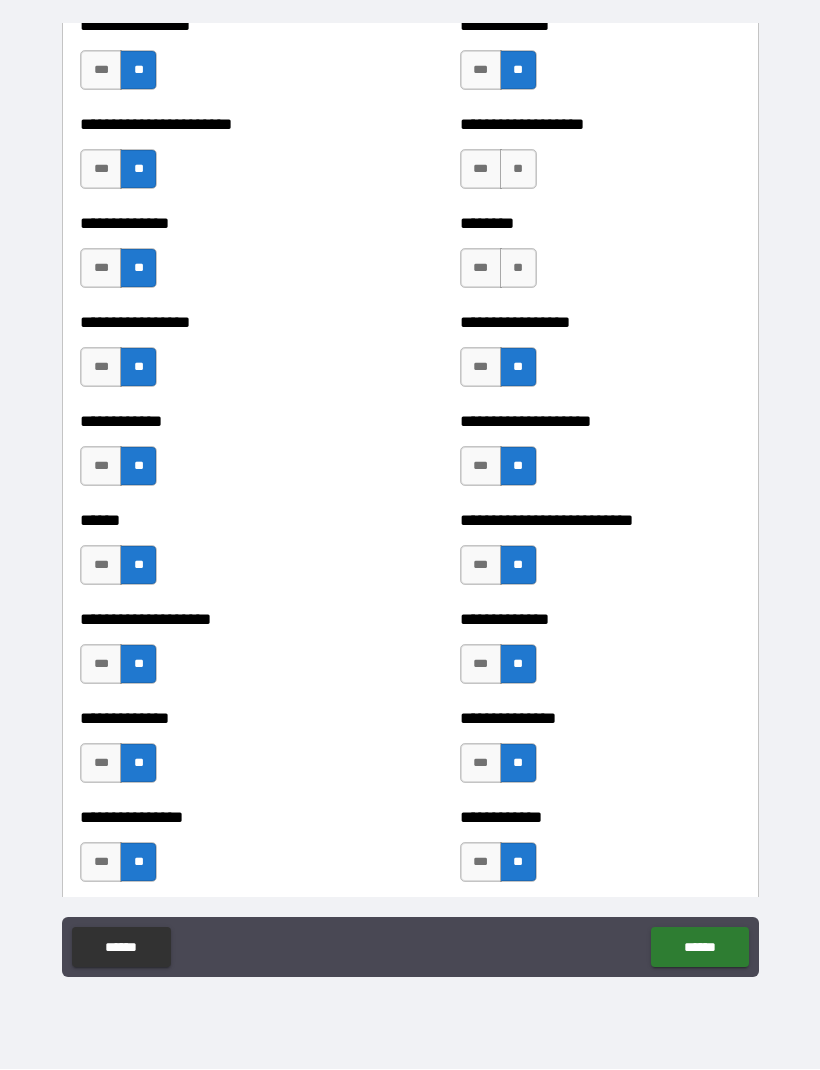 click on "**" at bounding box center [518, 269] 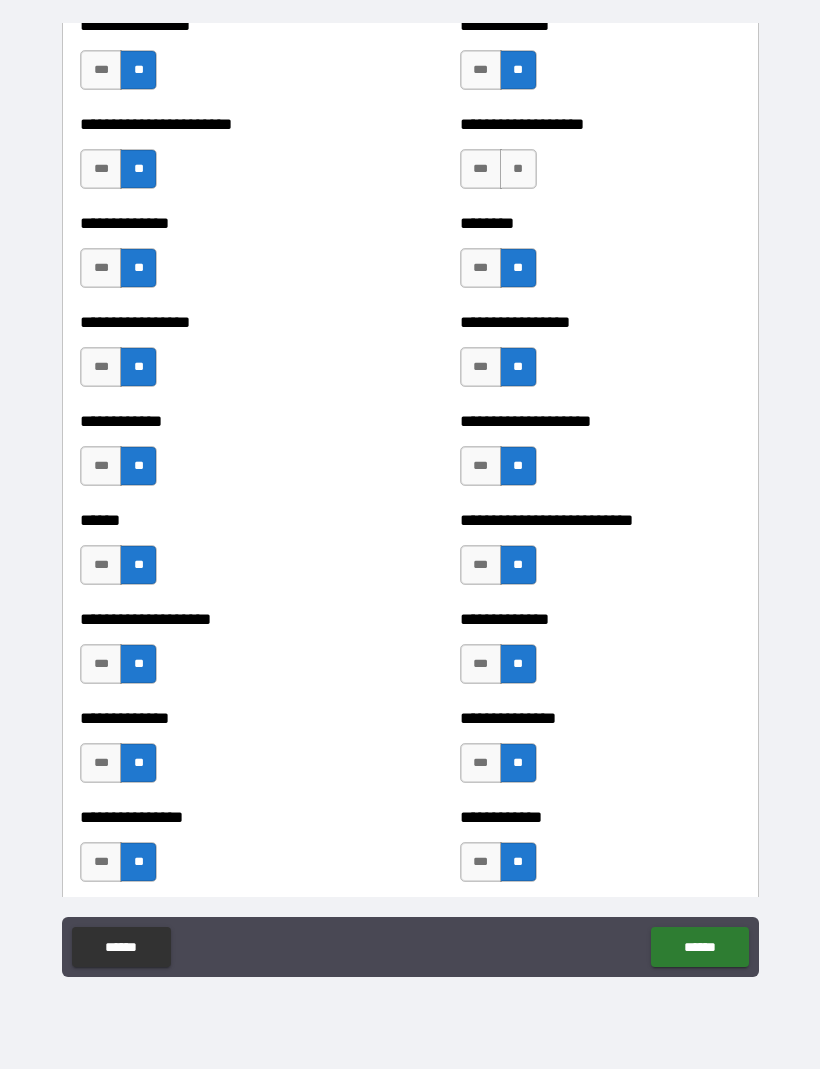 click on "**" at bounding box center [518, 170] 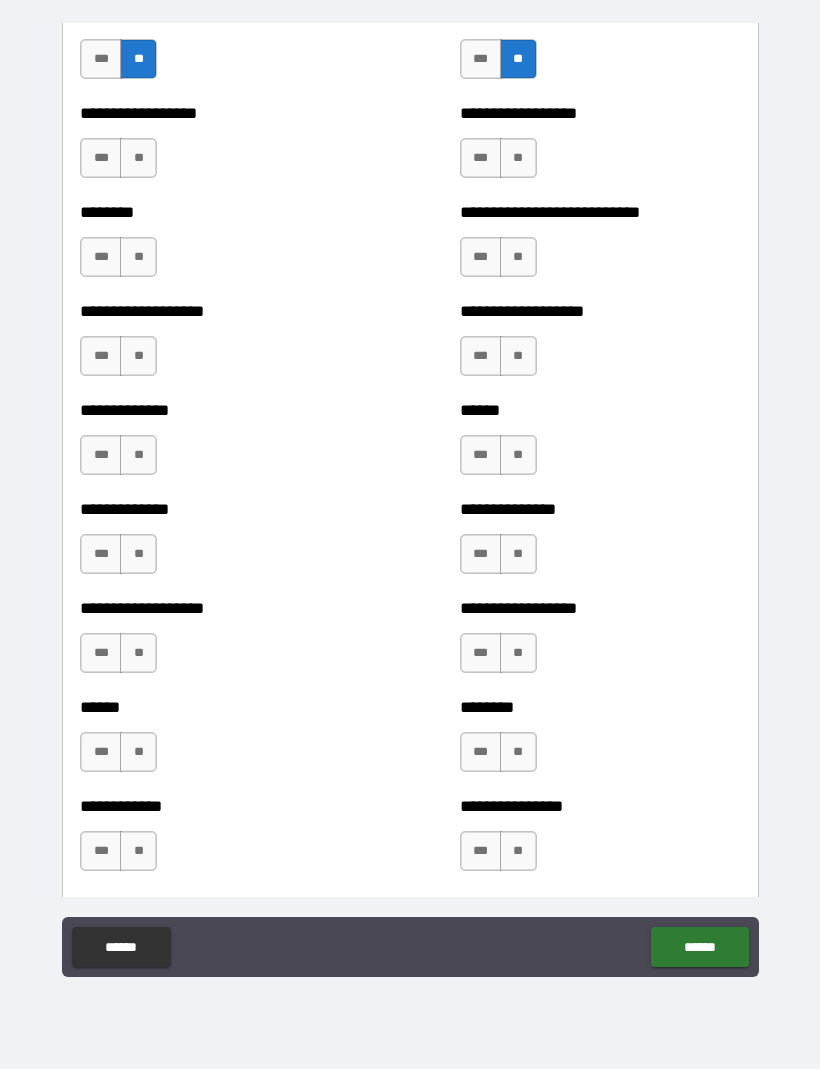 scroll, scrollTop: 4379, scrollLeft: 0, axis: vertical 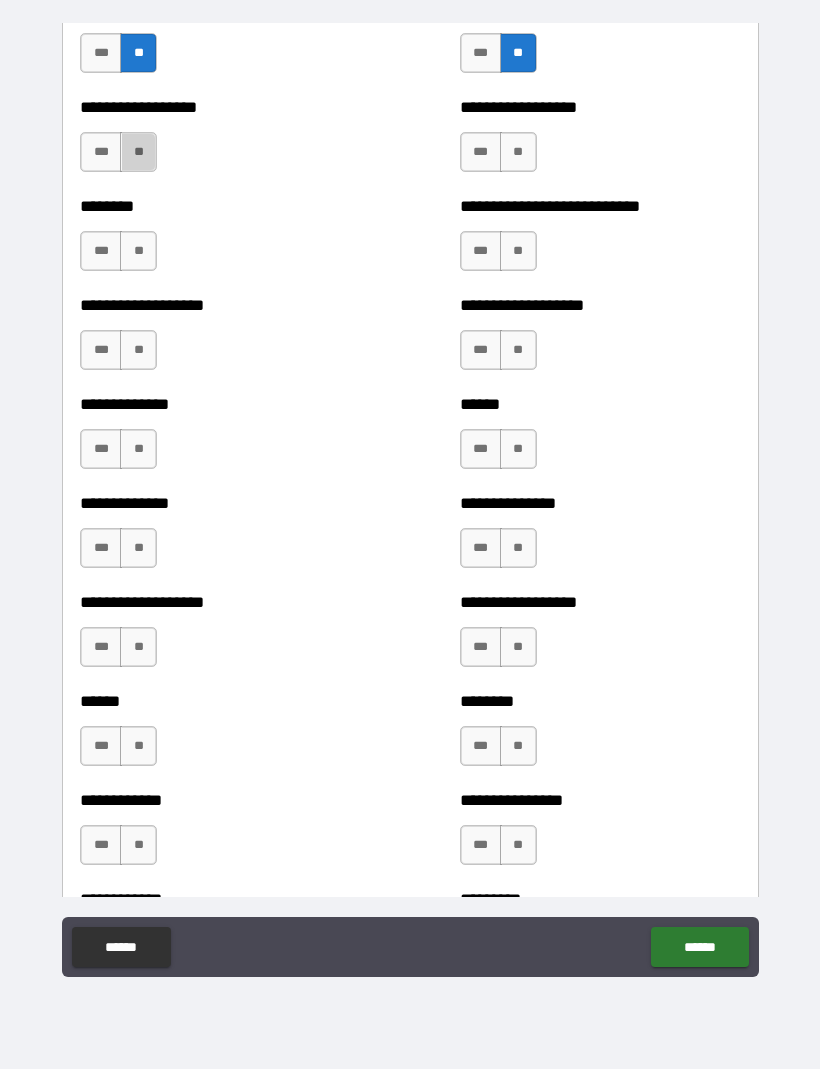 click on "**" at bounding box center [138, 153] 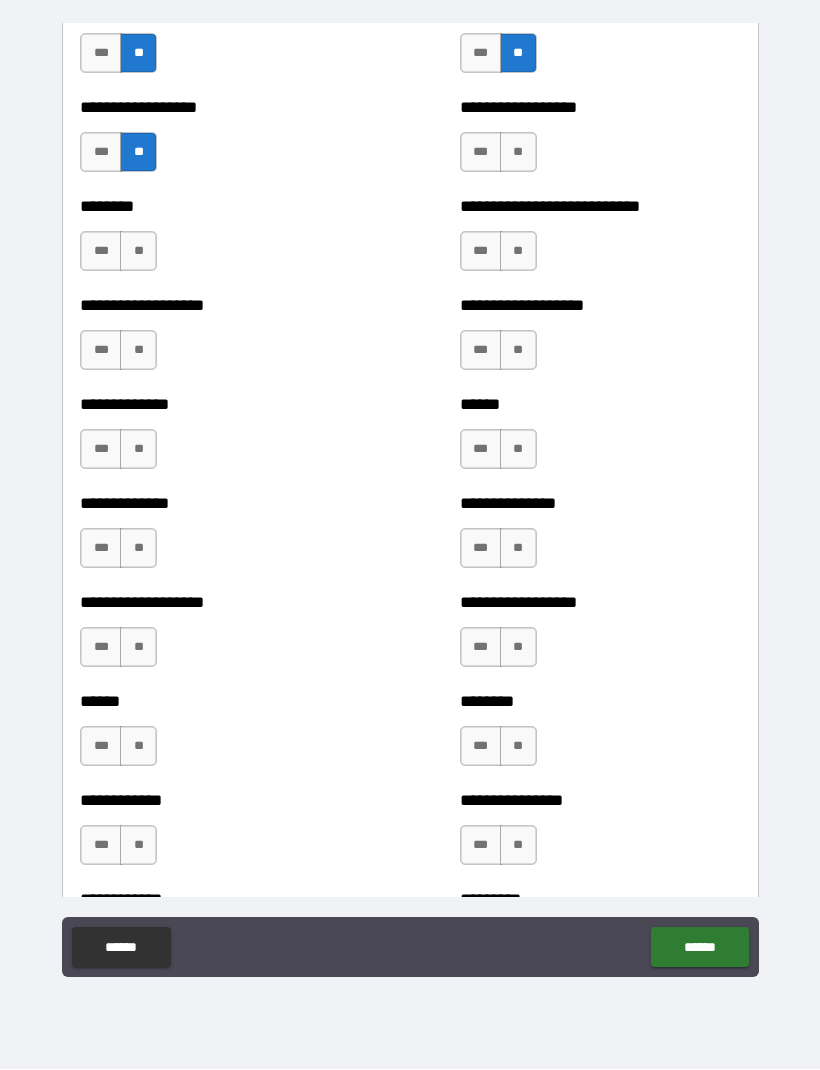 click on "**" at bounding box center [138, 252] 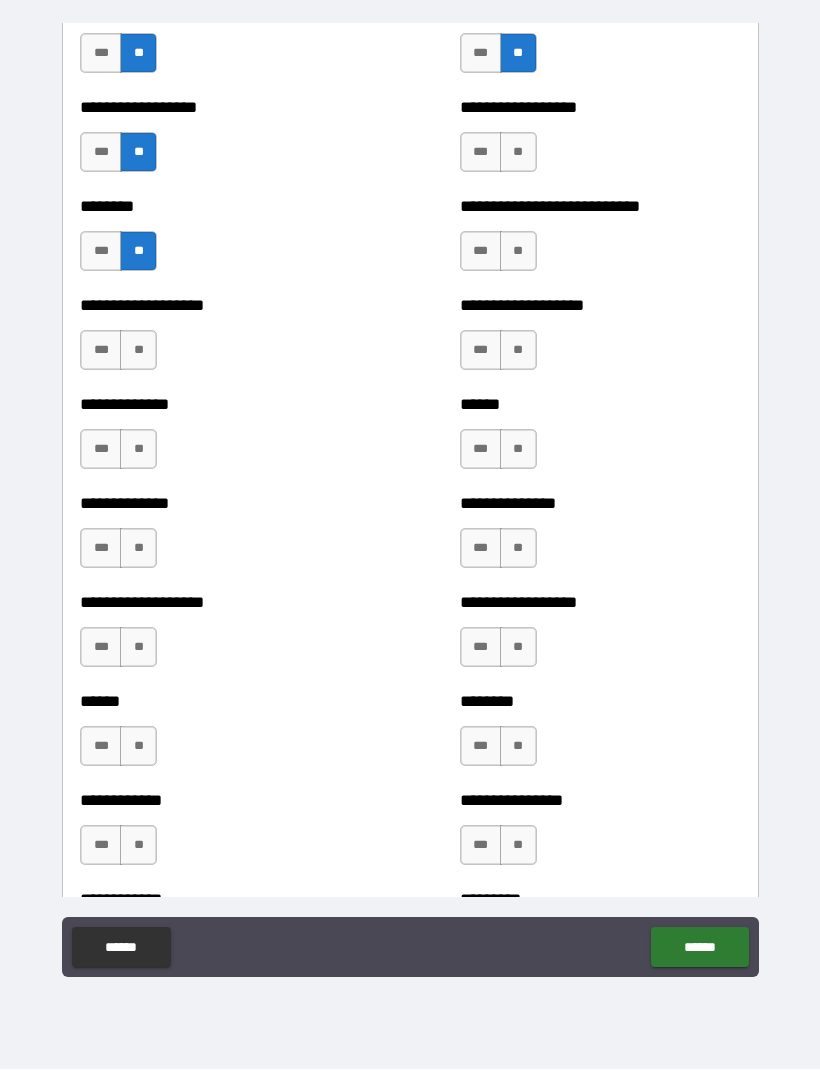 click on "**" at bounding box center (138, 351) 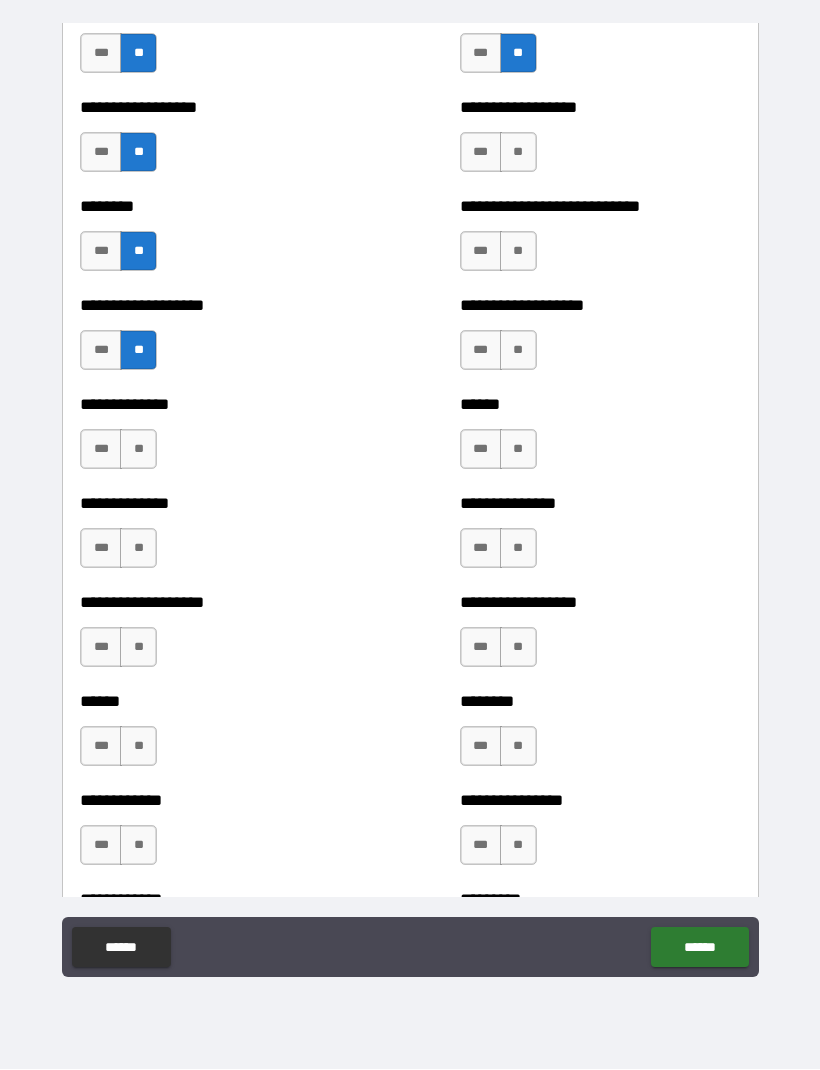 click on "**" at bounding box center (138, 450) 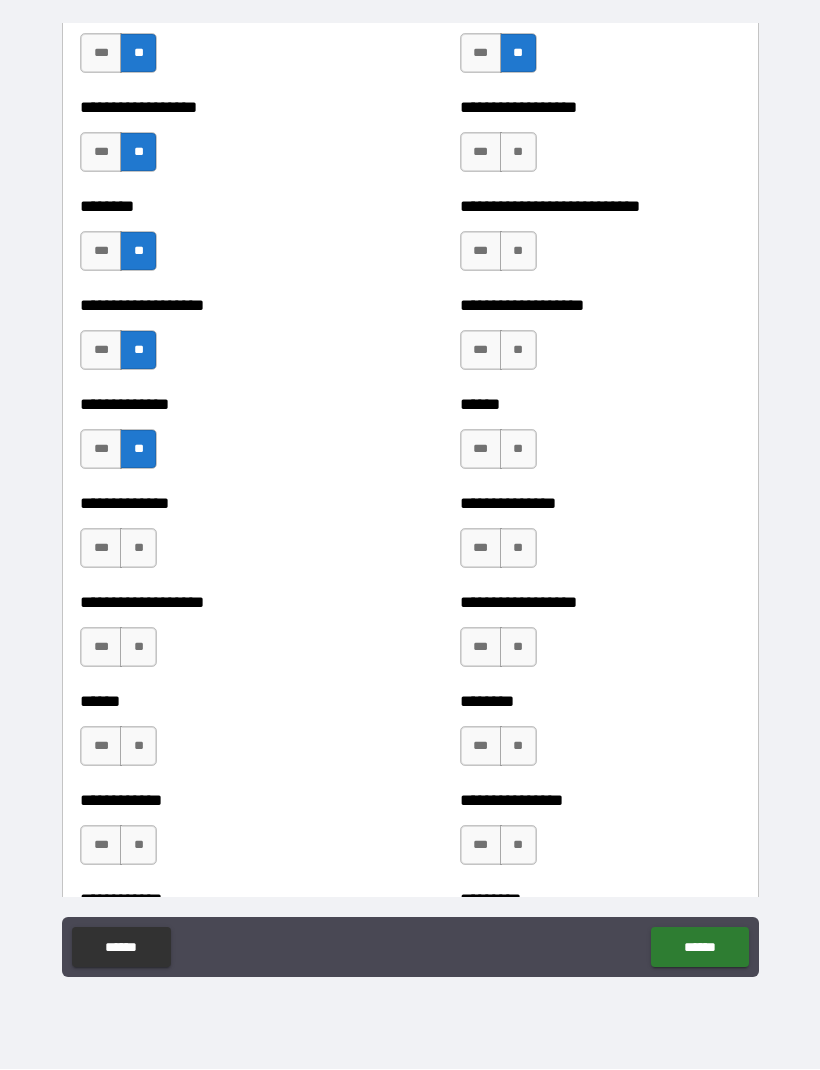 click on "**" at bounding box center (138, 549) 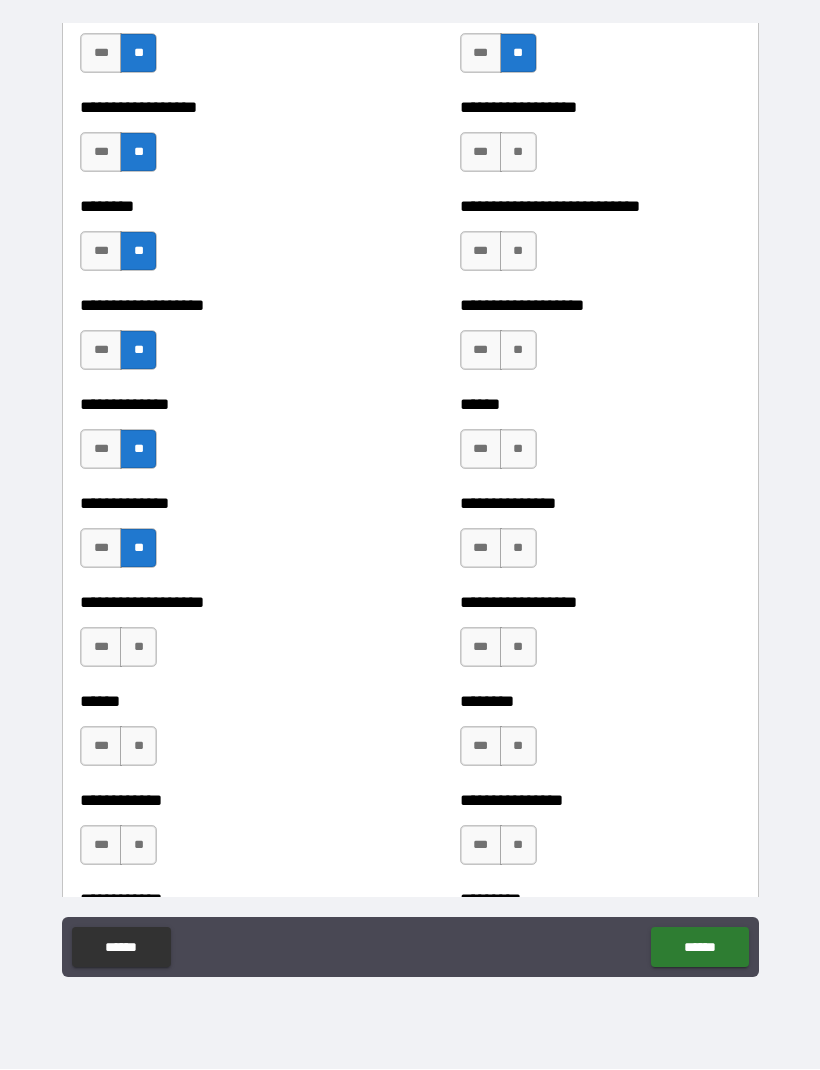 click on "**" at bounding box center [138, 648] 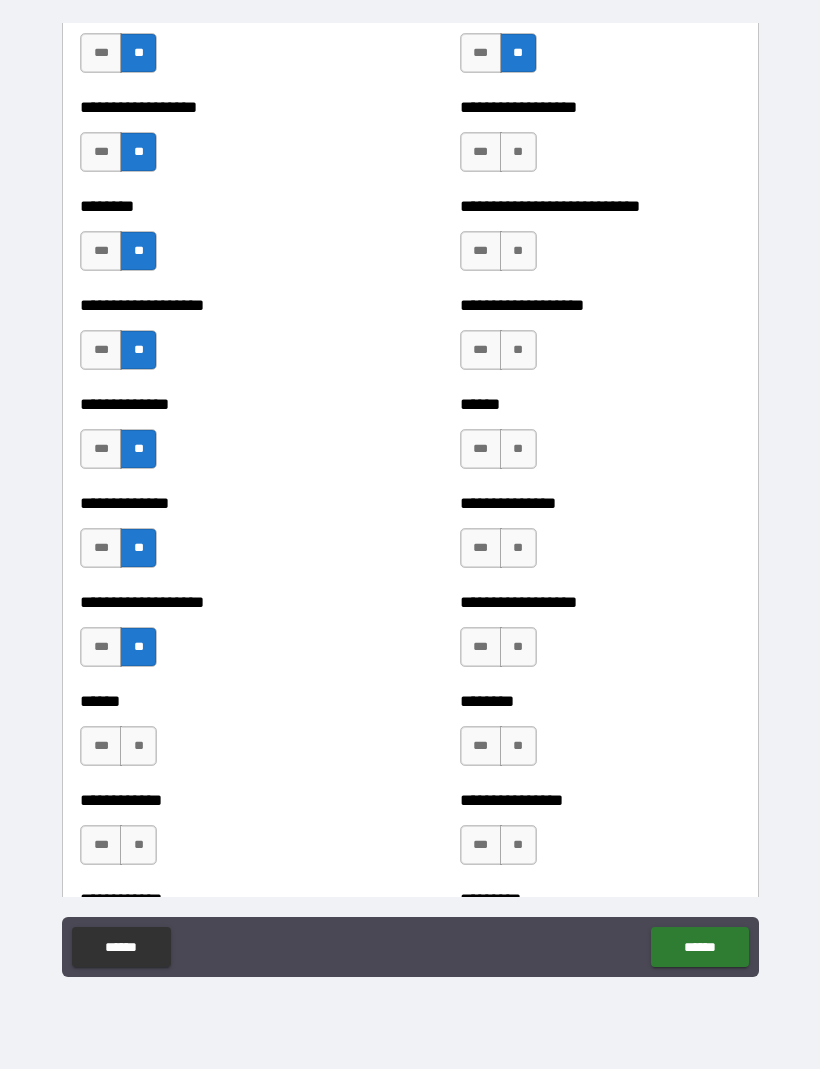 click on "**" at bounding box center (138, 747) 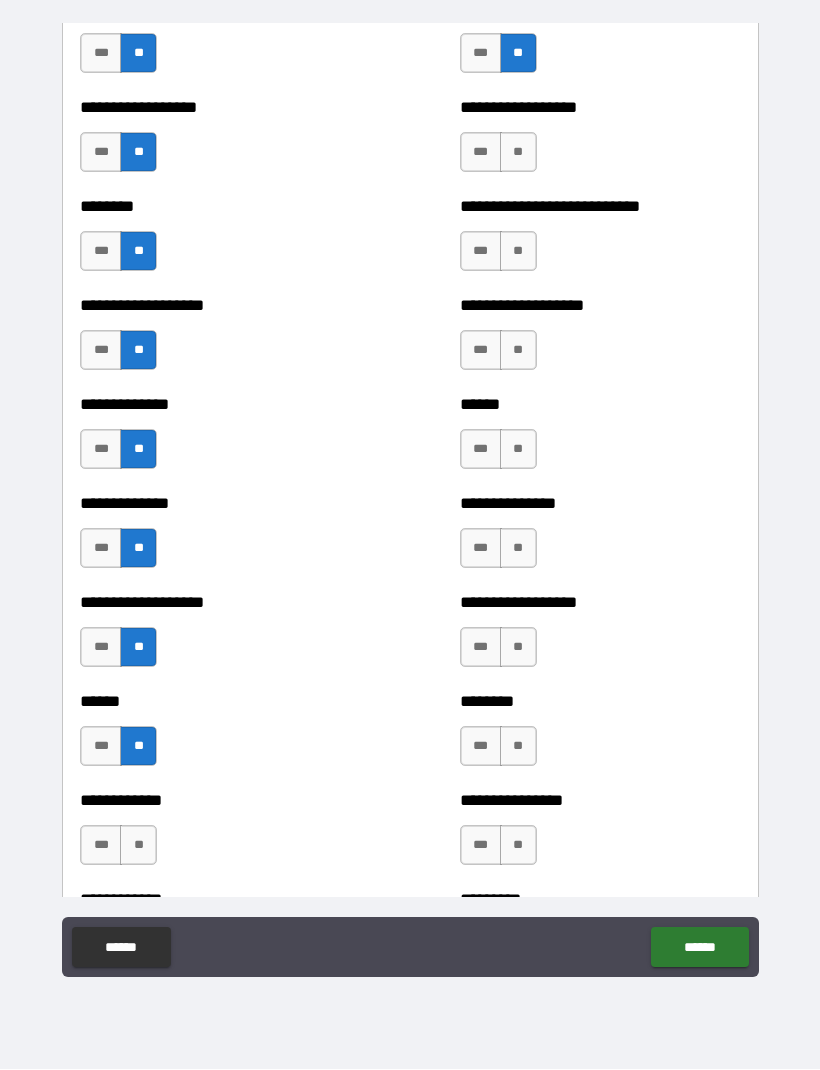 click on "**" at bounding box center (138, 846) 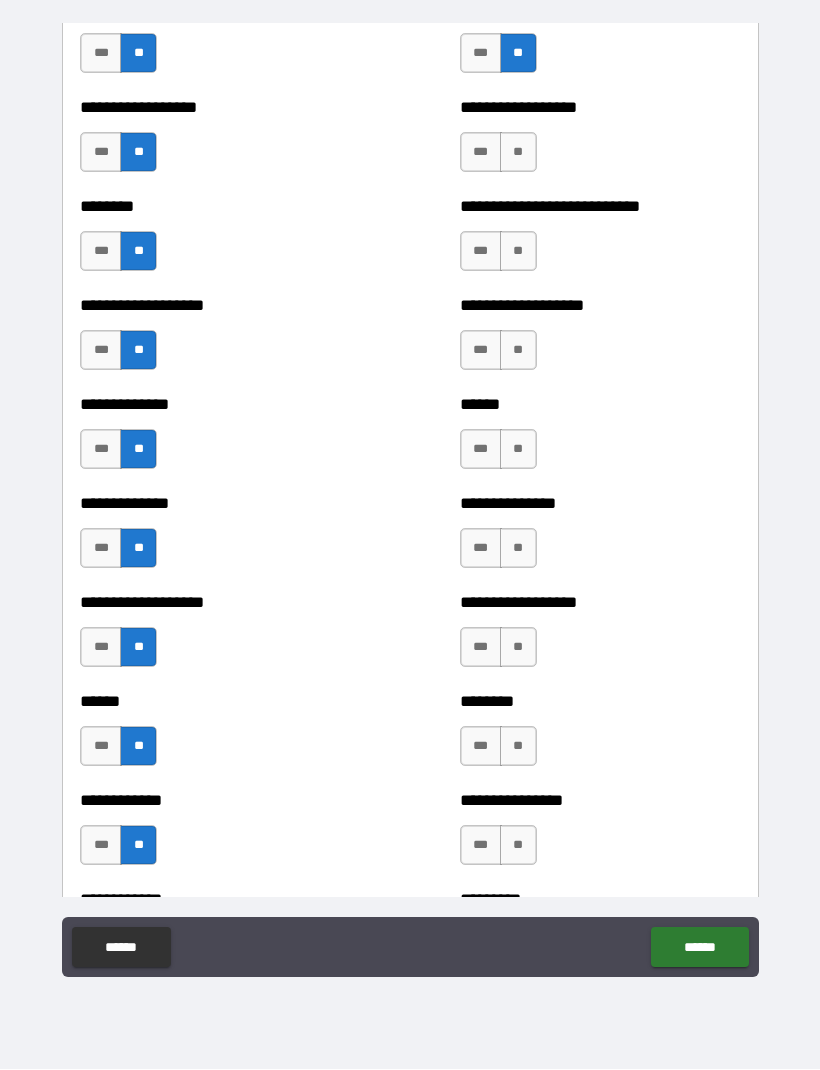 click on "**" at bounding box center [518, 846] 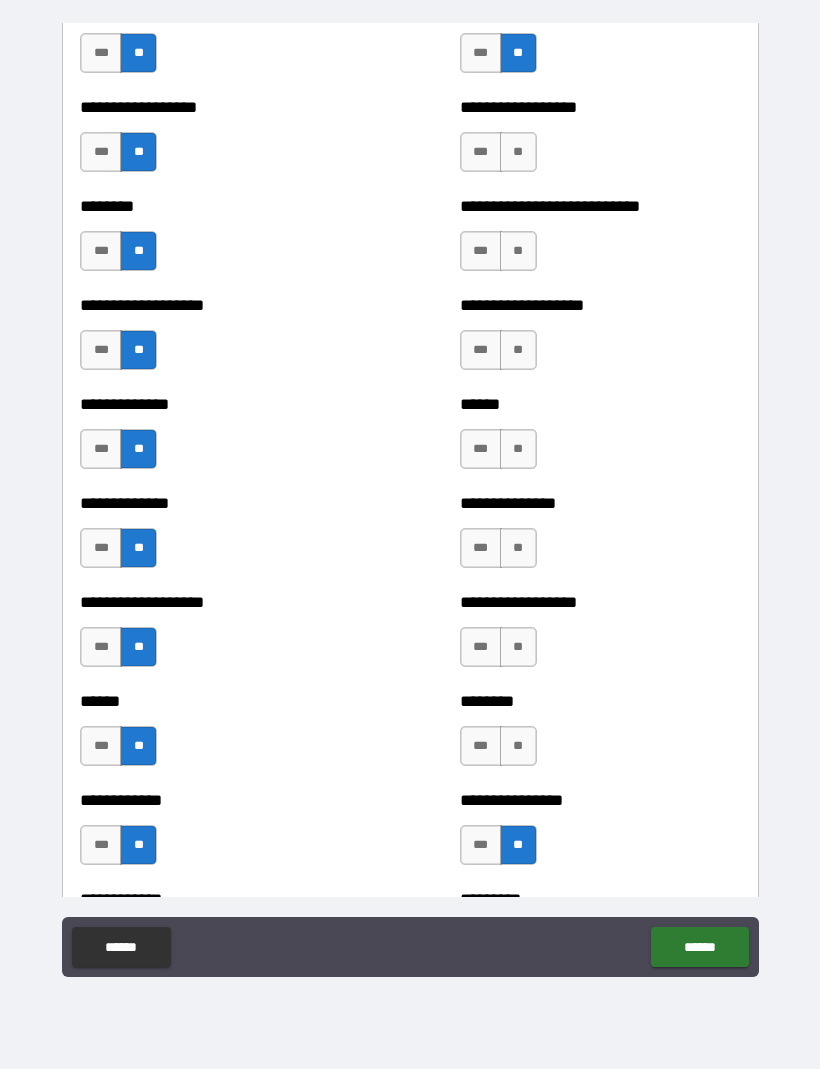 click on "**" at bounding box center [518, 747] 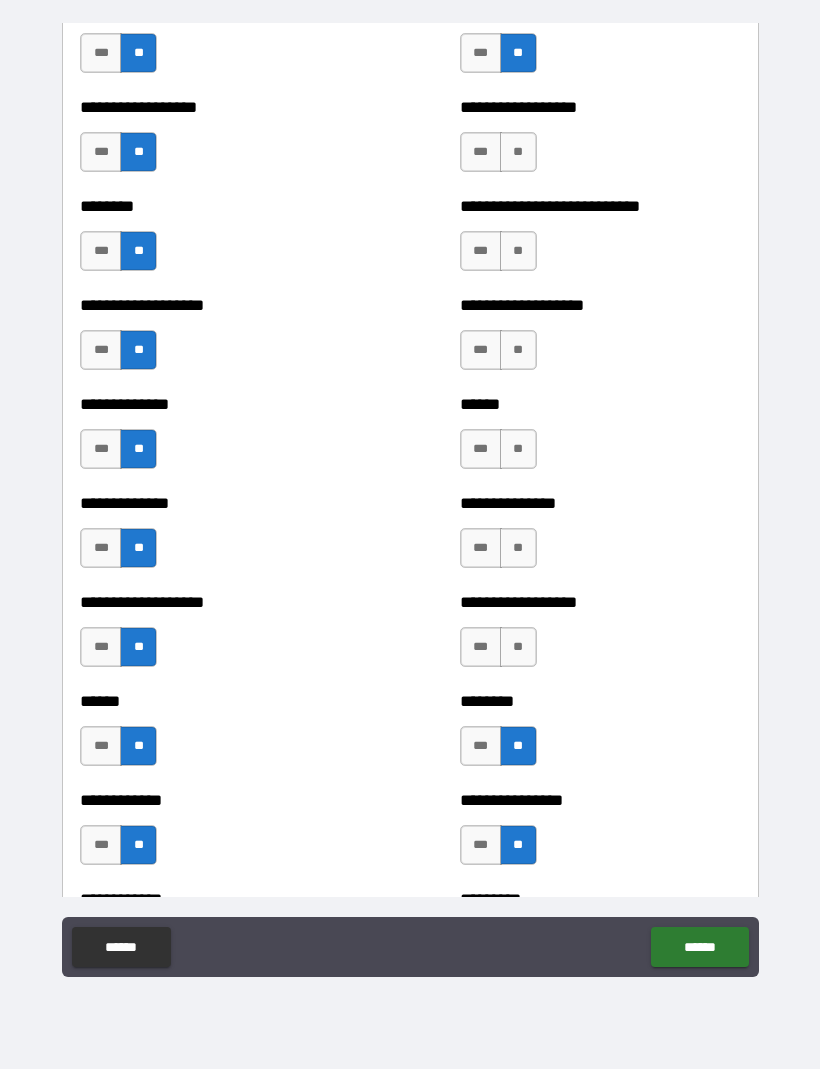 click on "**" at bounding box center [518, 648] 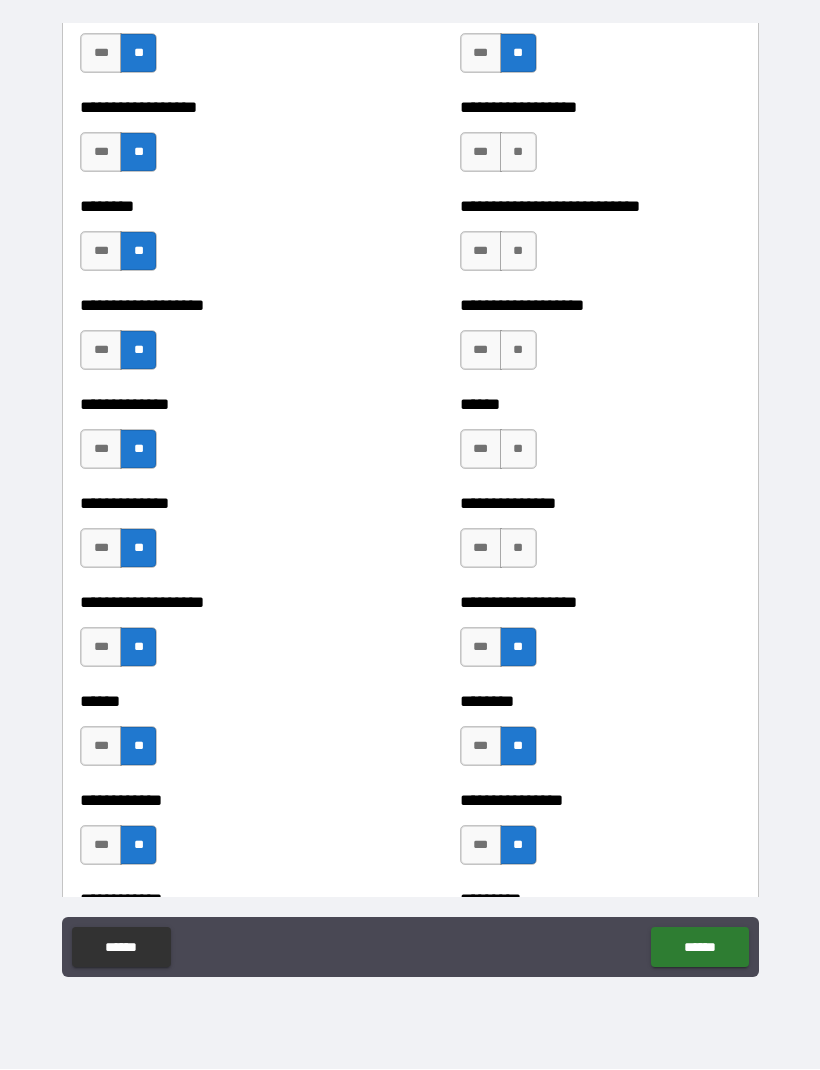 click on "**" at bounding box center (518, 549) 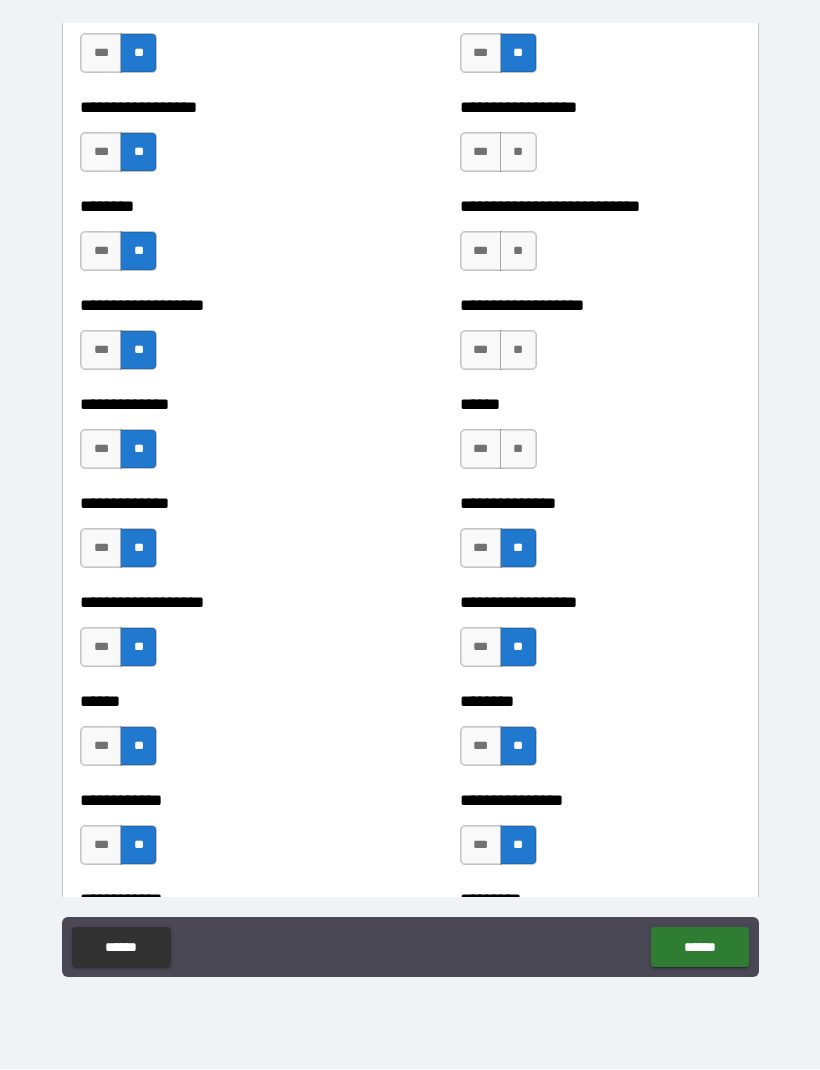 click on "**" at bounding box center (518, 450) 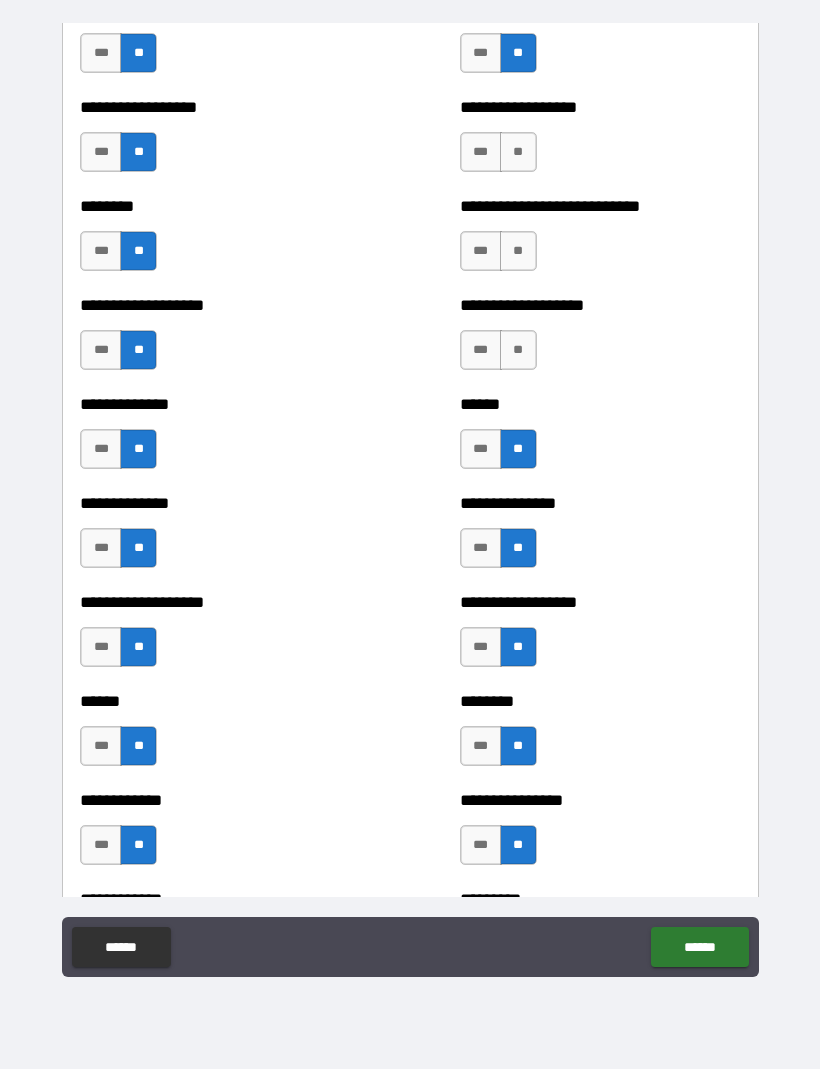 click on "**" at bounding box center [518, 351] 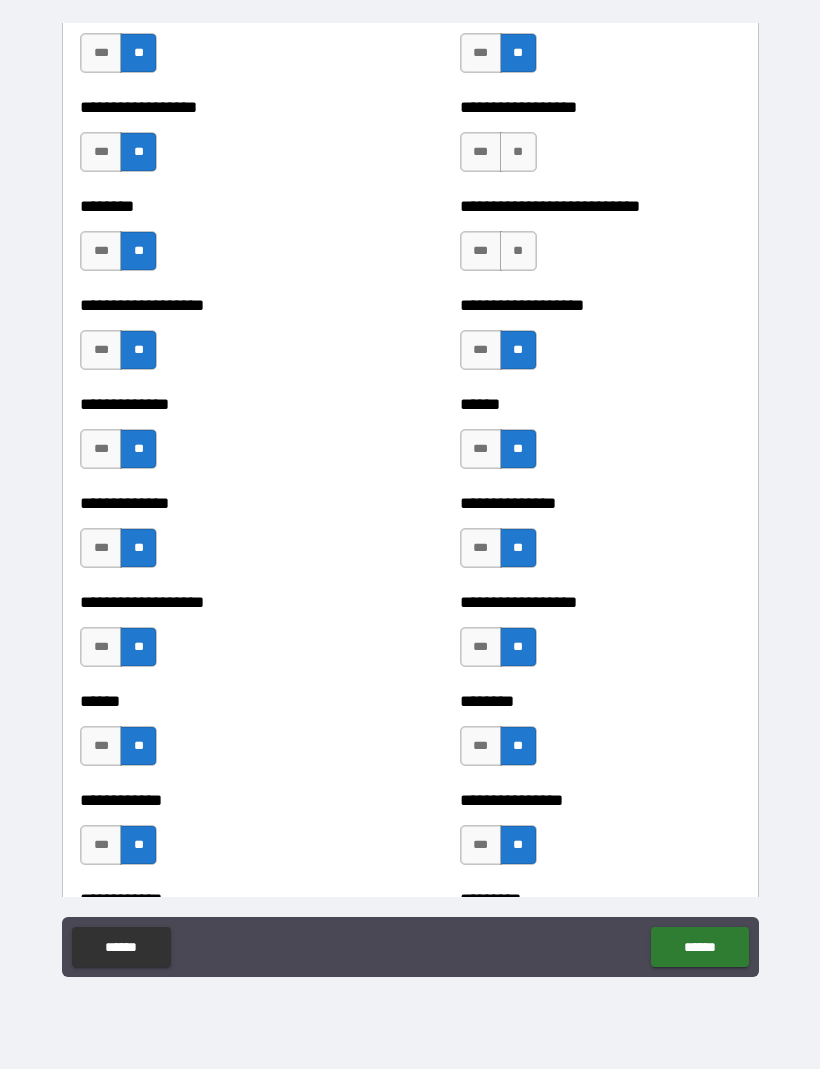 click on "**" at bounding box center [518, 252] 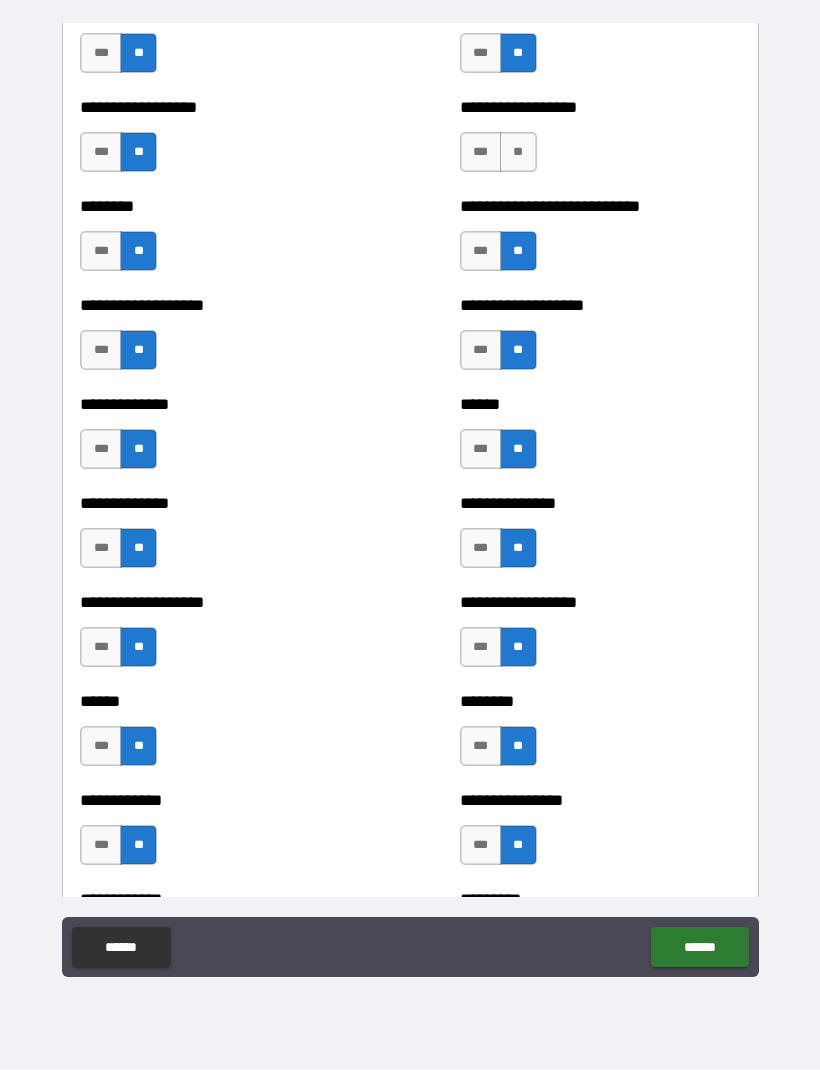 click on "**" at bounding box center (518, 153) 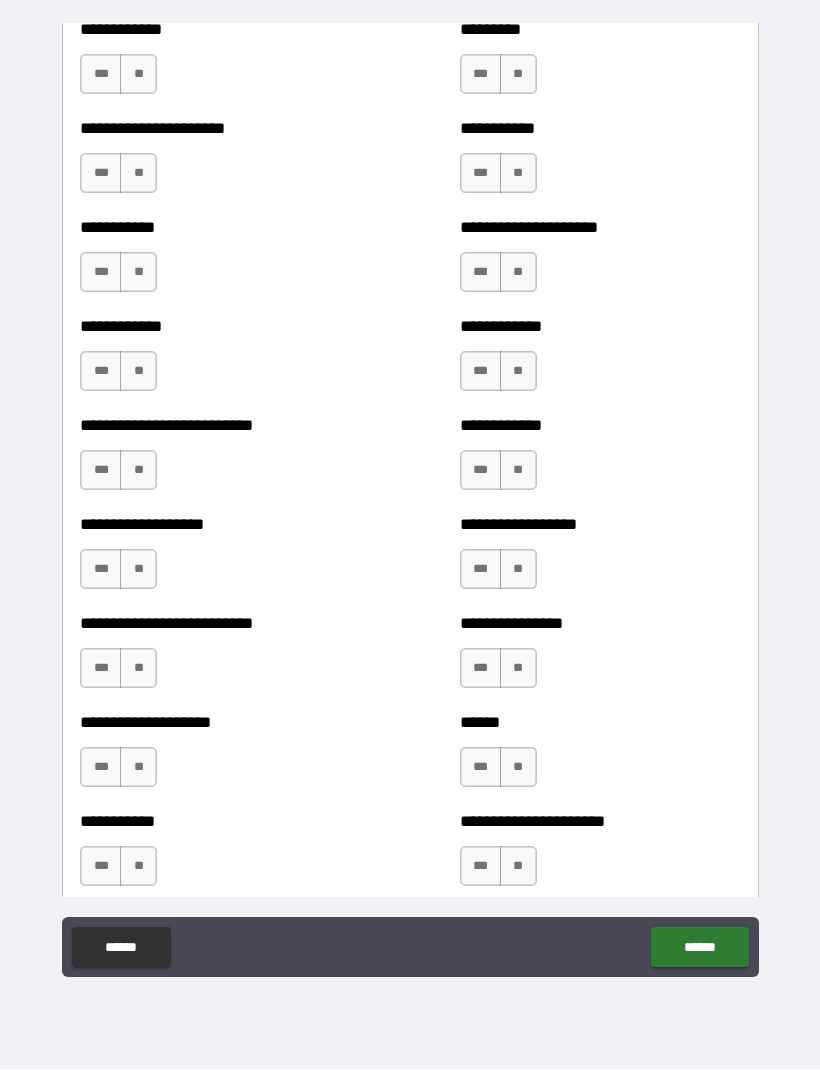 scroll, scrollTop: 5250, scrollLeft: 0, axis: vertical 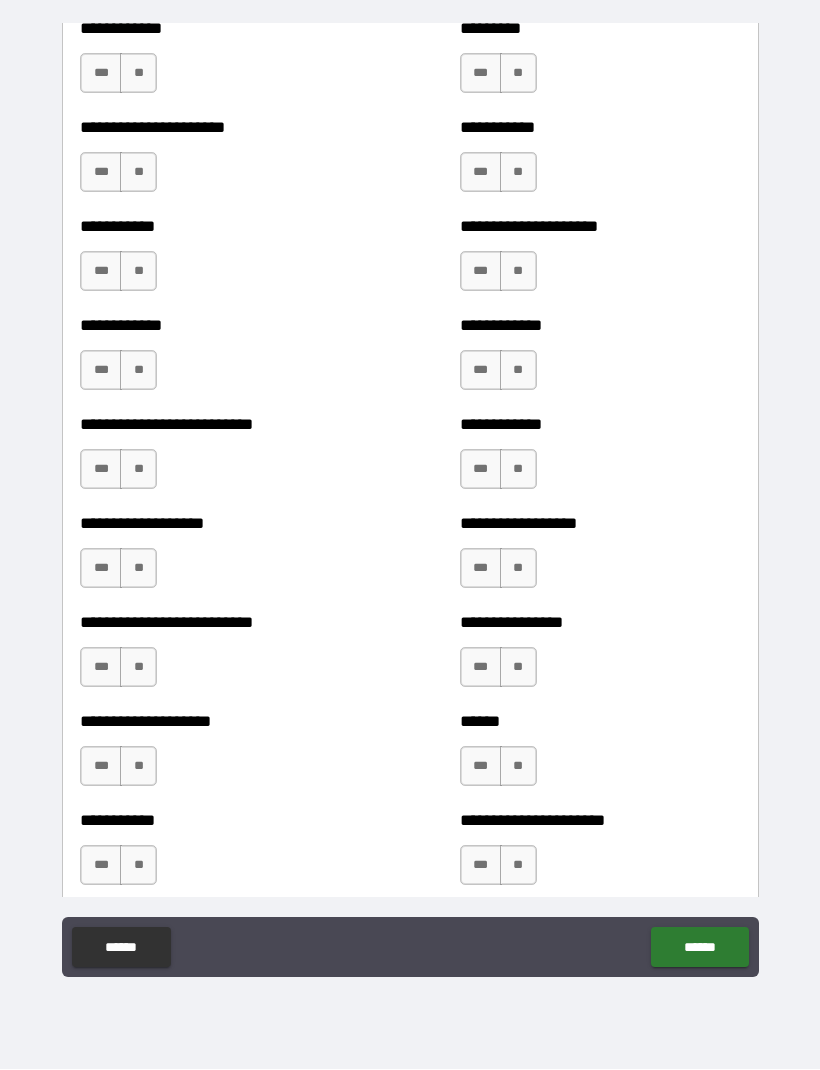 click on "**" at bounding box center (518, 74) 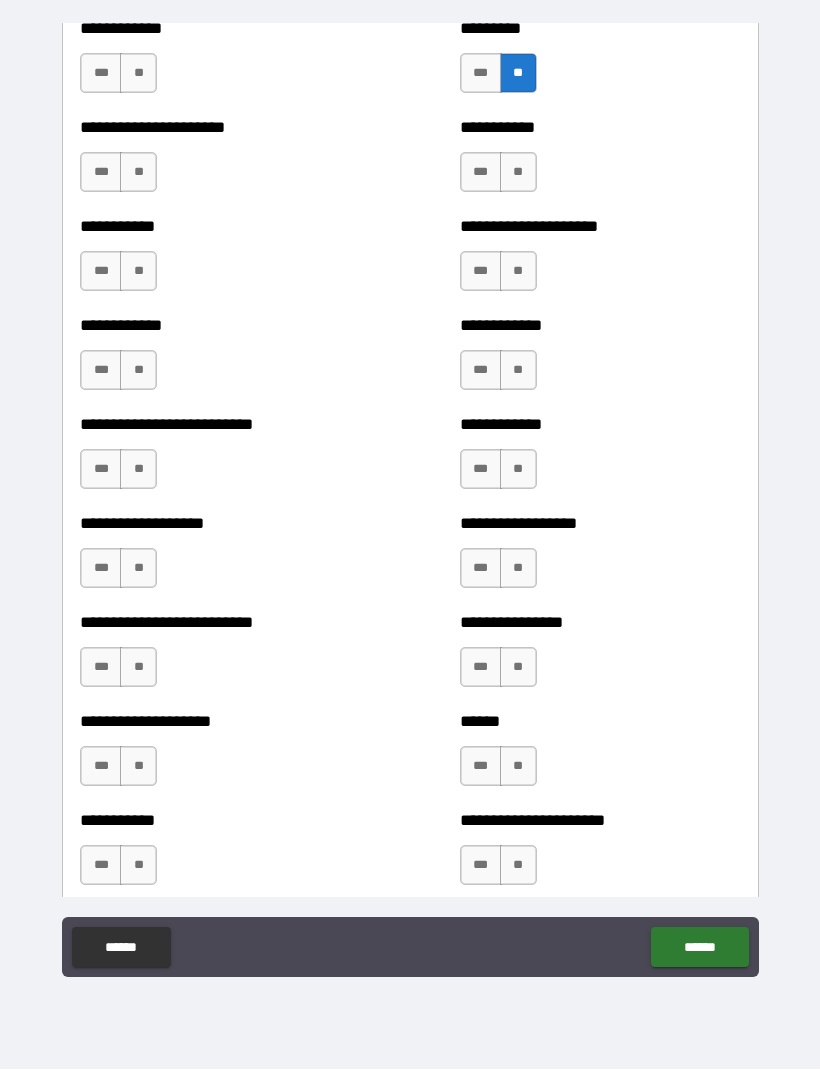click on "**" at bounding box center (518, 173) 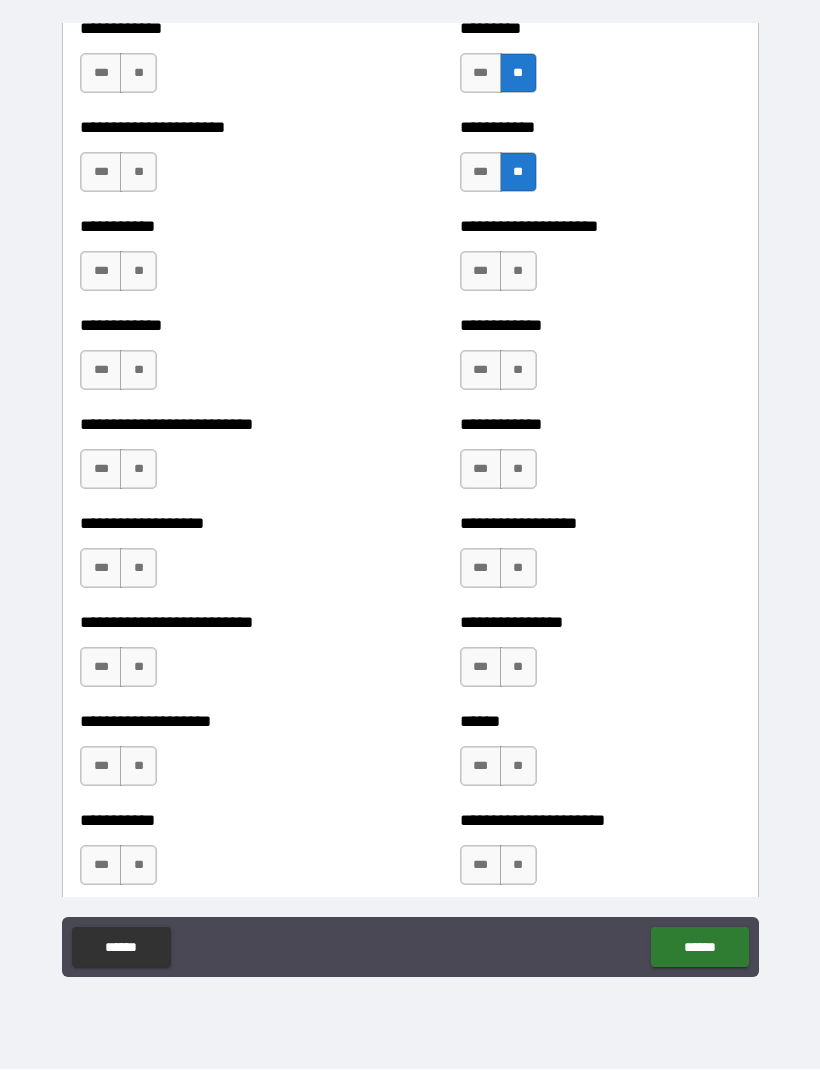click on "**" at bounding box center [518, 272] 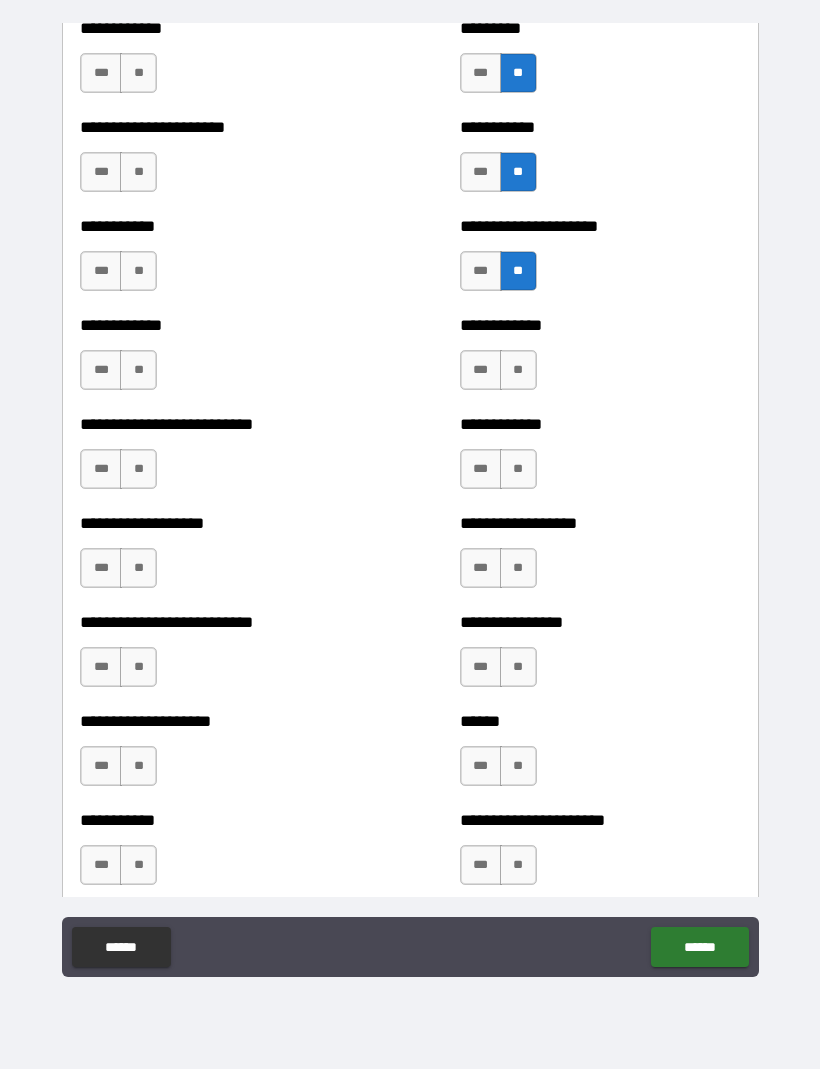 click on "**" at bounding box center (518, 371) 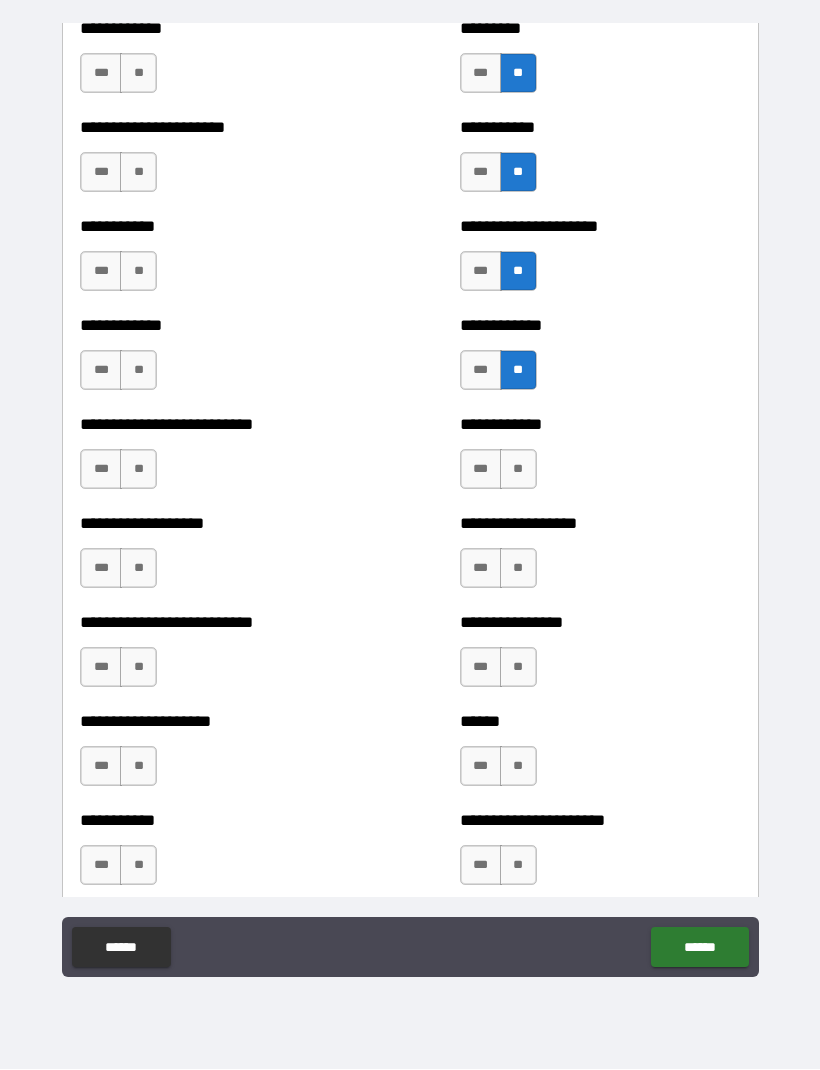 click on "**" at bounding box center (518, 470) 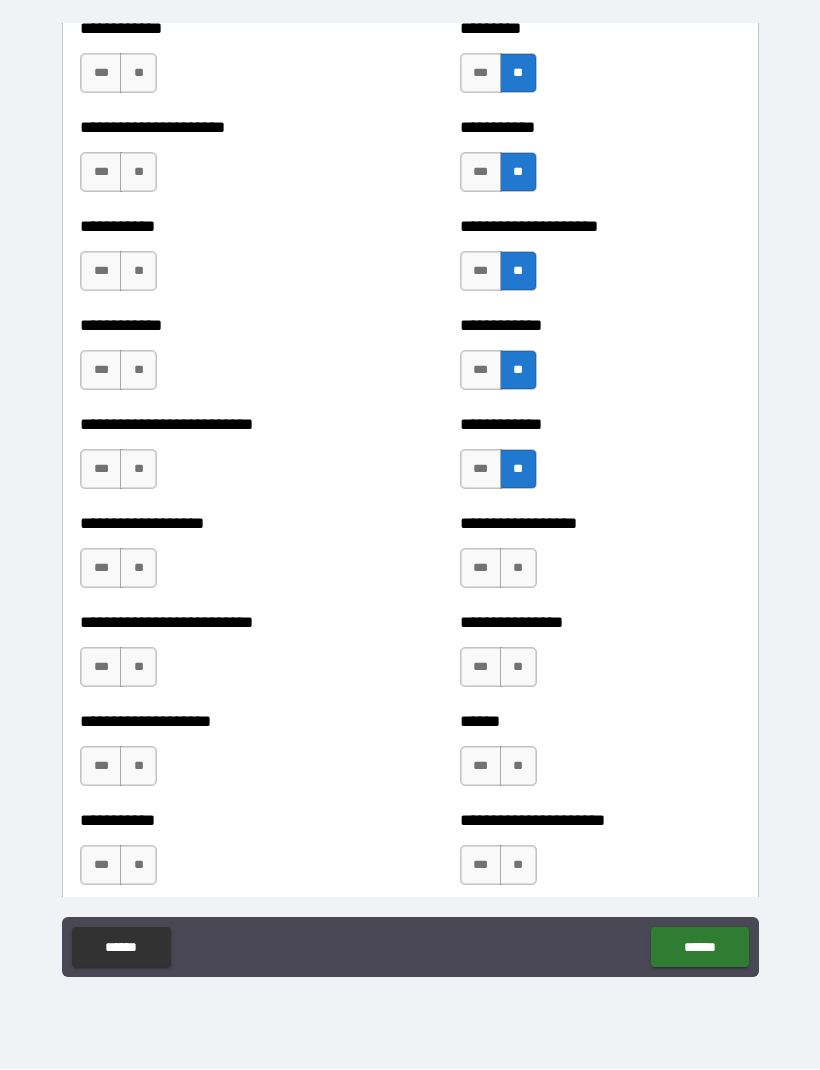click on "**" at bounding box center (138, 74) 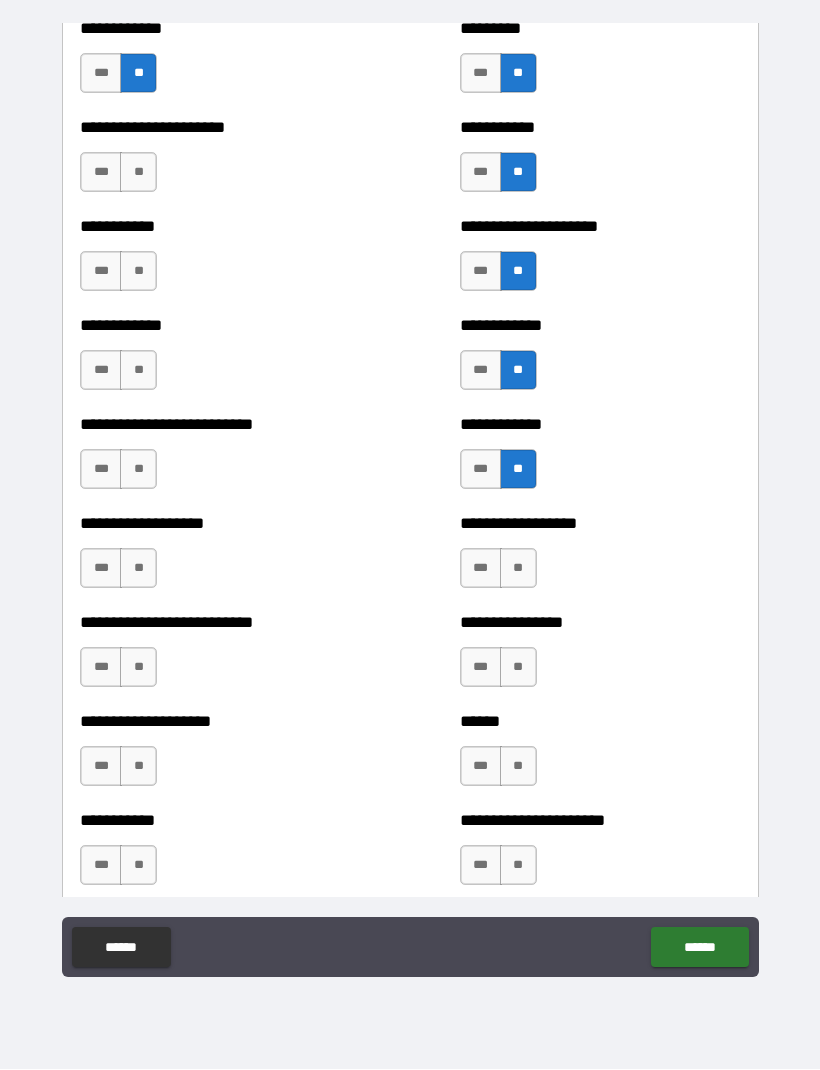 click on "**" at bounding box center (138, 173) 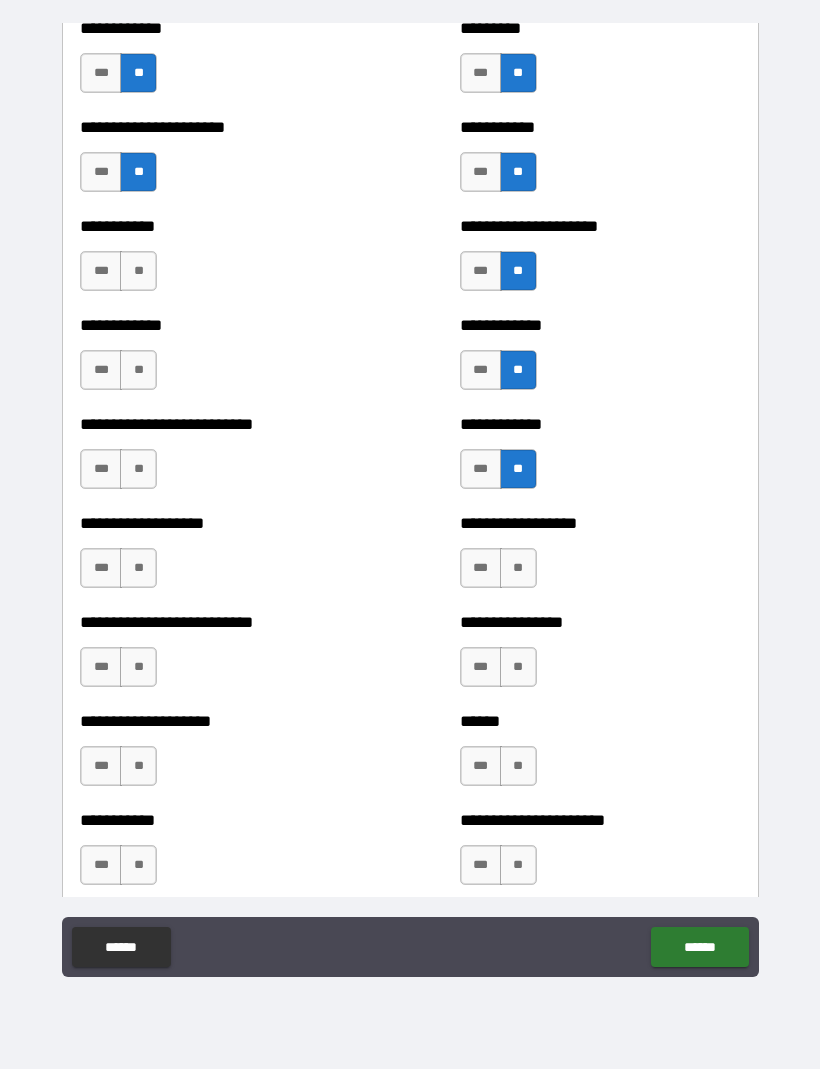 click on "**" at bounding box center (138, 272) 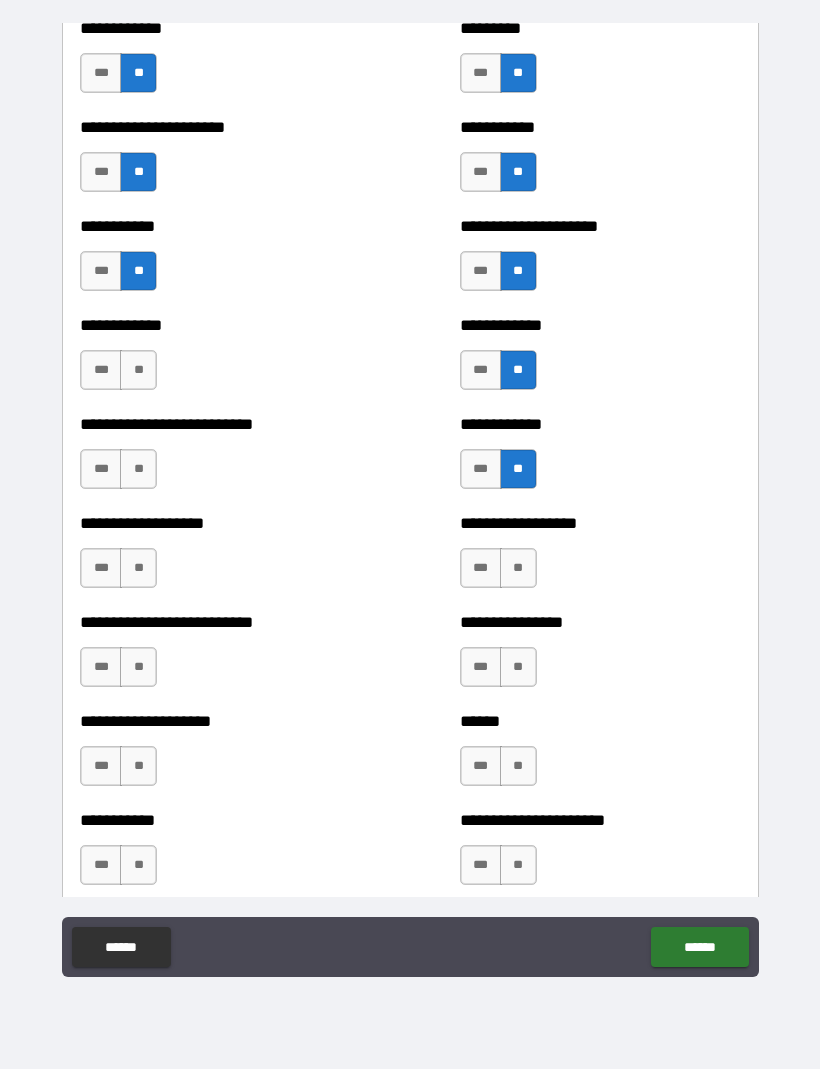 click on "**" at bounding box center [138, 371] 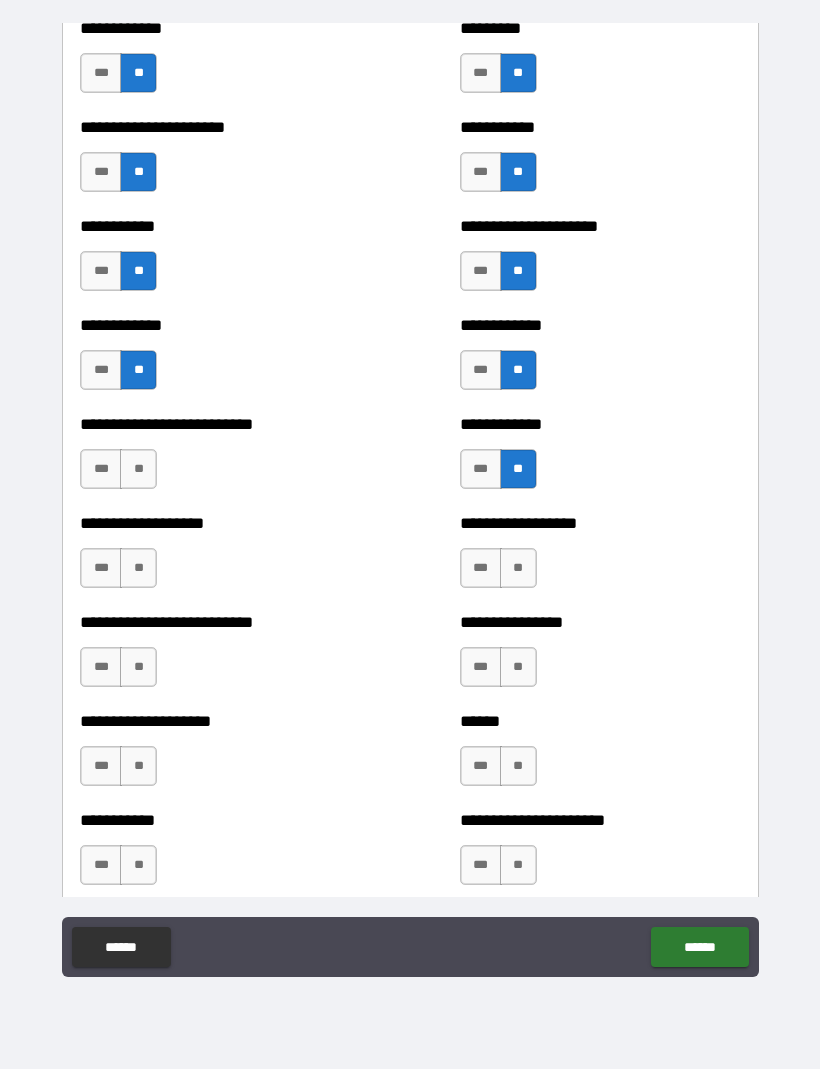 click on "**" at bounding box center [138, 470] 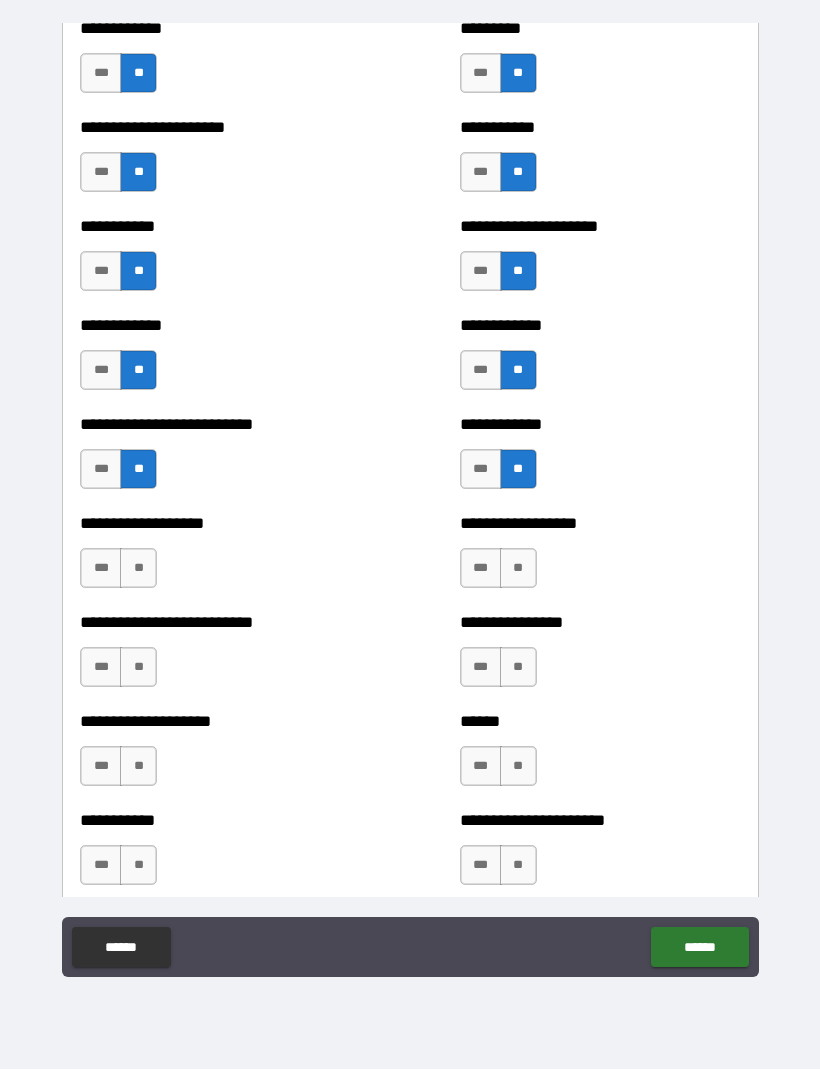 click on "**" at bounding box center (138, 569) 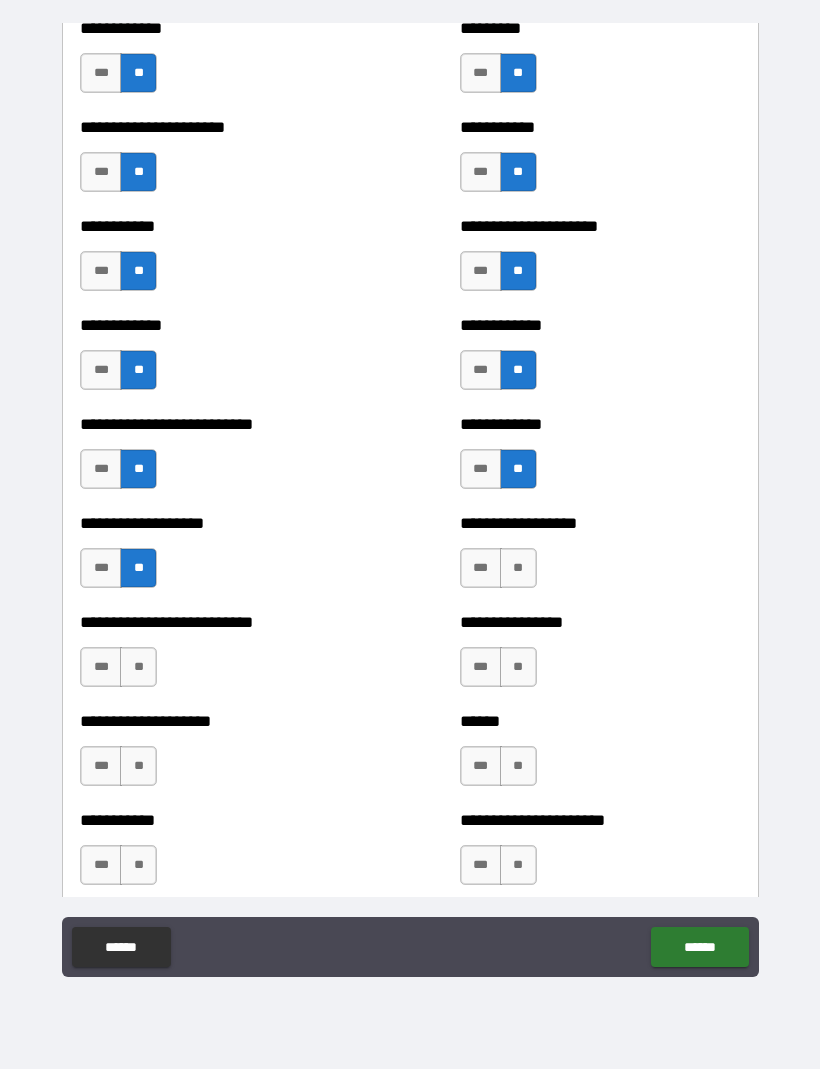 click on "**********" at bounding box center (220, 658) 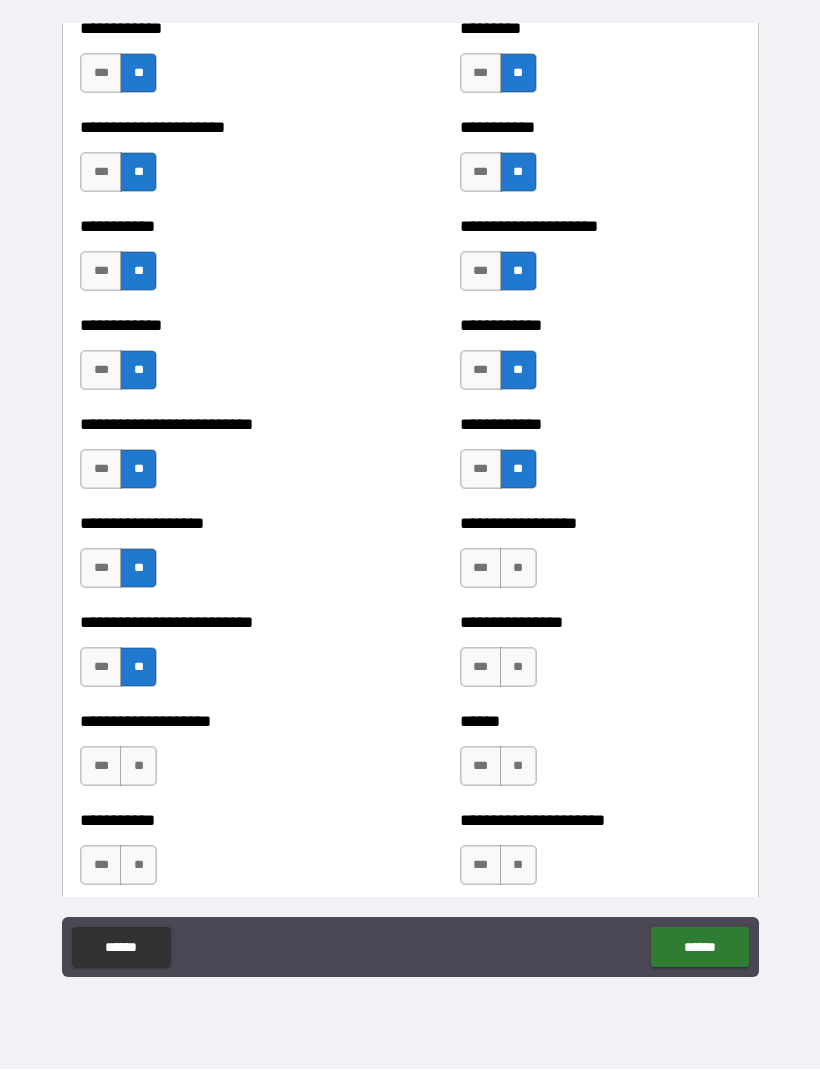 click on "**" at bounding box center [138, 767] 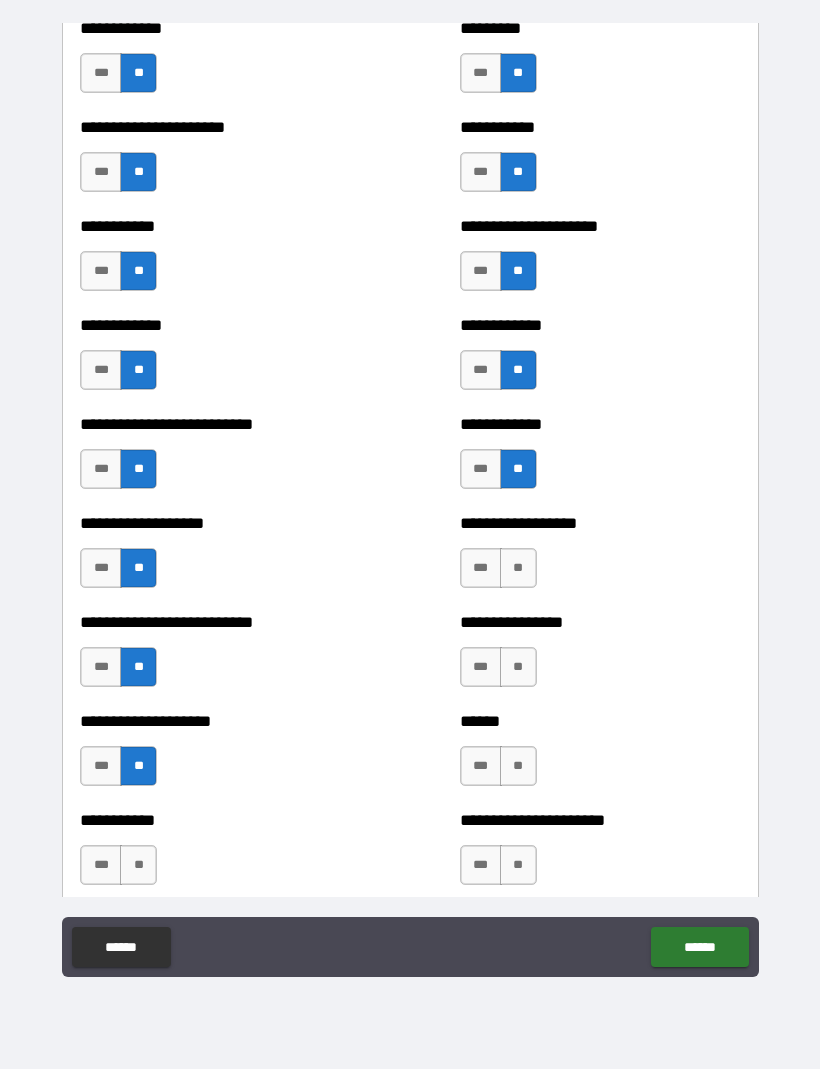 click on "**" at bounding box center (138, 866) 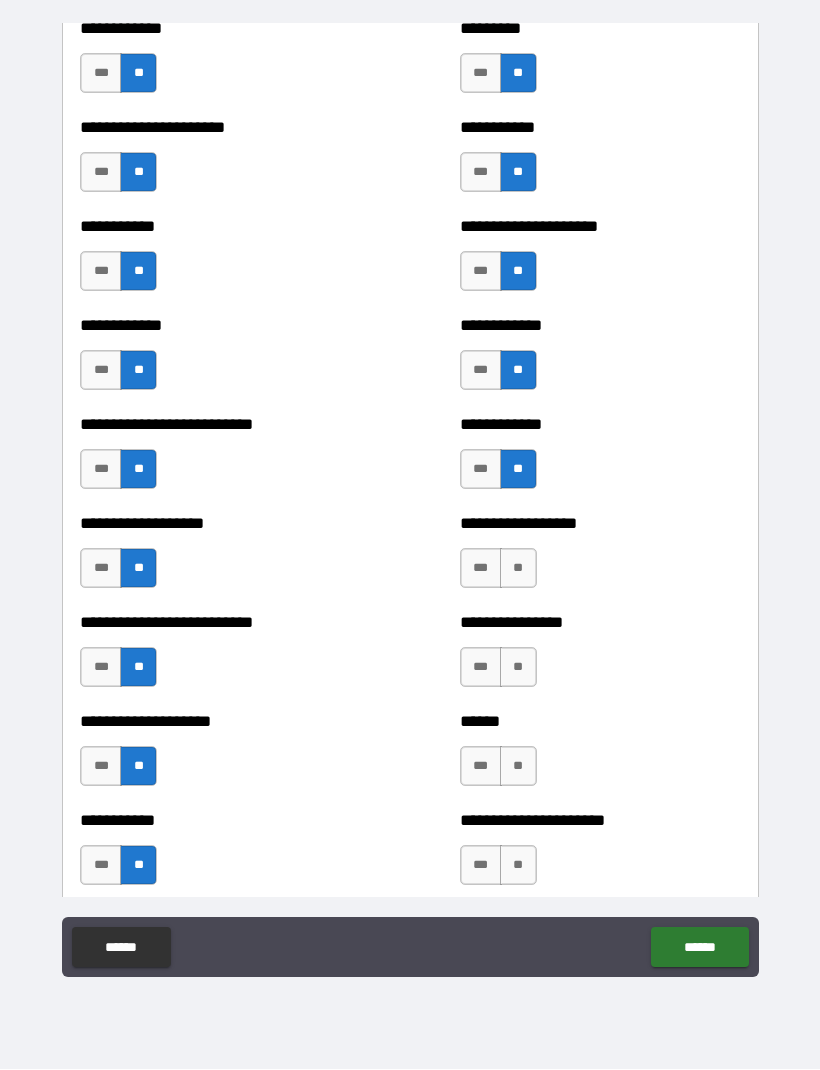 click on "**" at bounding box center (518, 866) 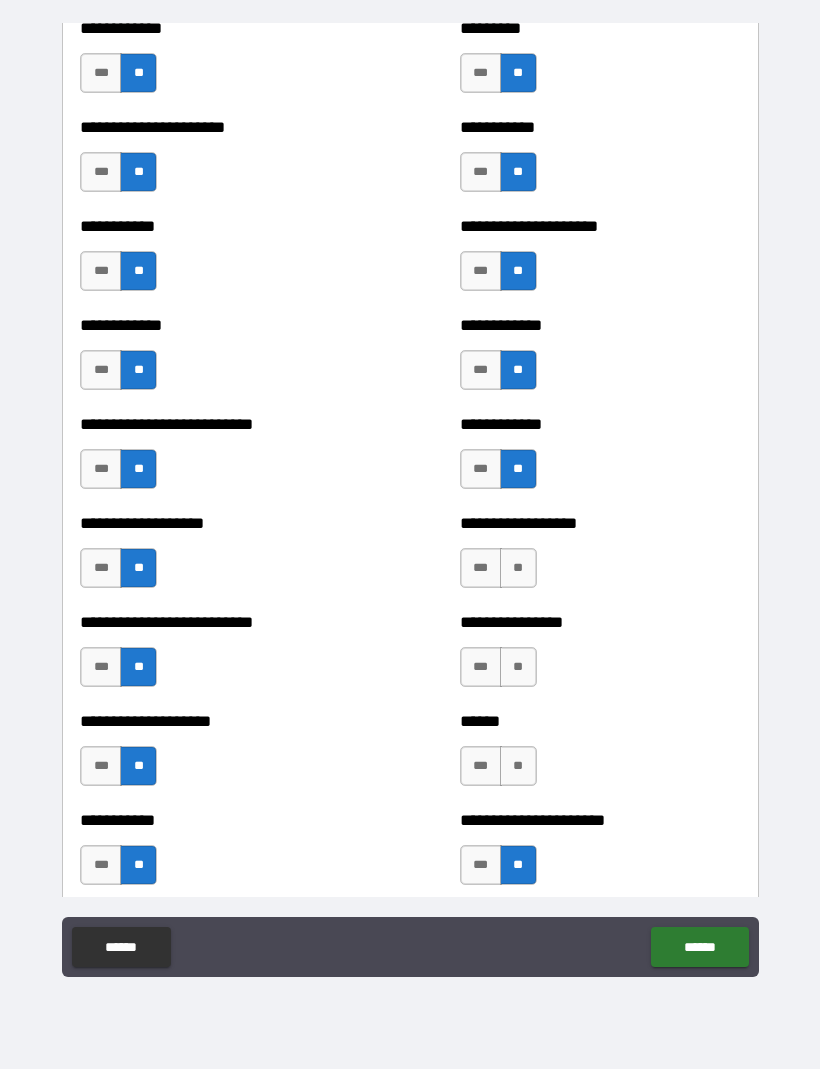 click on "**" at bounding box center (518, 767) 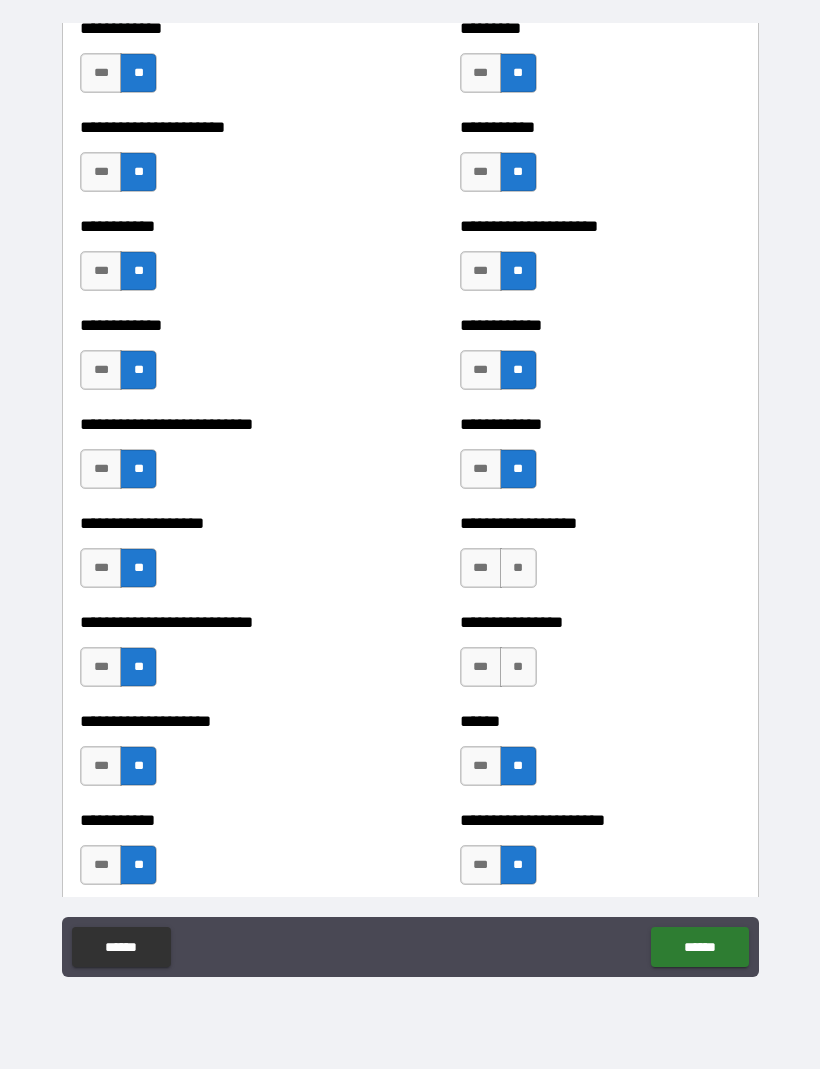 click on "**" at bounding box center (518, 668) 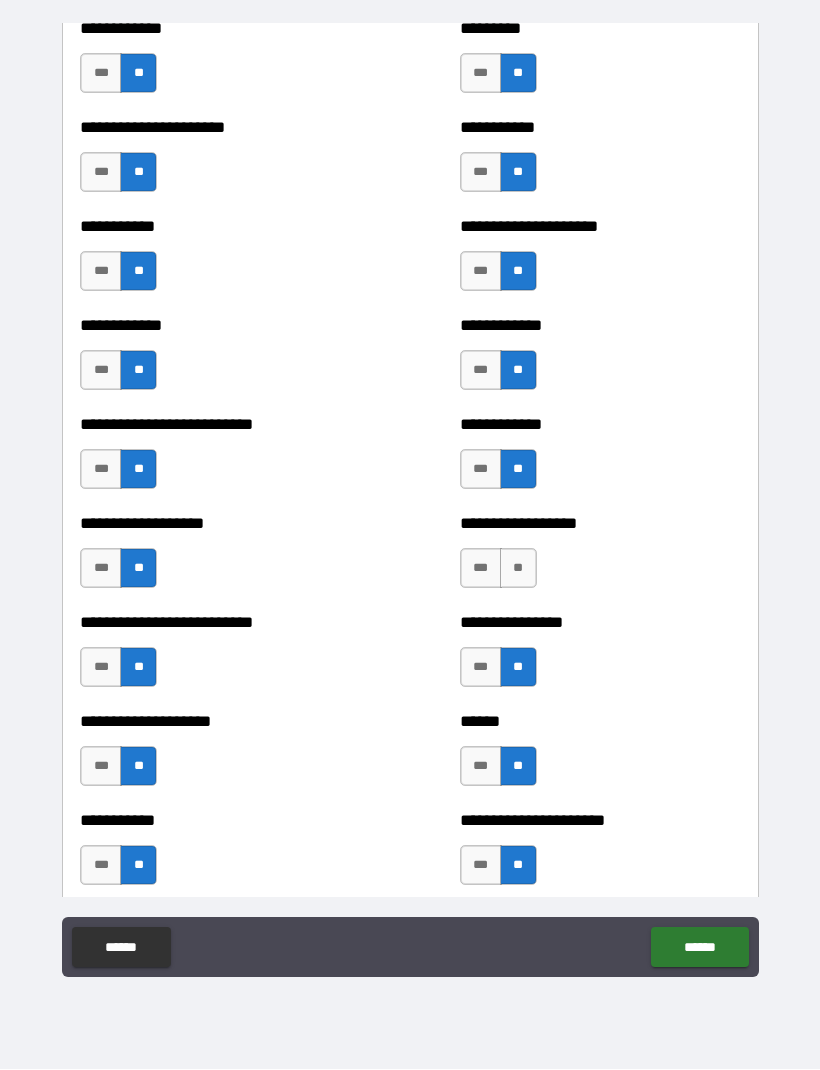 click on "**" at bounding box center [518, 569] 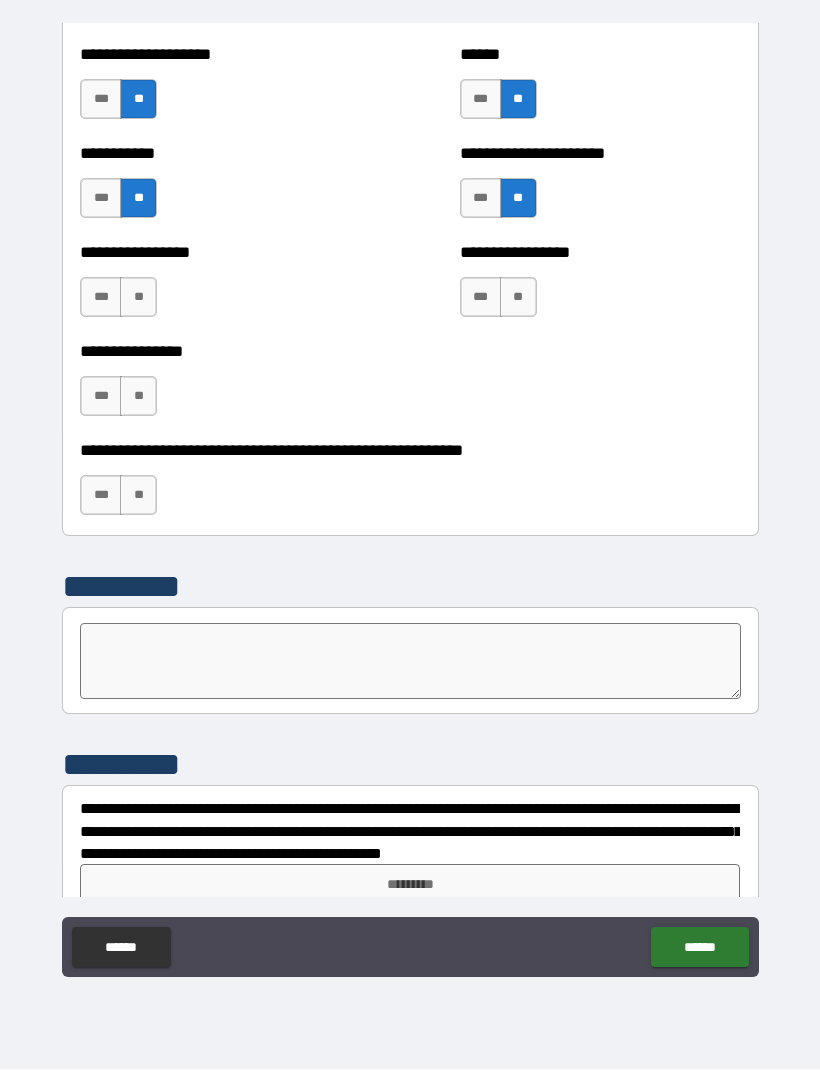 scroll, scrollTop: 5924, scrollLeft: 0, axis: vertical 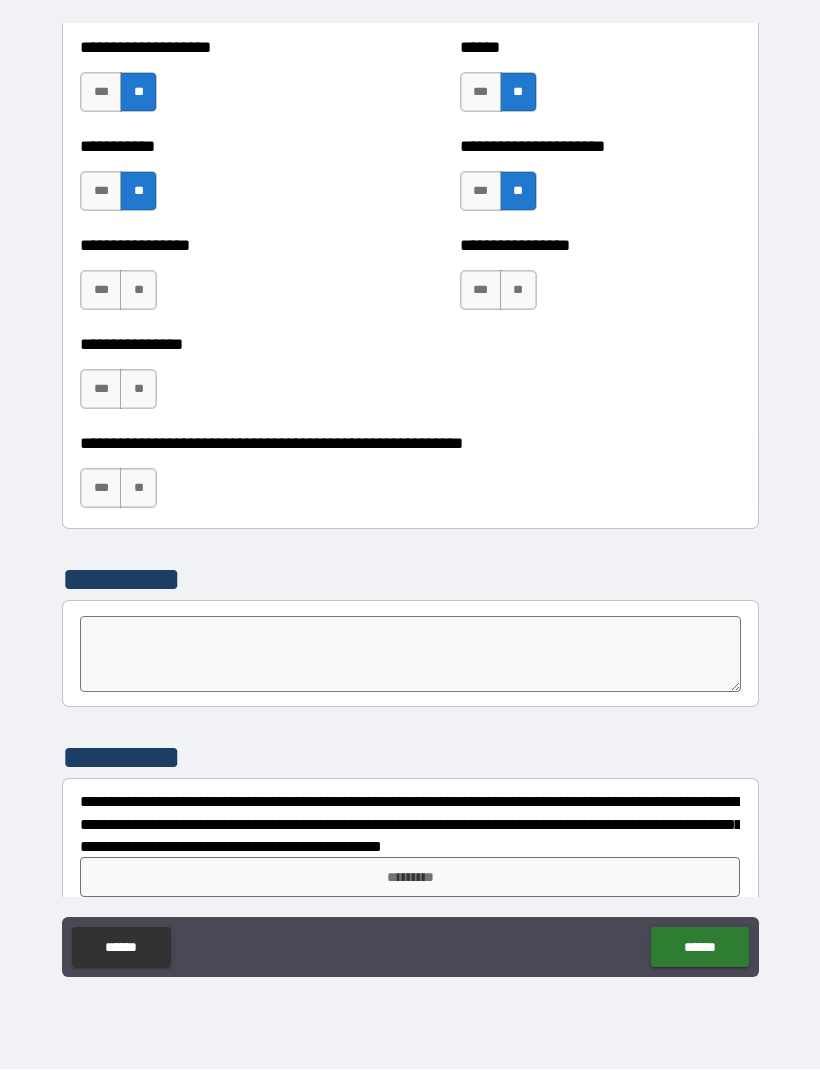 click on "**" at bounding box center (518, 291) 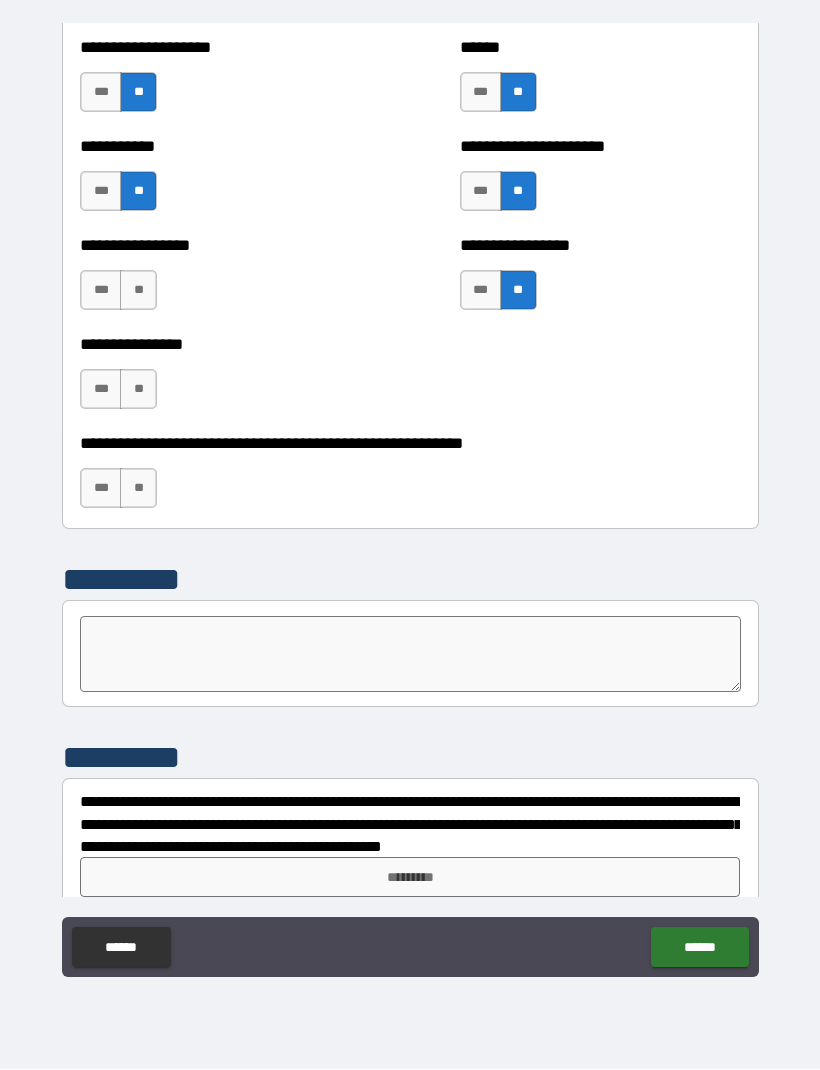 click on "**" at bounding box center (138, 291) 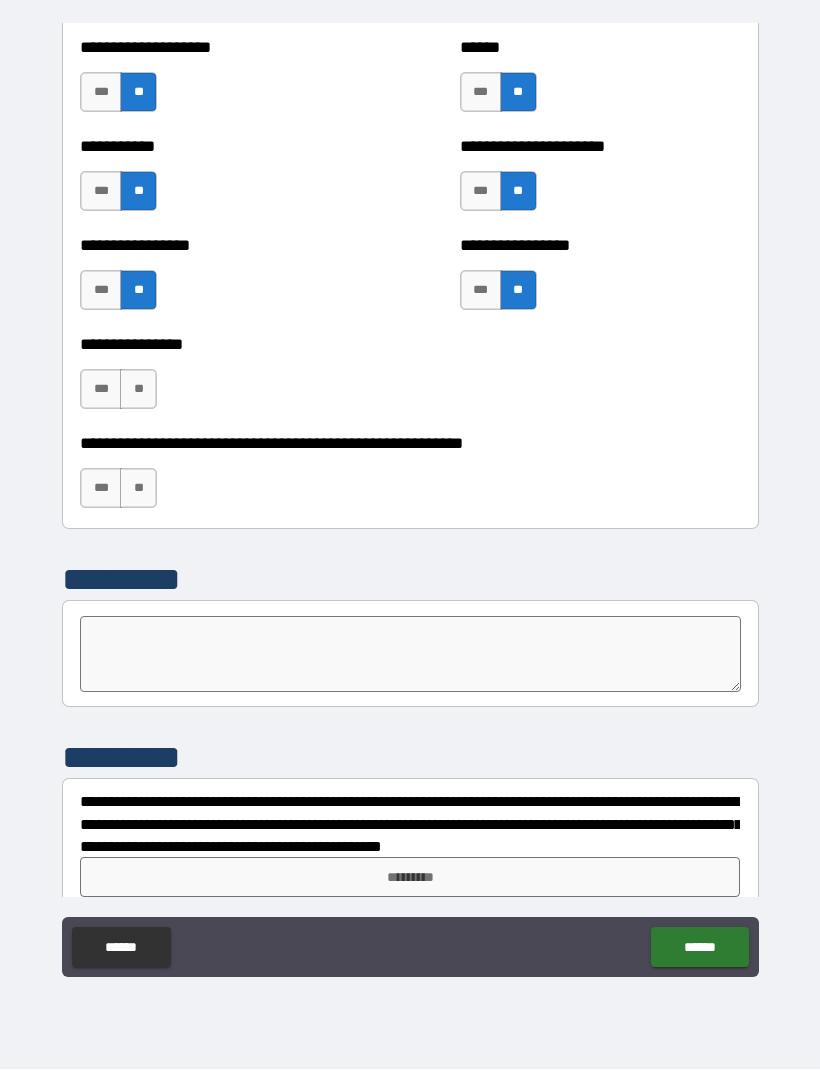 click on "**" at bounding box center [138, 390] 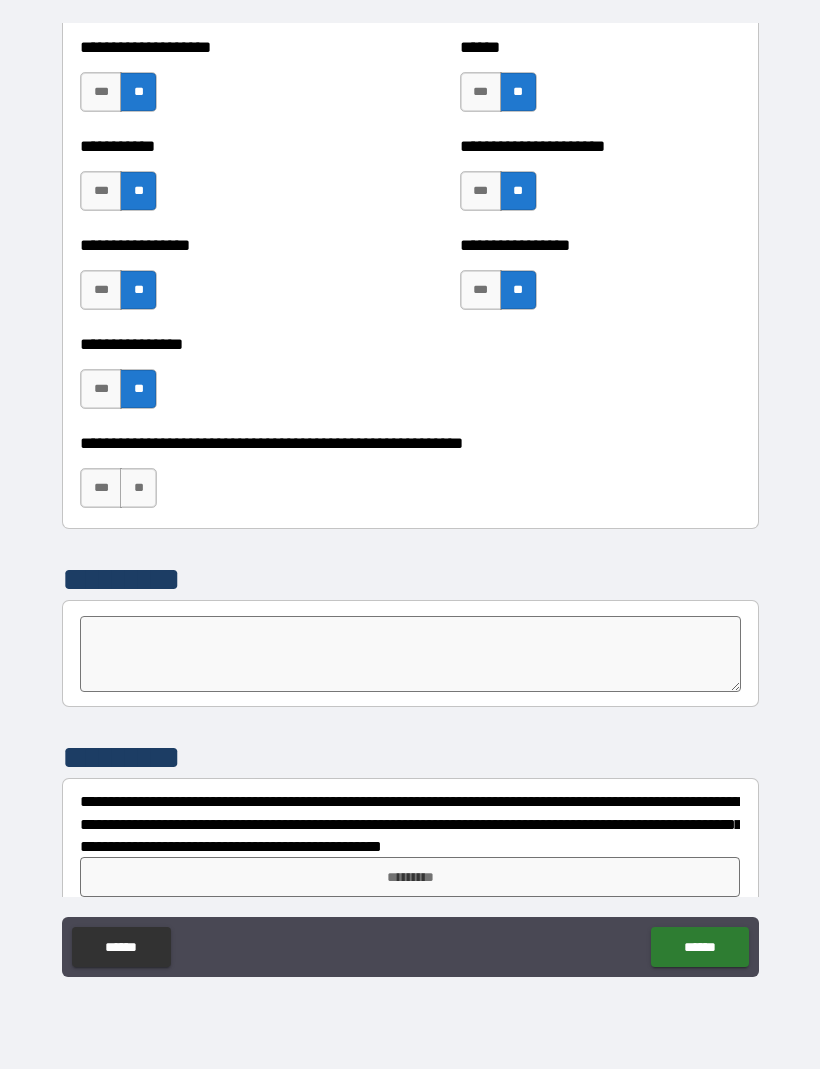 click on "**" at bounding box center (138, 489) 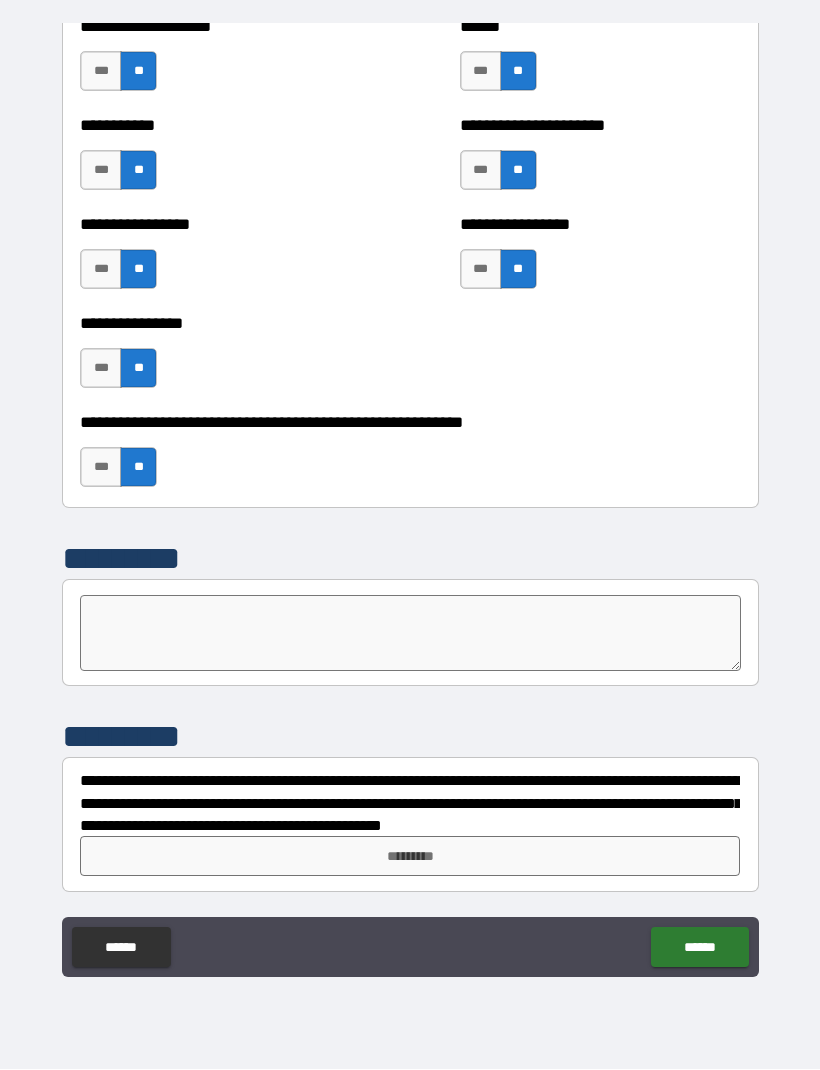 scroll, scrollTop: 5945, scrollLeft: 0, axis: vertical 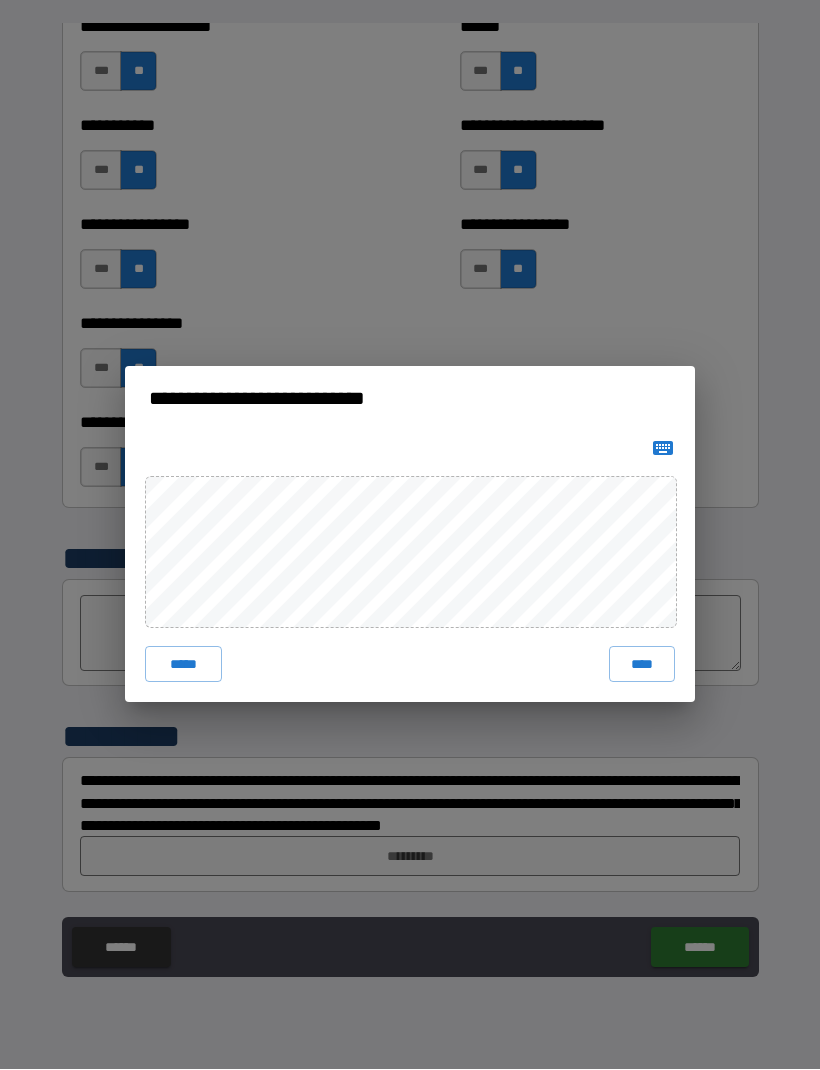 click on "****" at bounding box center [642, 665] 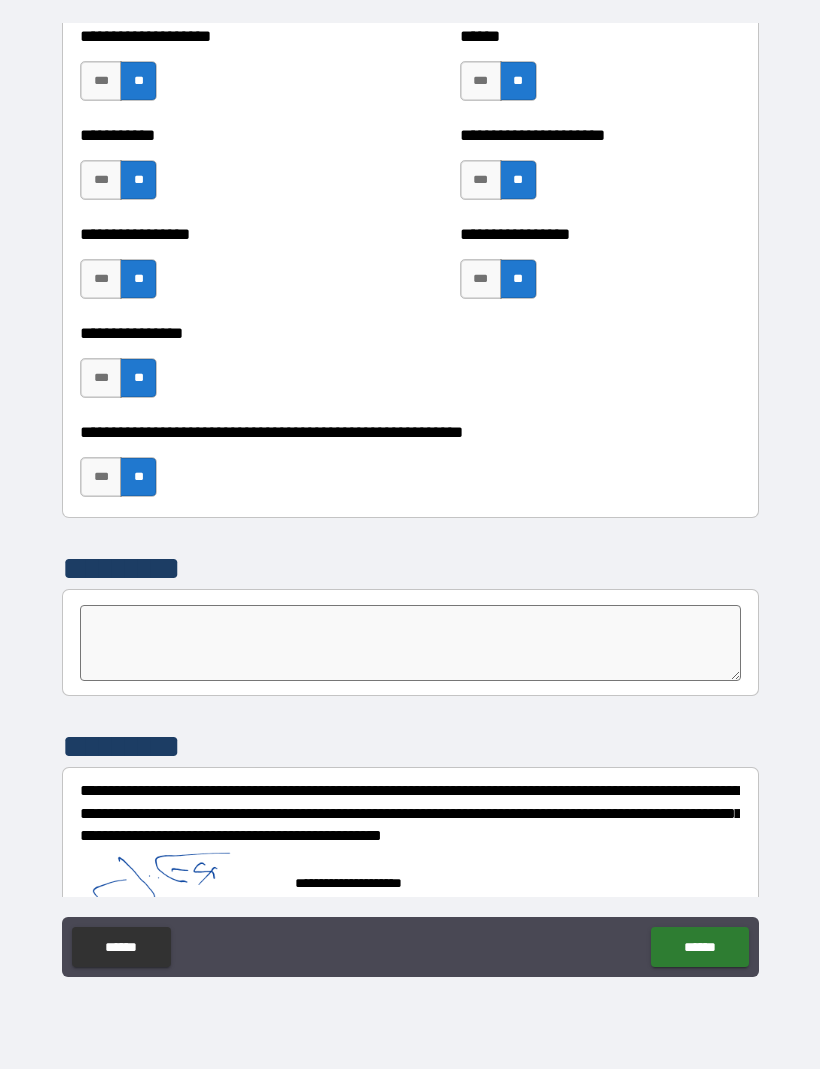 click on "******" at bounding box center (699, 948) 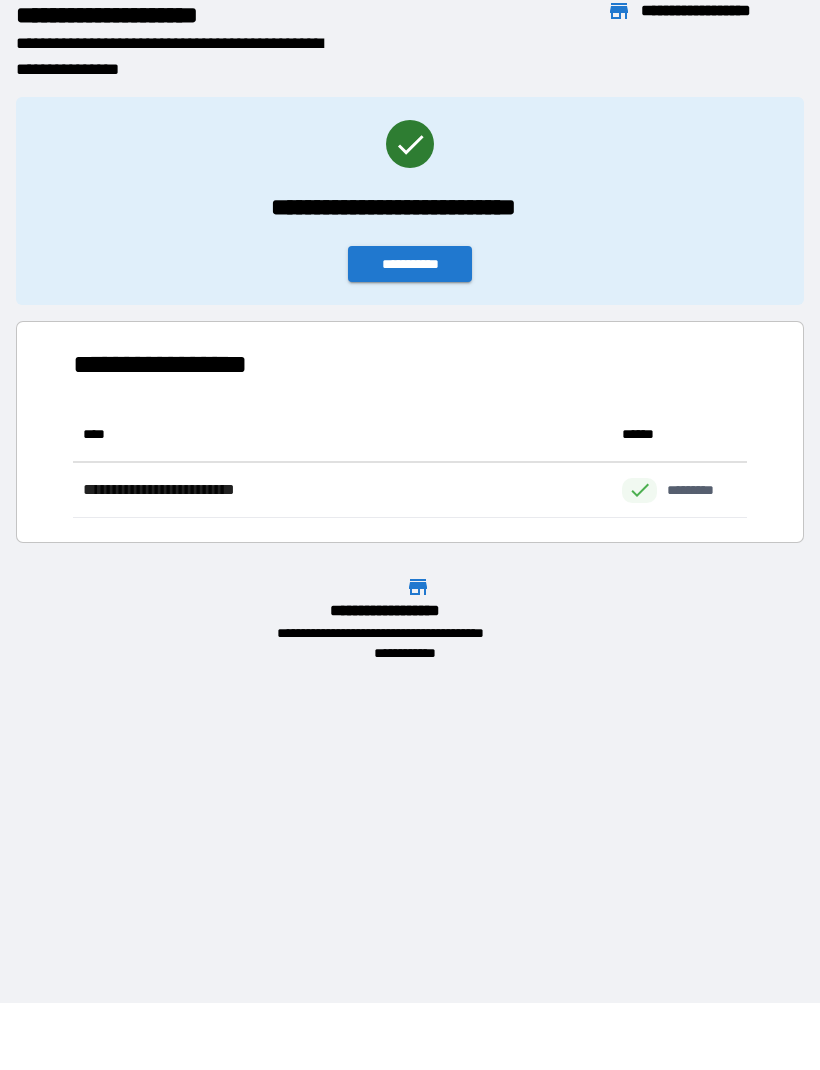 scroll, scrollTop: 1, scrollLeft: 1, axis: both 